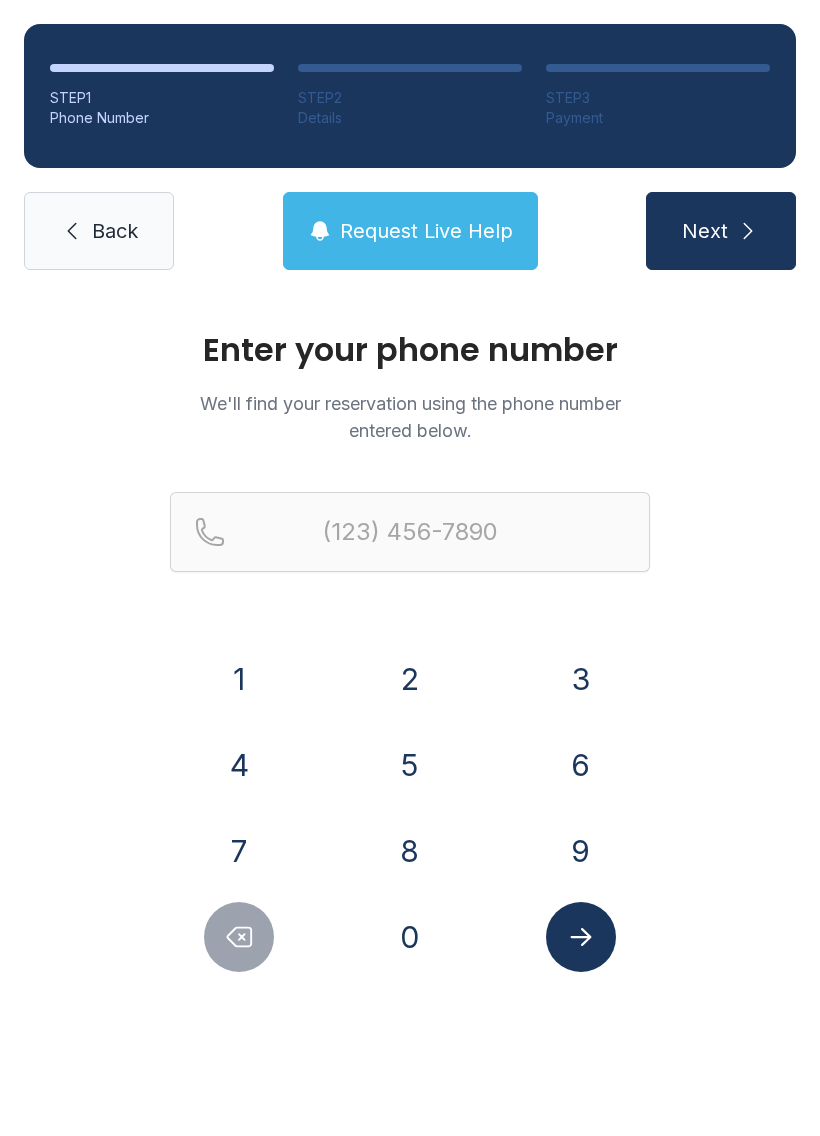scroll, scrollTop: 0, scrollLeft: 0, axis: both 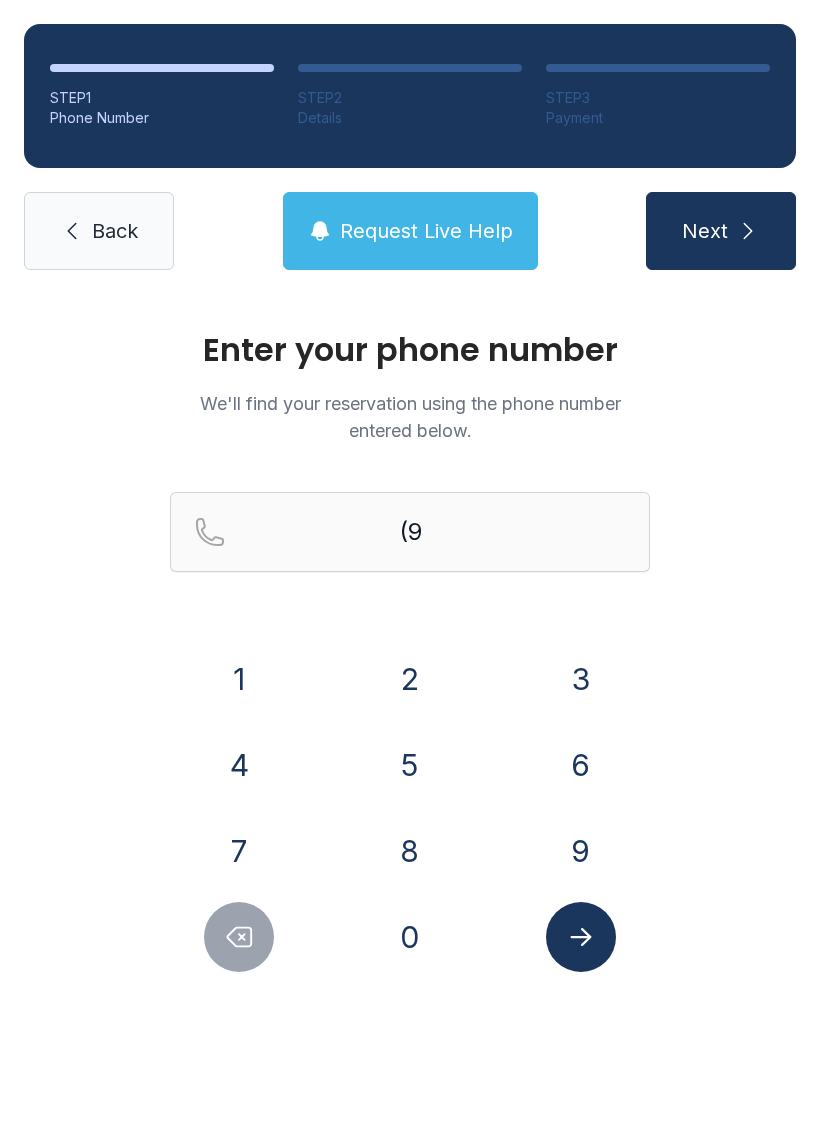 click on "7" at bounding box center [239, 851] 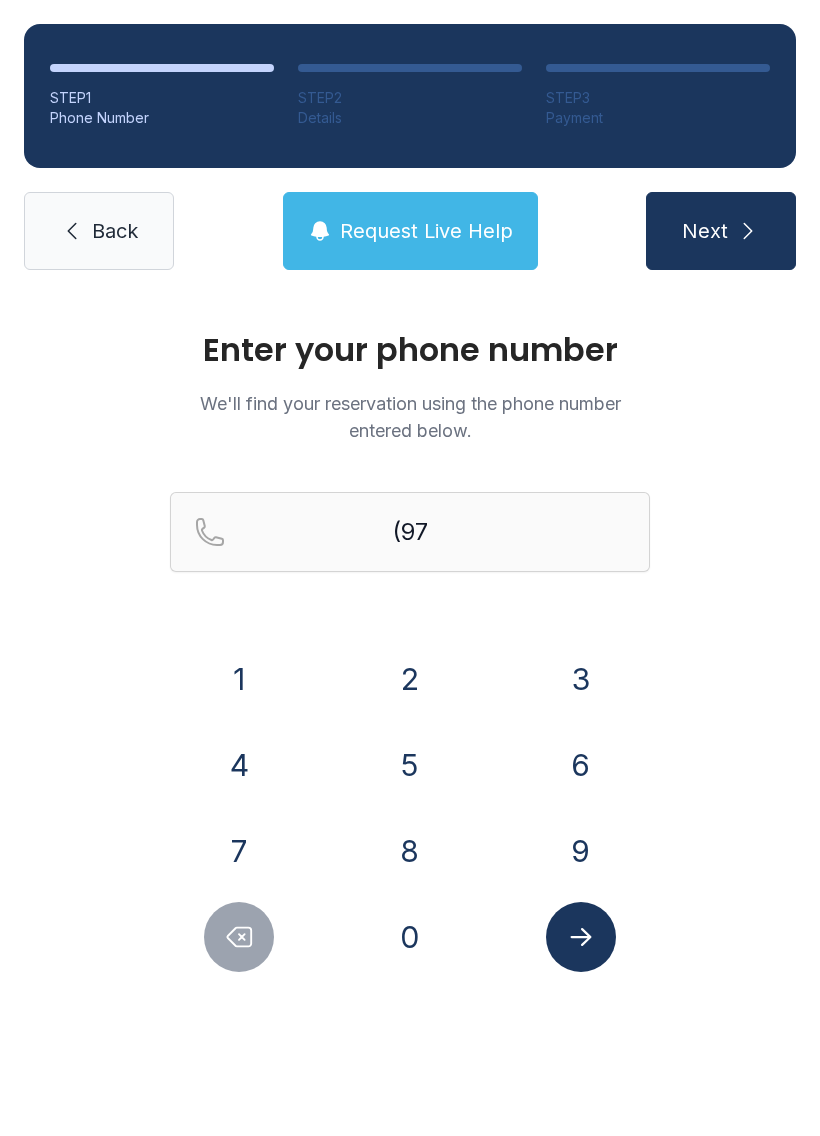 click on "1" at bounding box center (239, 679) 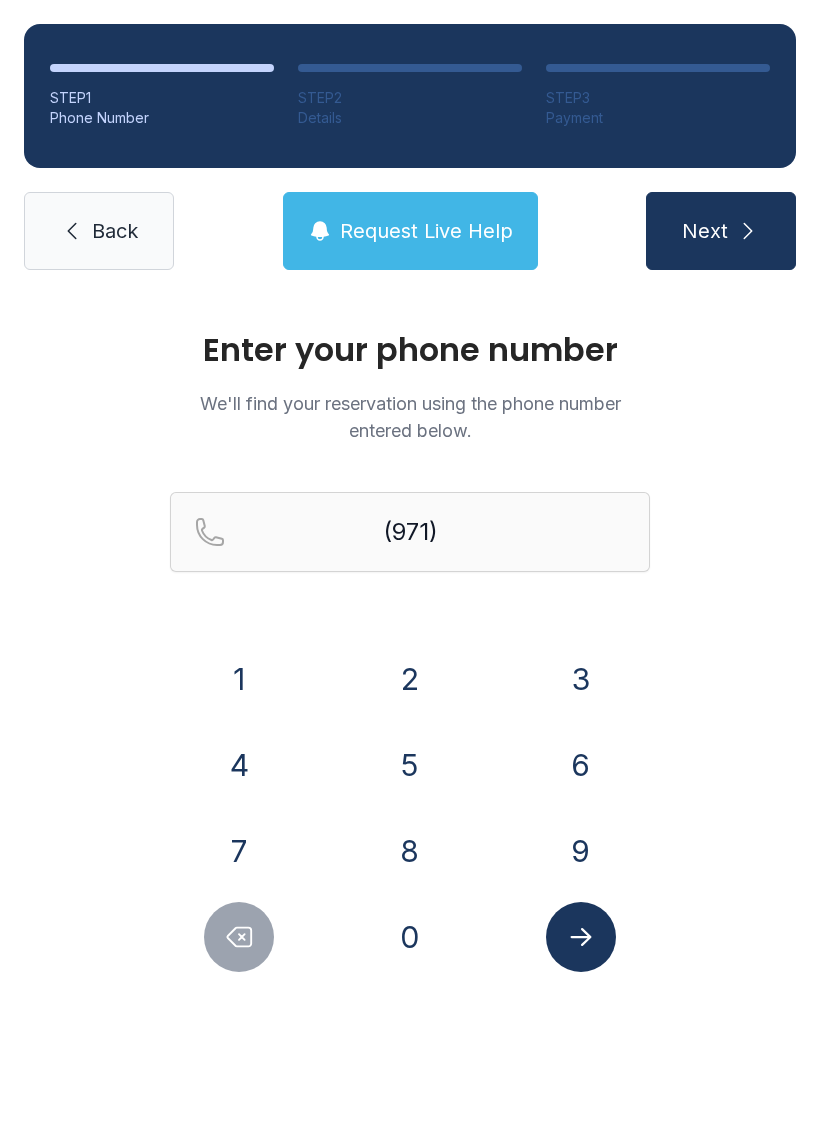 click on "4" at bounding box center [239, 765] 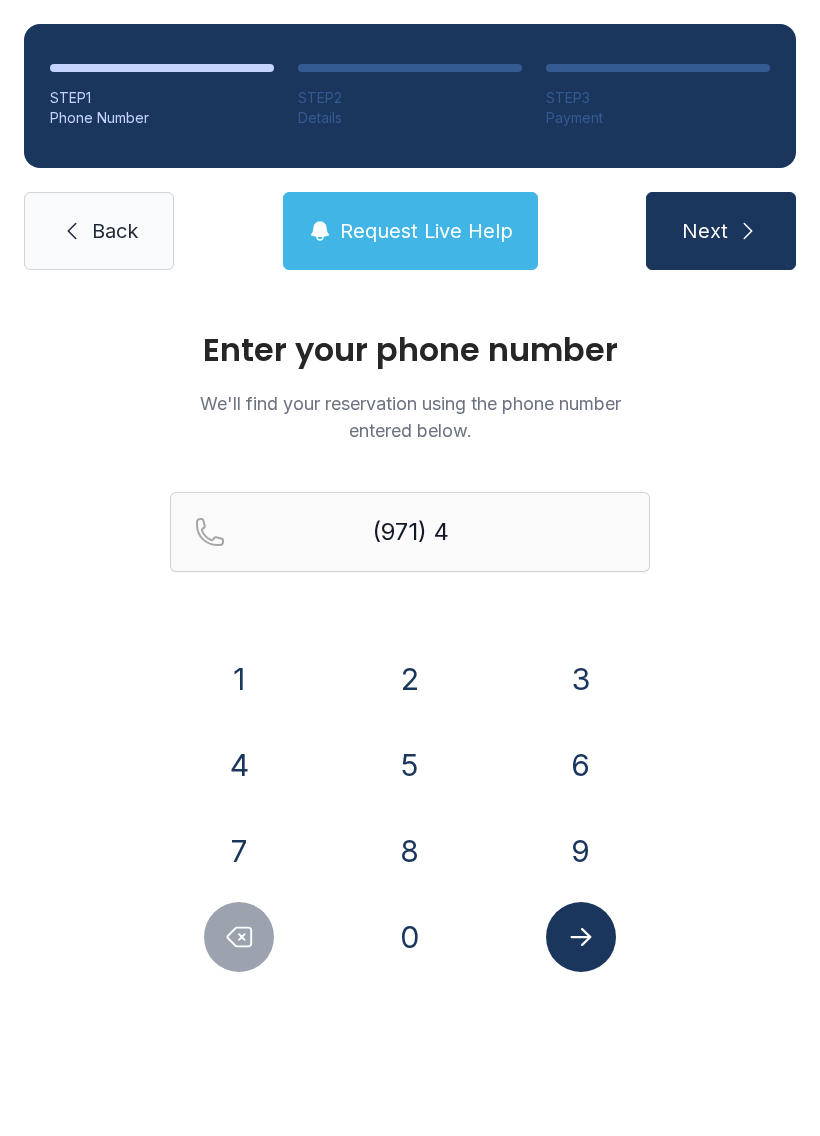 click on "7" at bounding box center [239, 851] 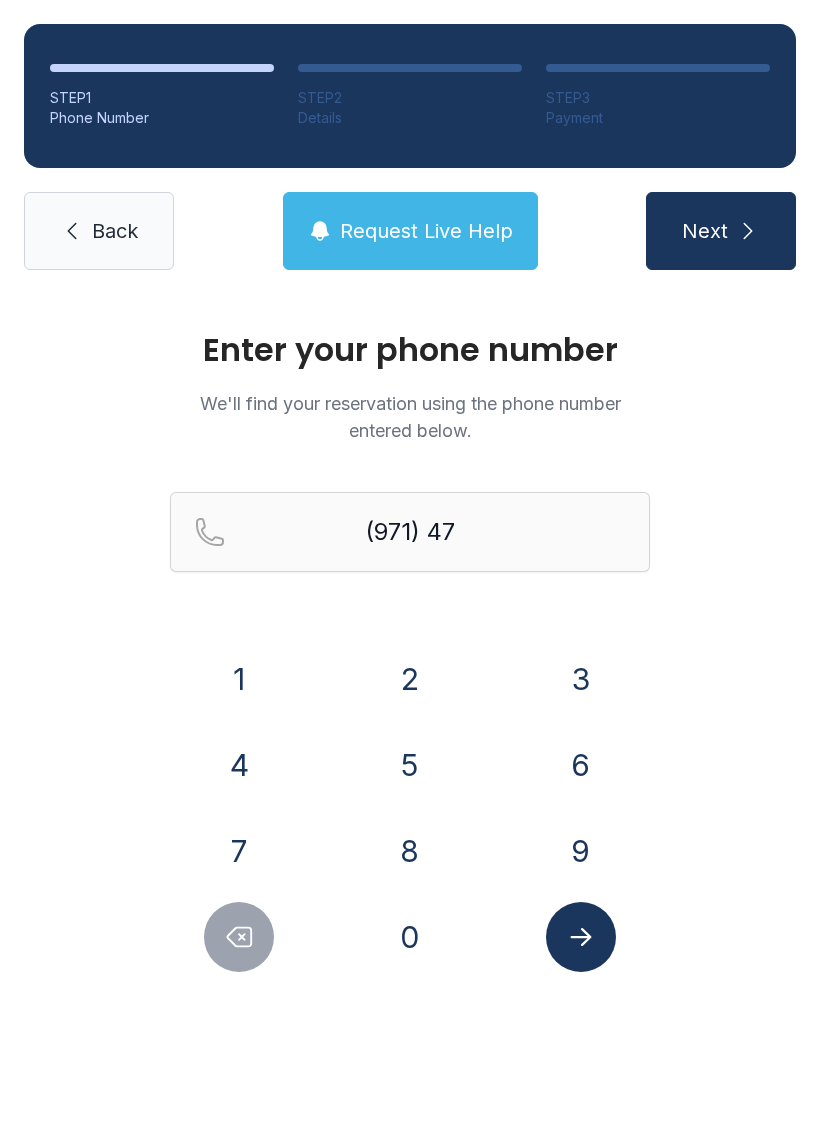 click on "6" at bounding box center [581, 765] 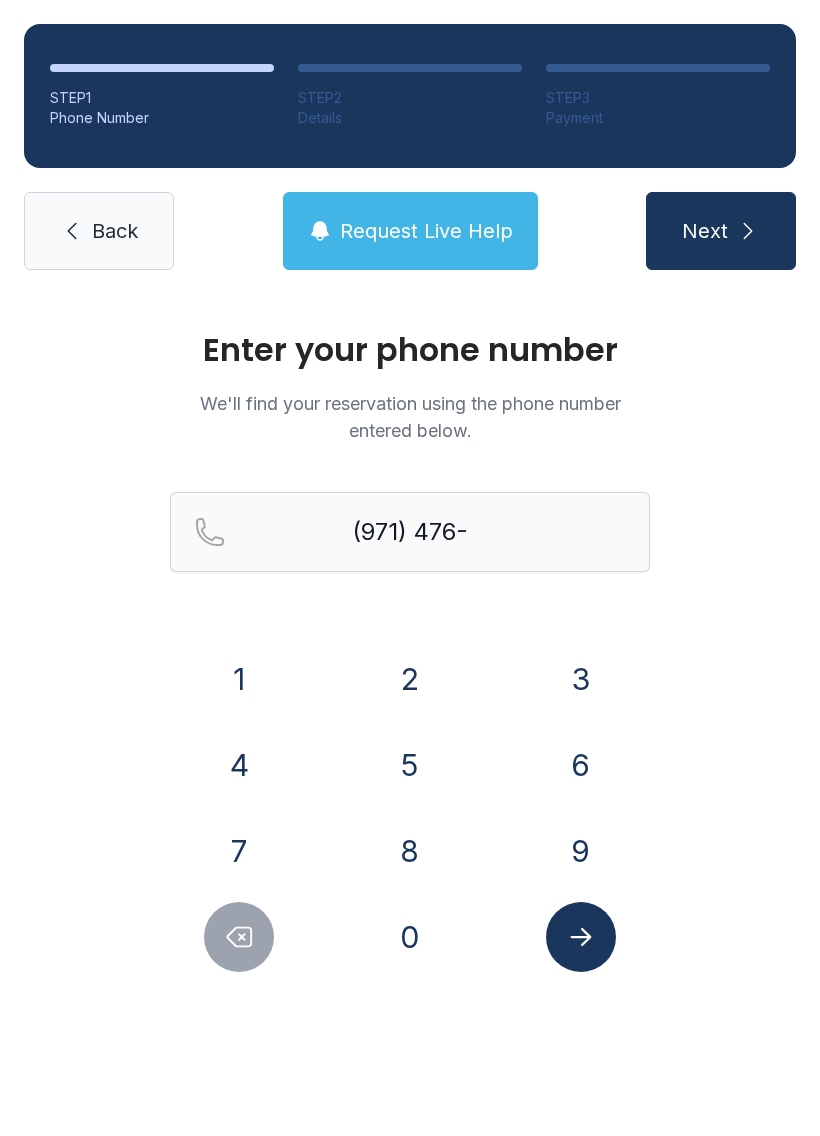 click on "4" at bounding box center (239, 765) 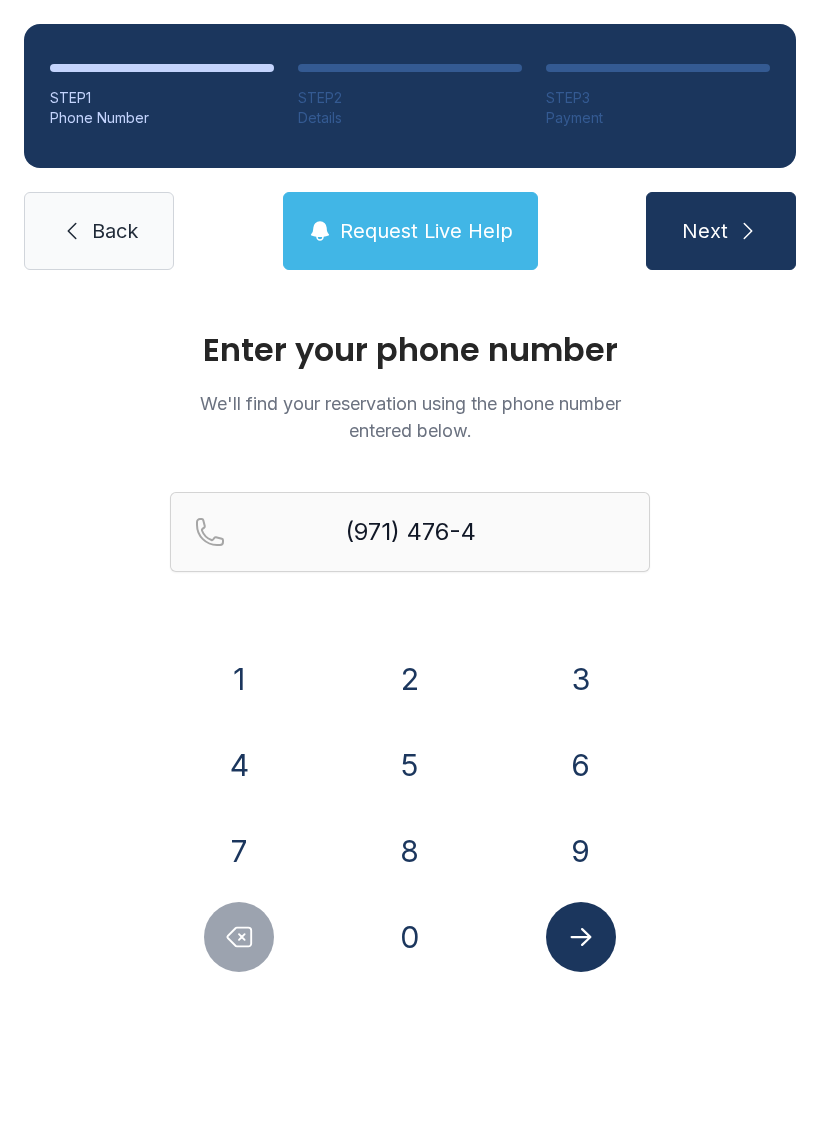 click on "8" at bounding box center [410, 851] 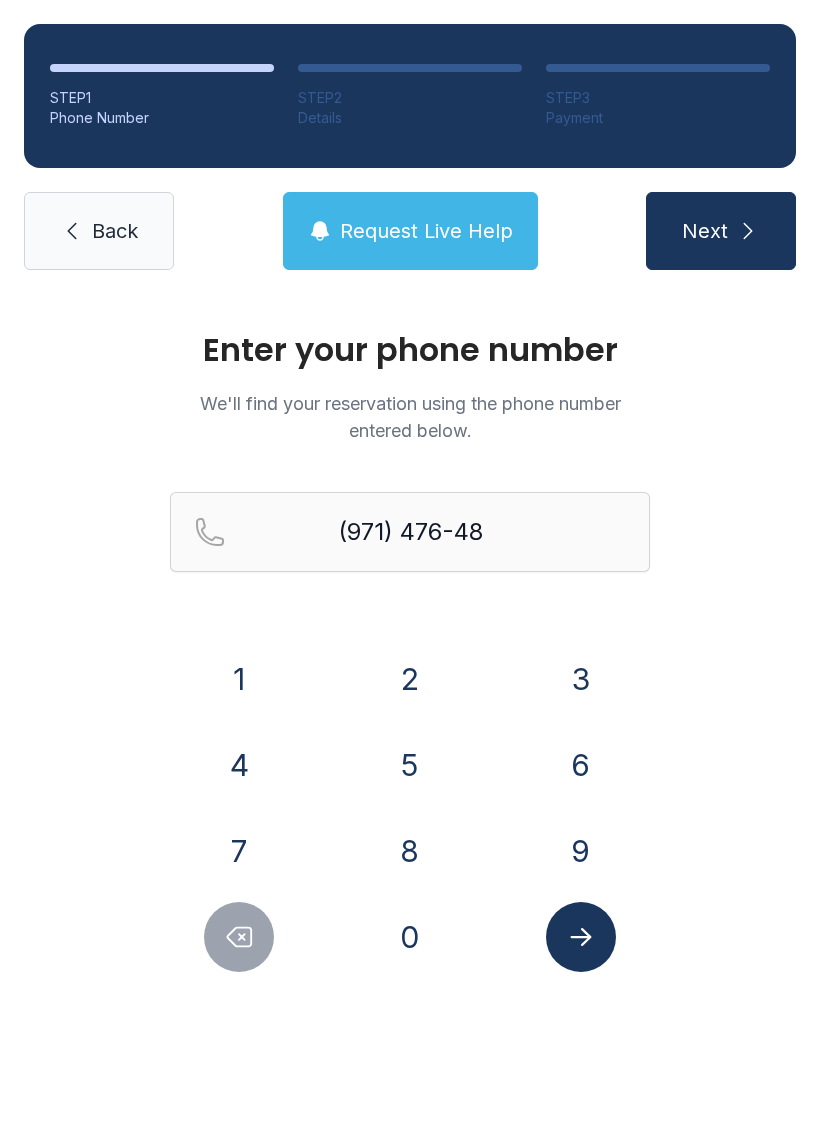 click on "8" at bounding box center (410, 851) 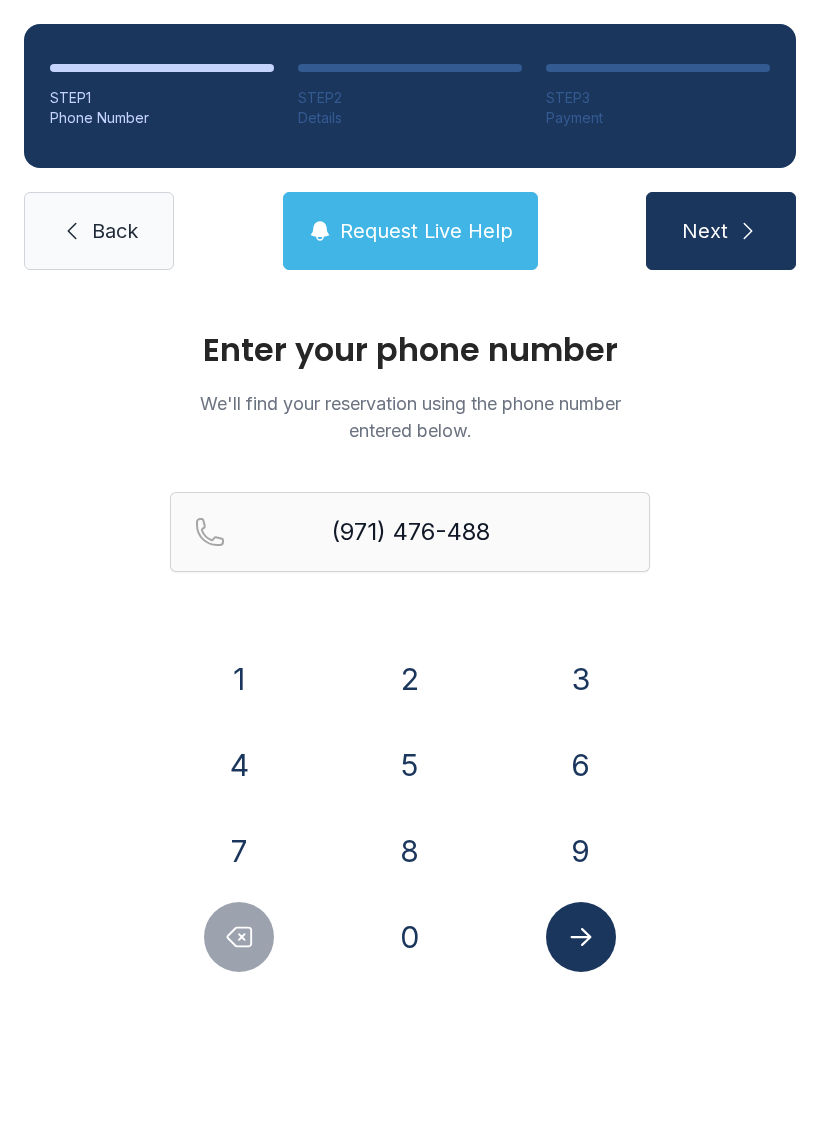 click on "2" at bounding box center (410, 679) 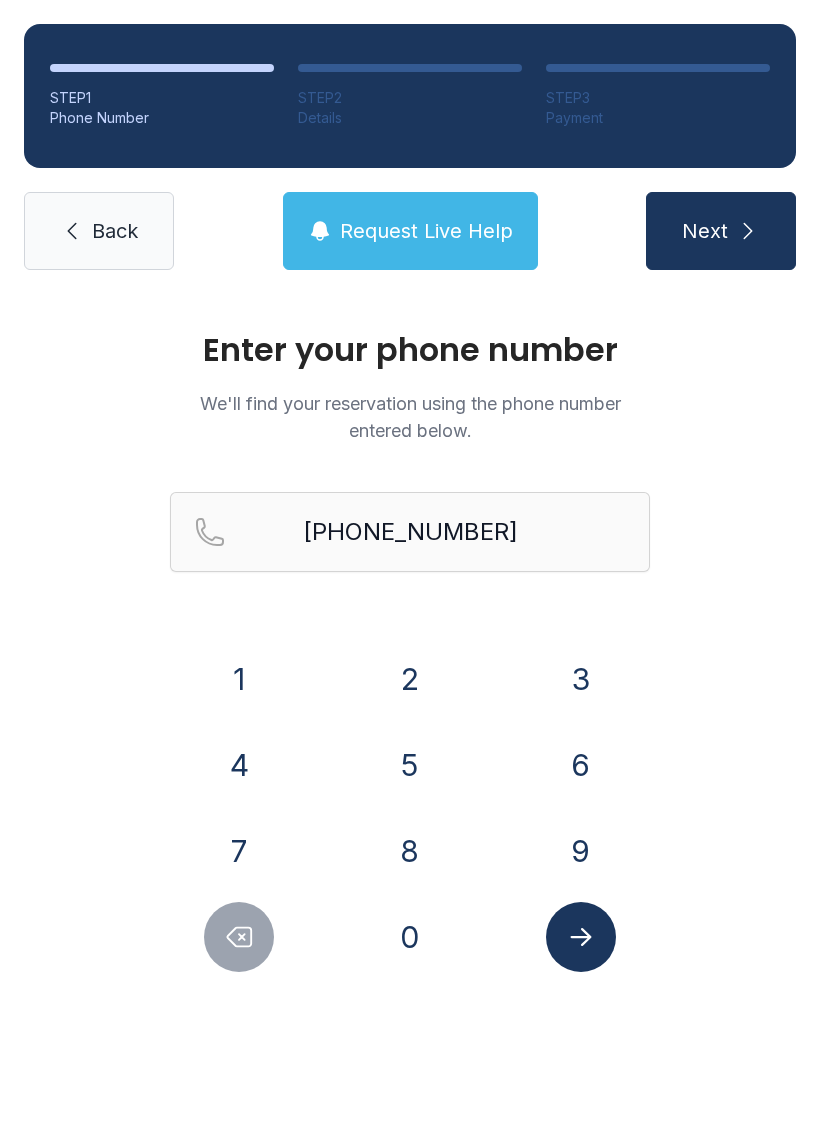 click 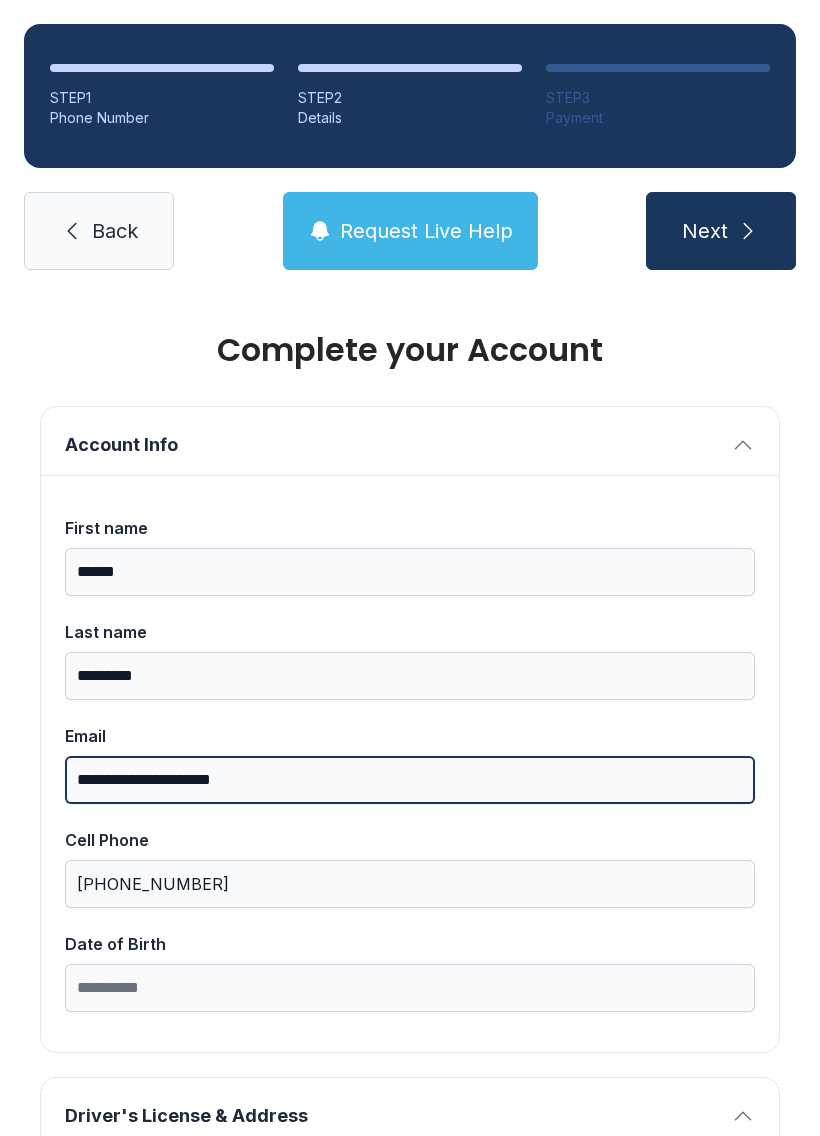 click on "**********" at bounding box center [410, 780] 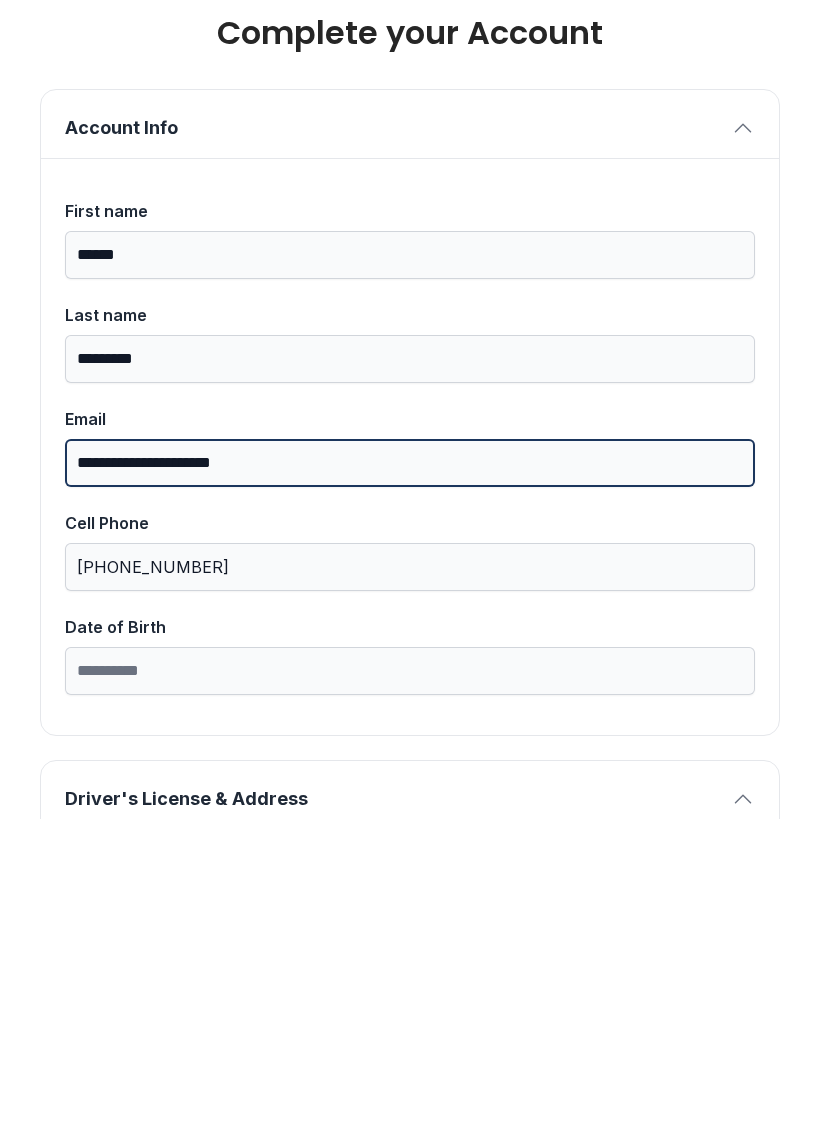 click on "**********" at bounding box center (410, 780) 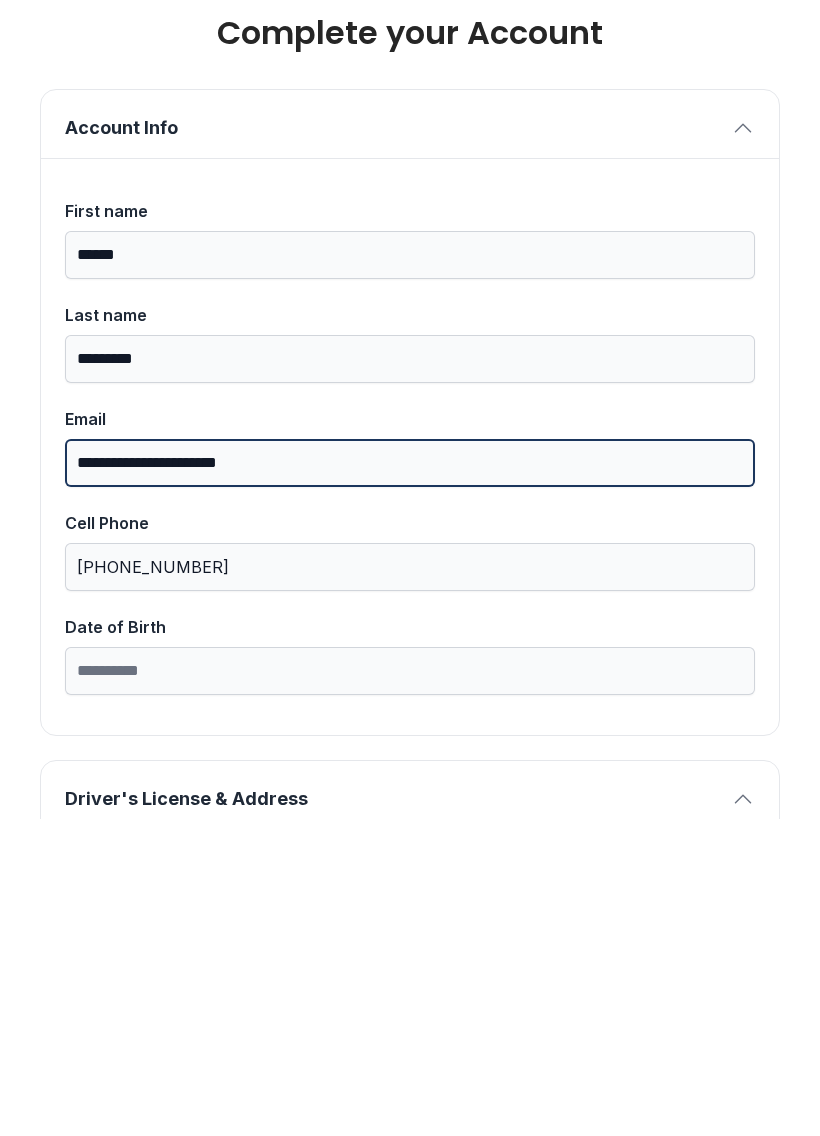 type on "**********" 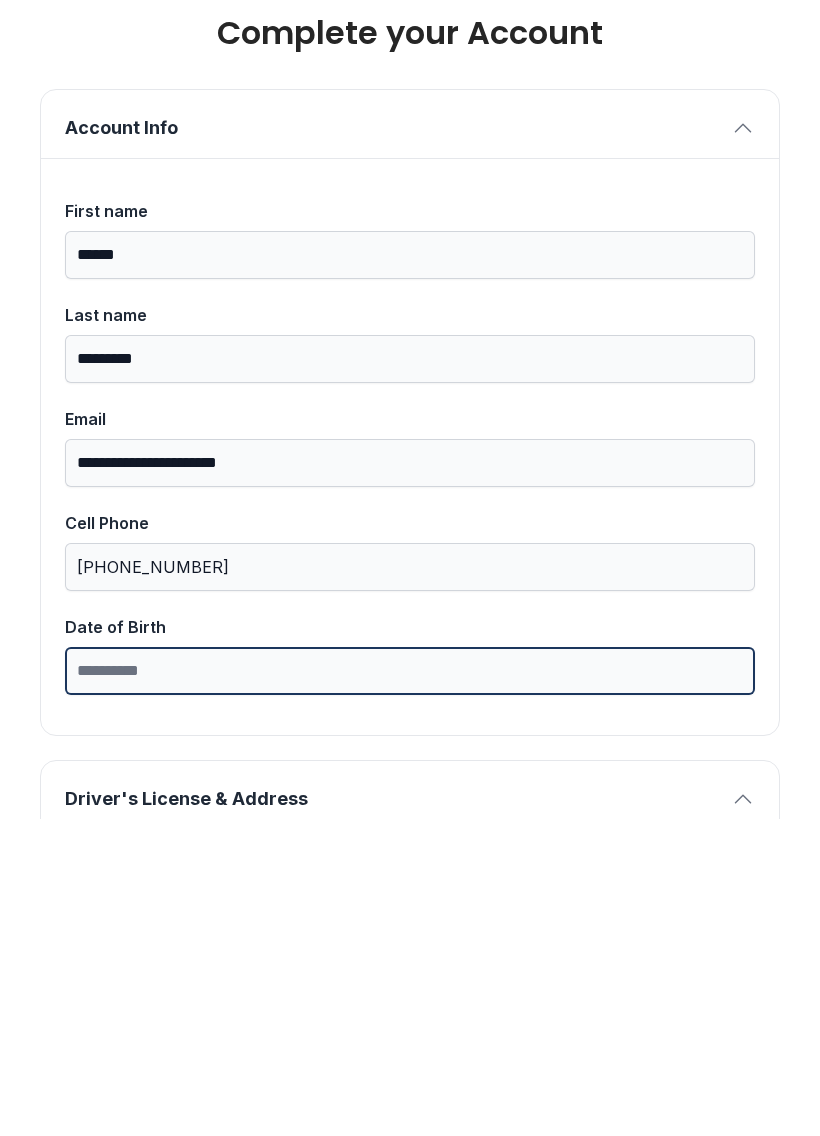 click on "Date of Birth" at bounding box center [410, 988] 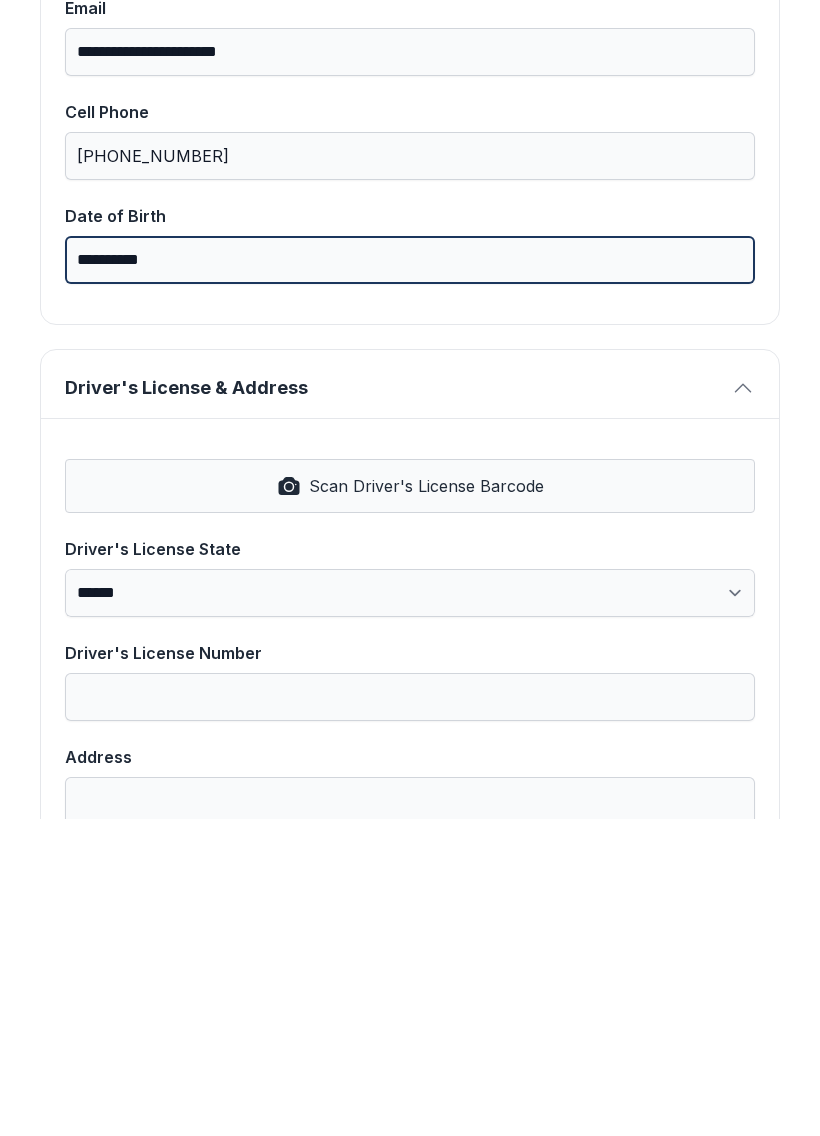 scroll, scrollTop: 409, scrollLeft: 0, axis: vertical 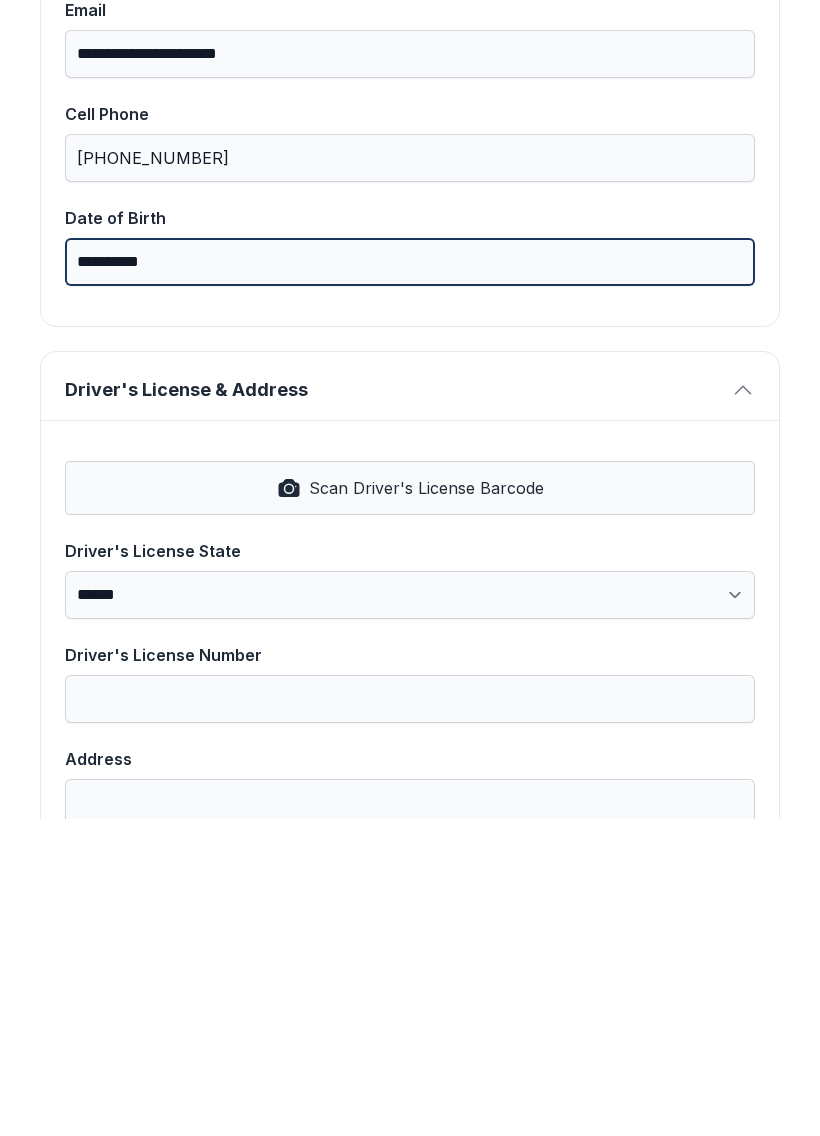 type on "**********" 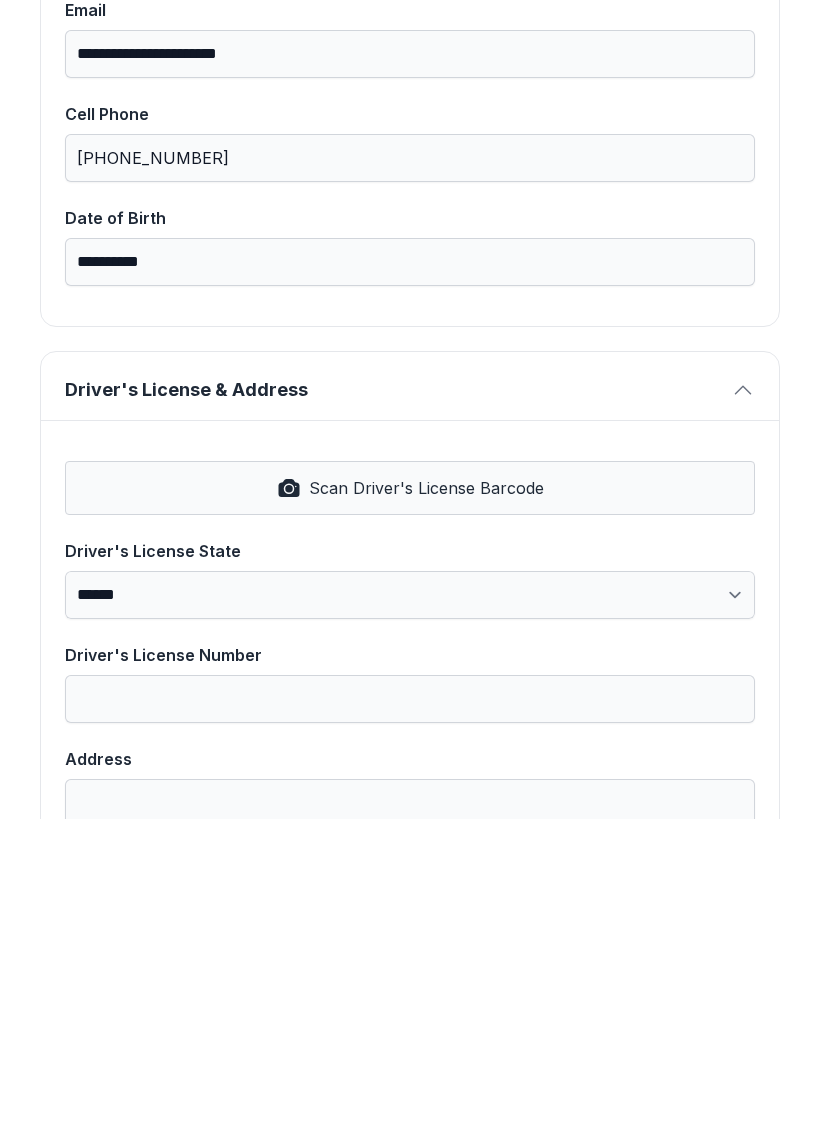 click on "Scan Driver's License Barcode" at bounding box center [410, 805] 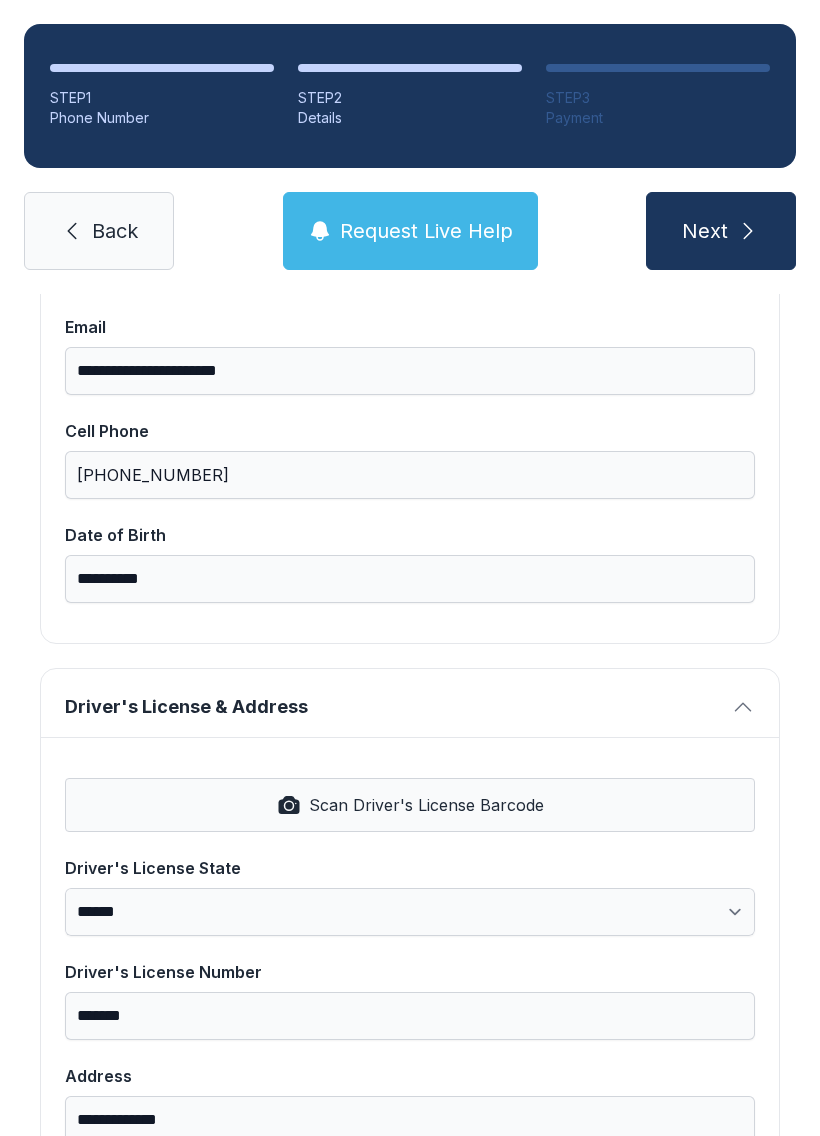 select on "**" 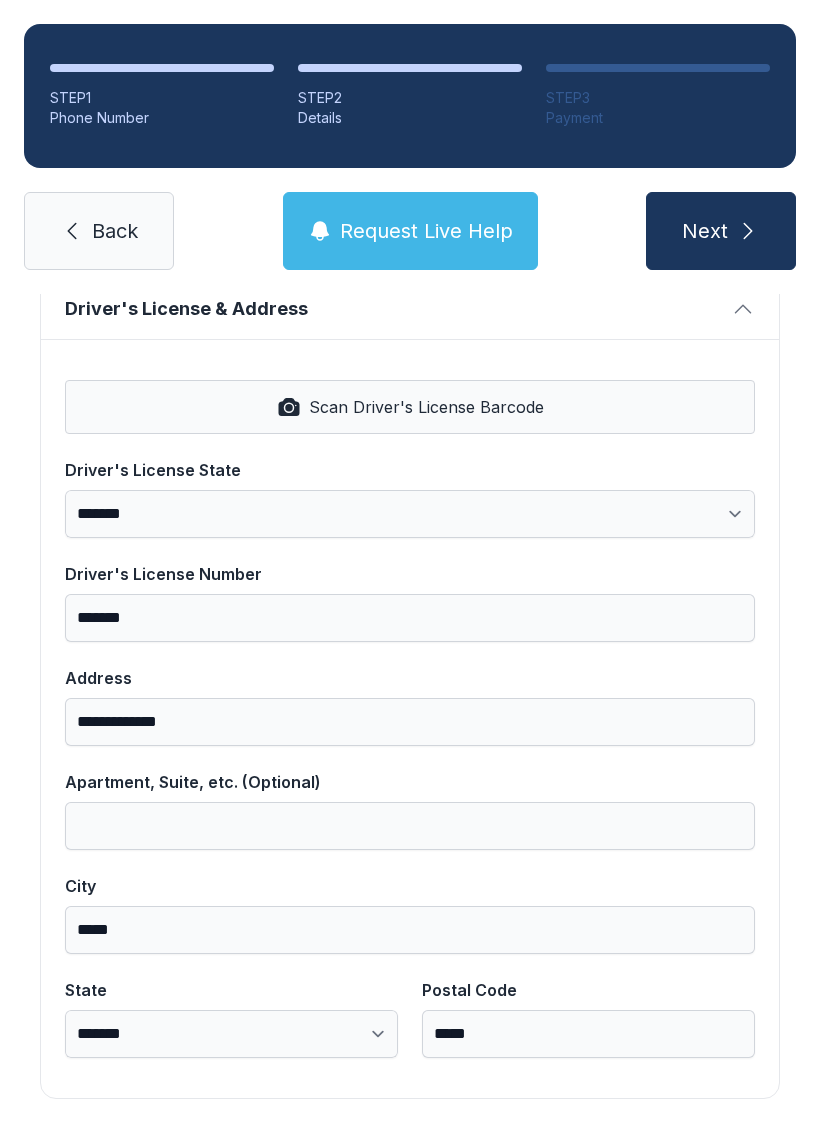 scroll, scrollTop: 806, scrollLeft: 0, axis: vertical 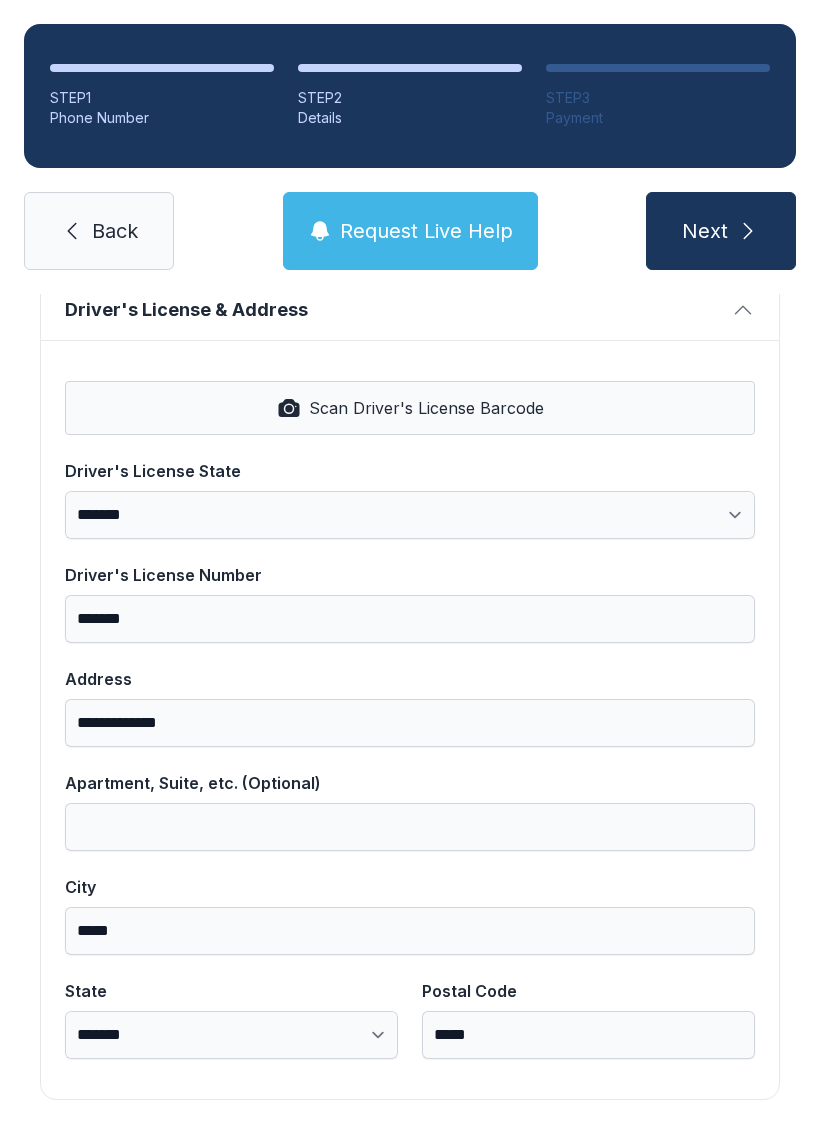 click on "Next" at bounding box center (705, 231) 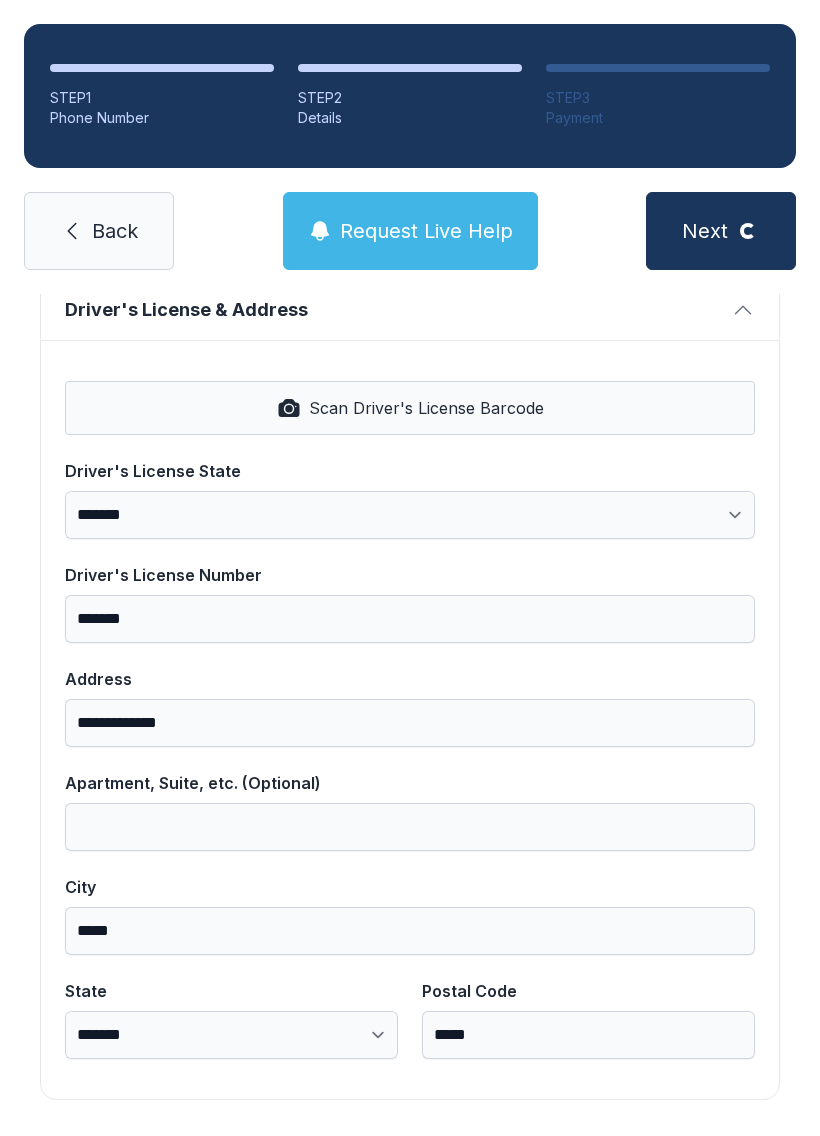 scroll, scrollTop: 0, scrollLeft: 0, axis: both 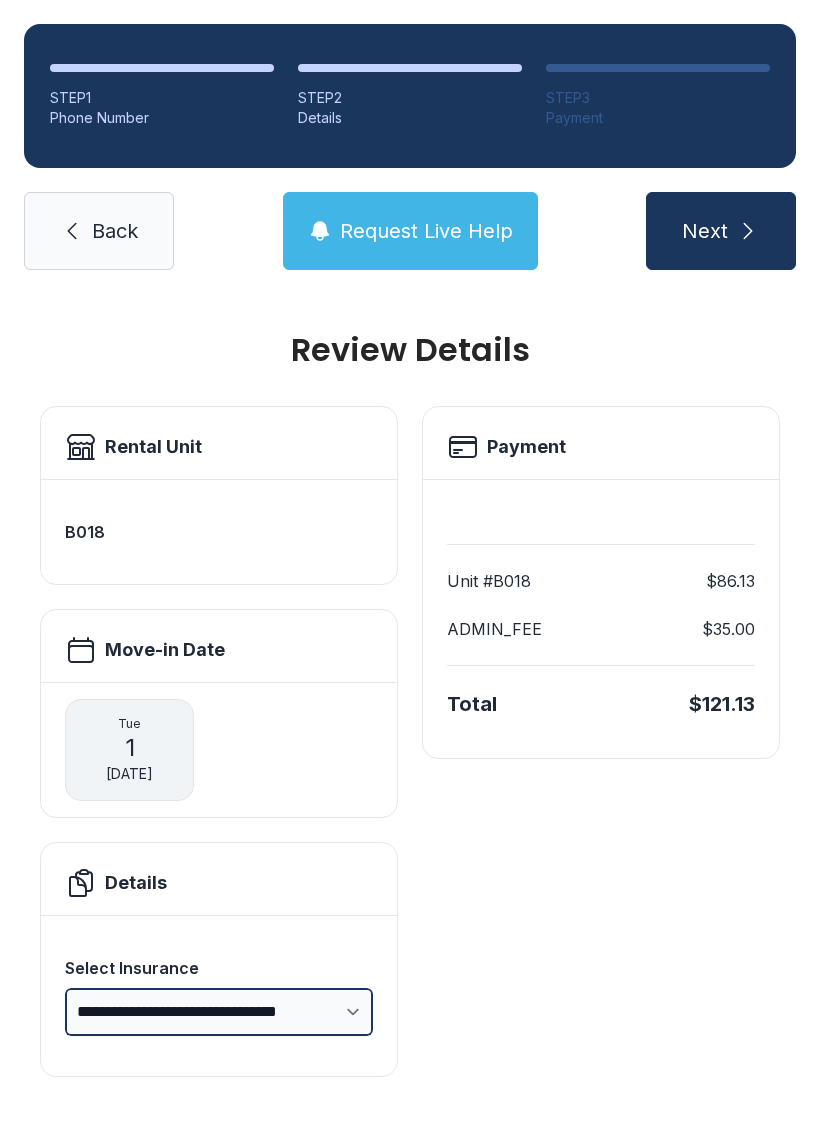 click on "**********" at bounding box center [219, 1012] 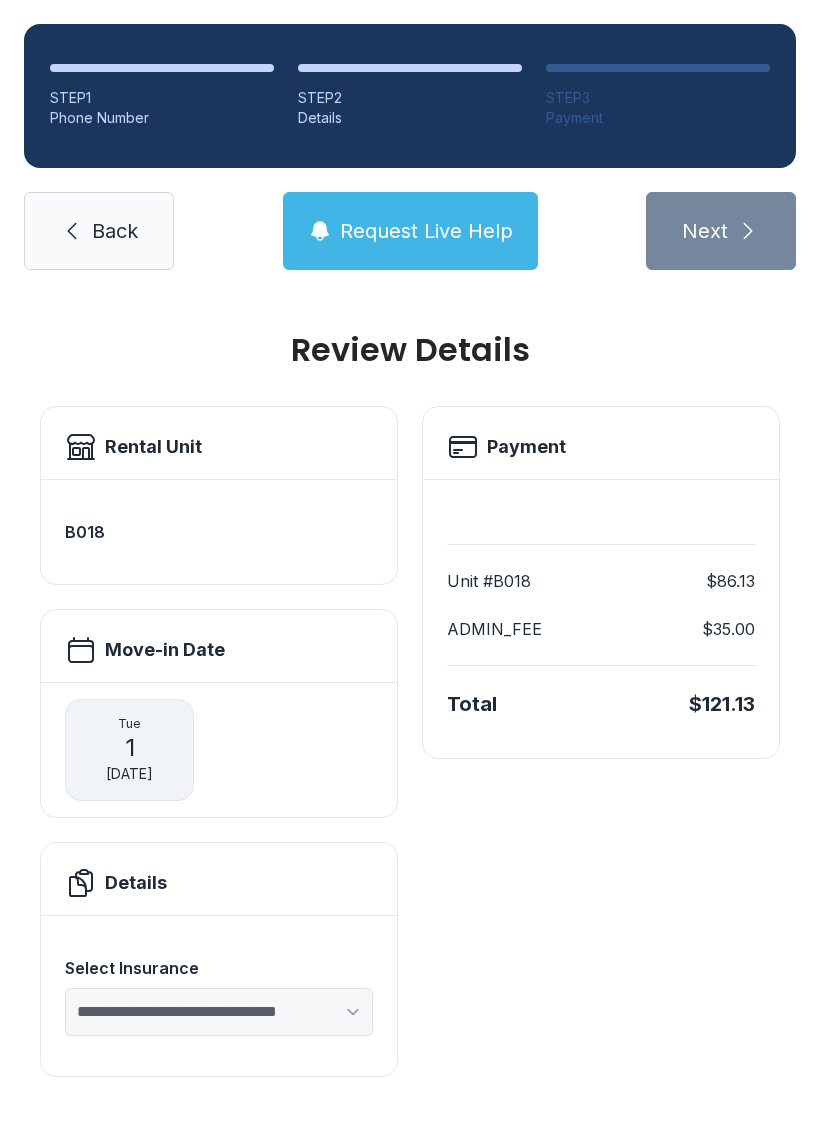 click on "Unit #B018 $86.13 ADMIN_FEE $35.00" at bounding box center (601, 605) 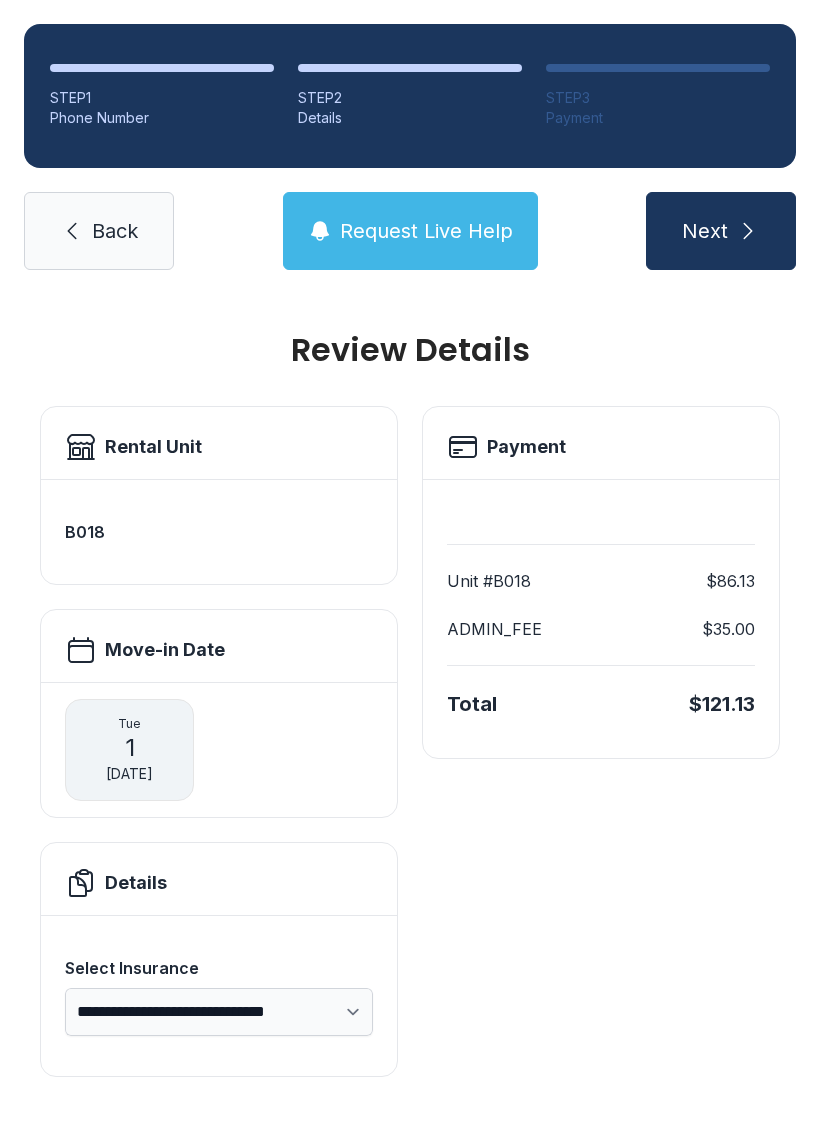 click on "Next" at bounding box center (705, 231) 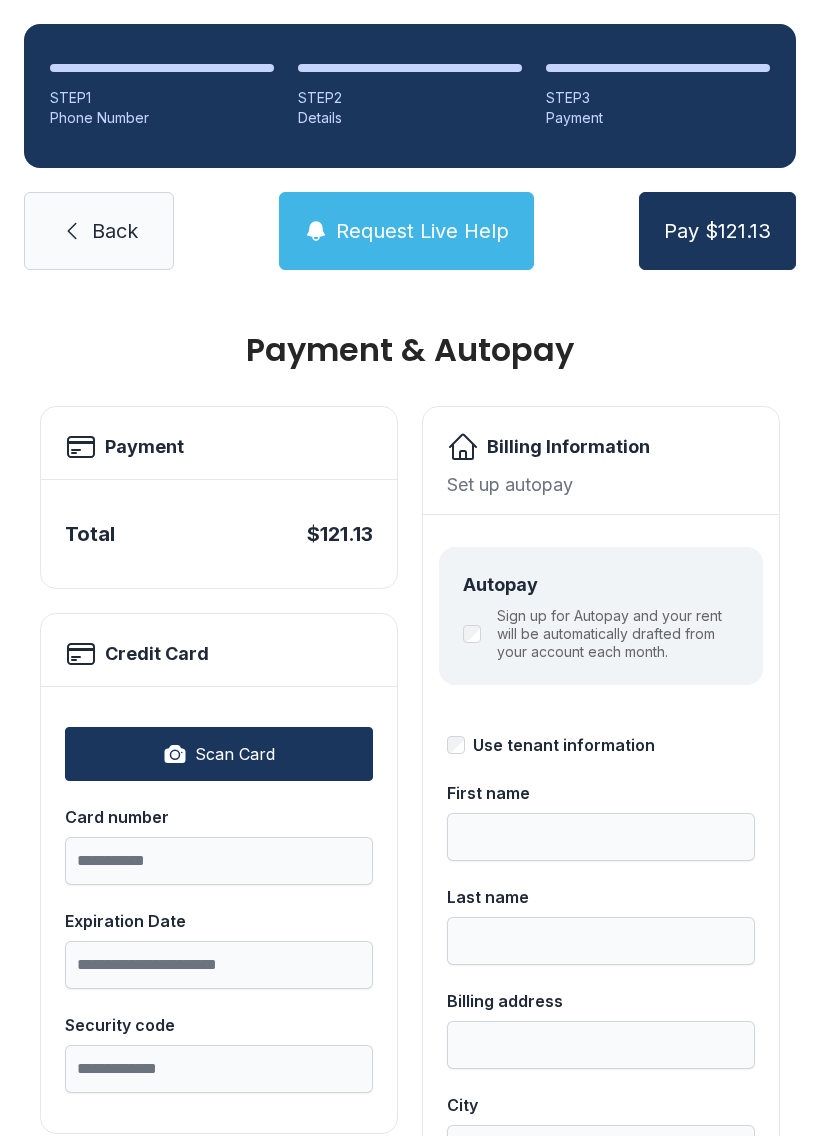 scroll, scrollTop: 0, scrollLeft: 0, axis: both 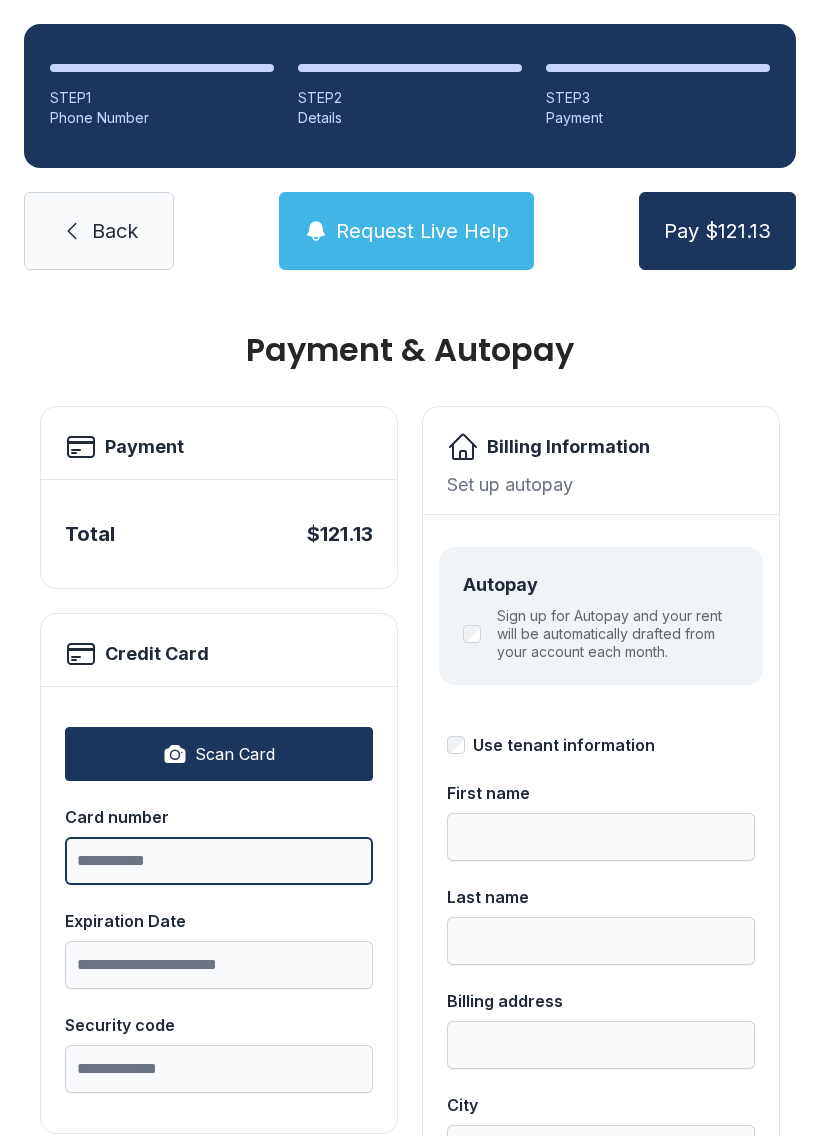 click on "Card number" at bounding box center [219, 861] 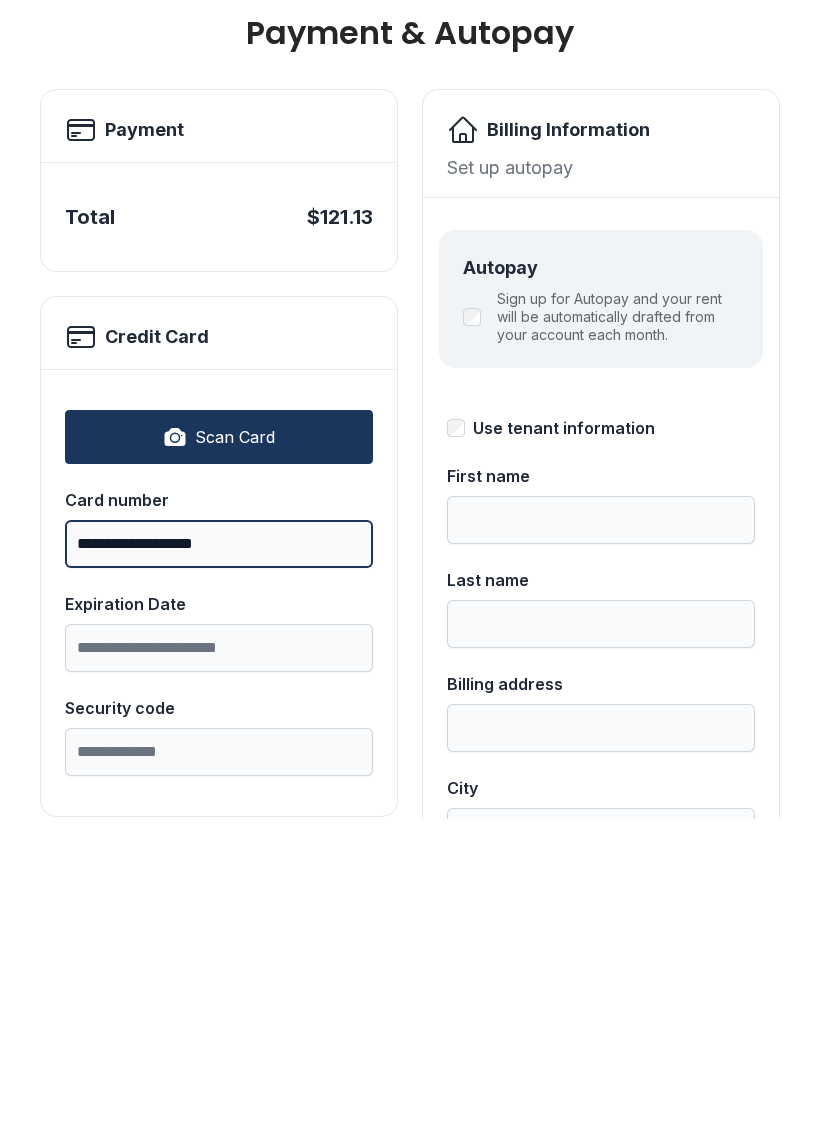 type on "**********" 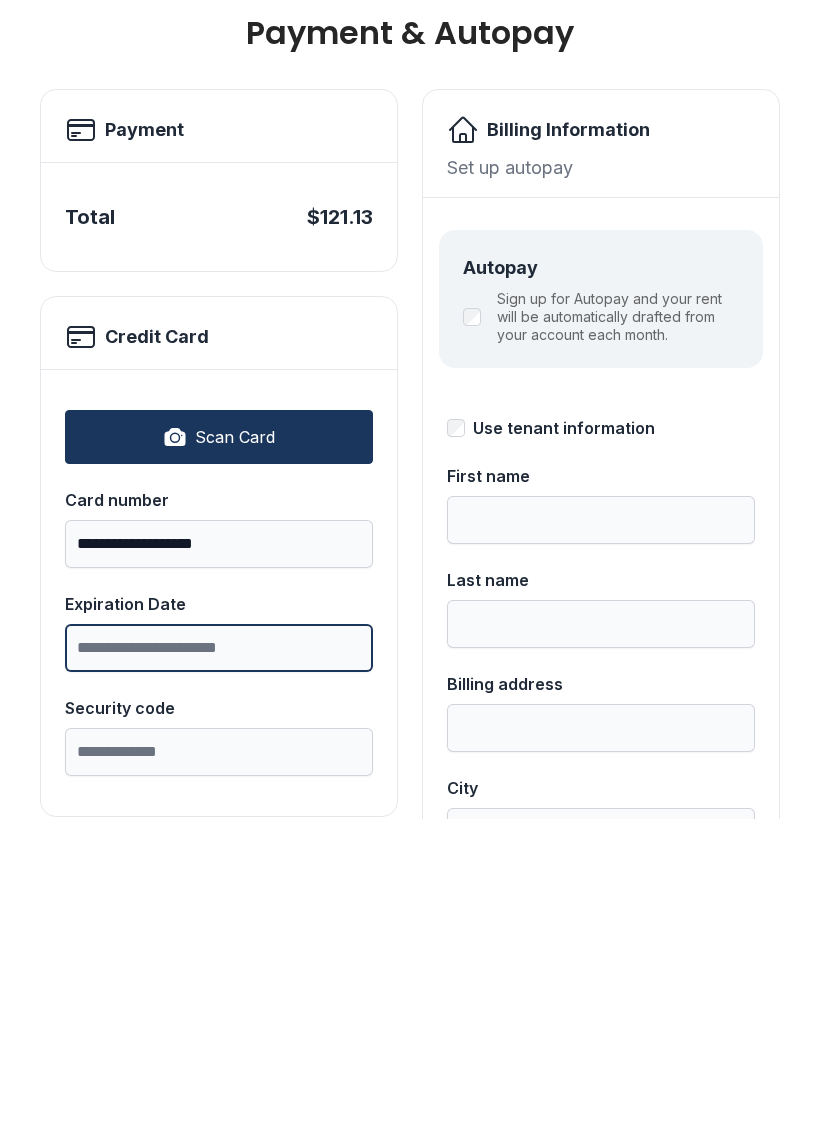 click on "Expiration Date" at bounding box center [219, 965] 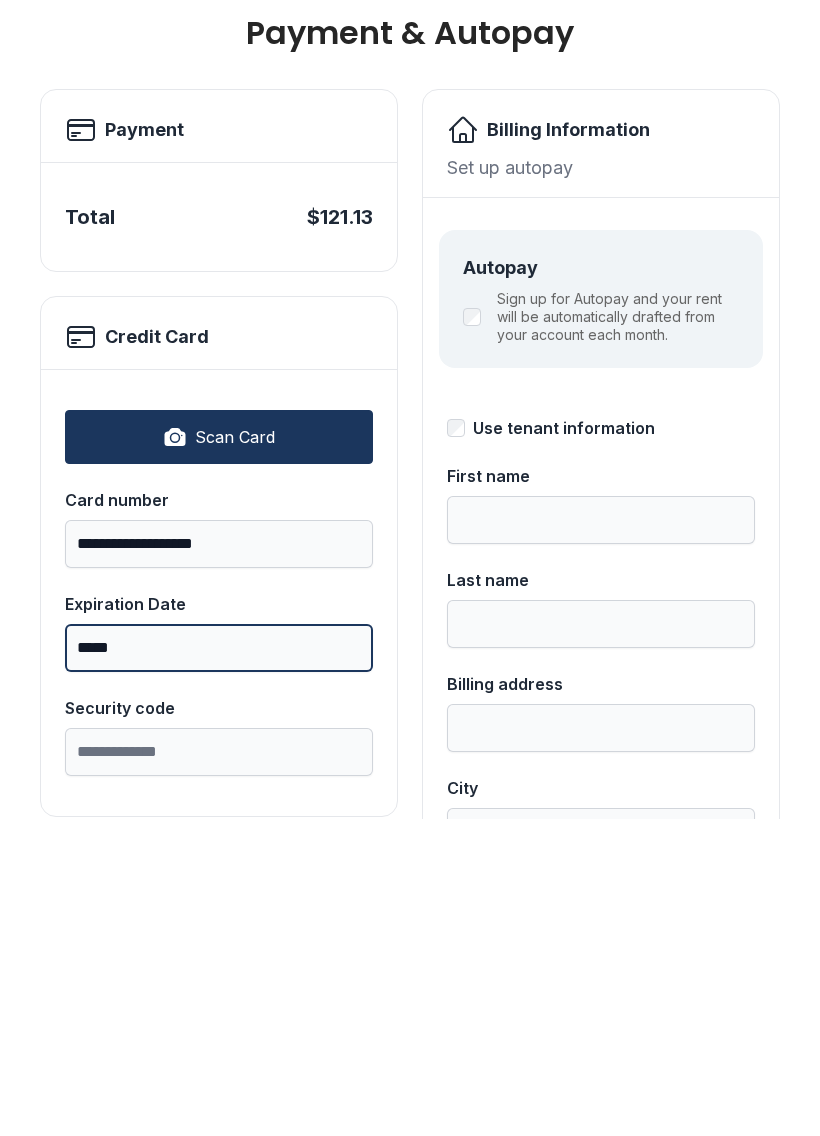 type on "*****" 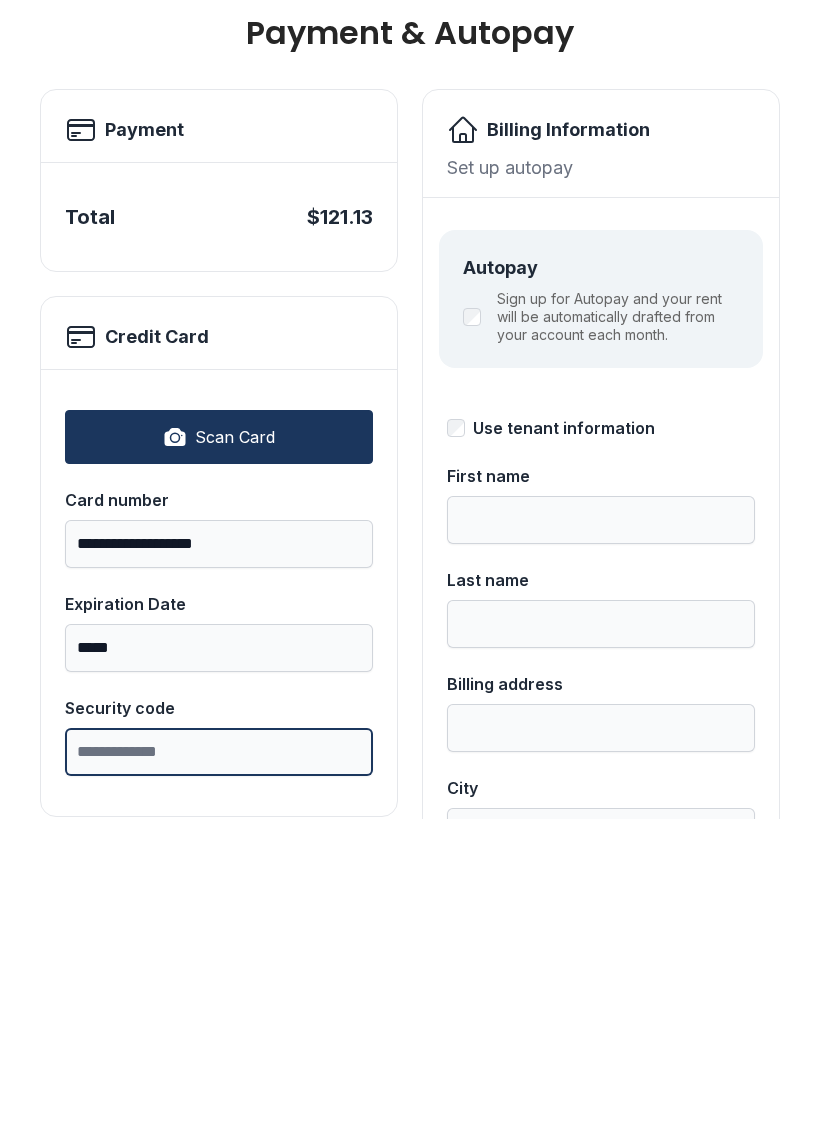 click on "Security code" at bounding box center (219, 1069) 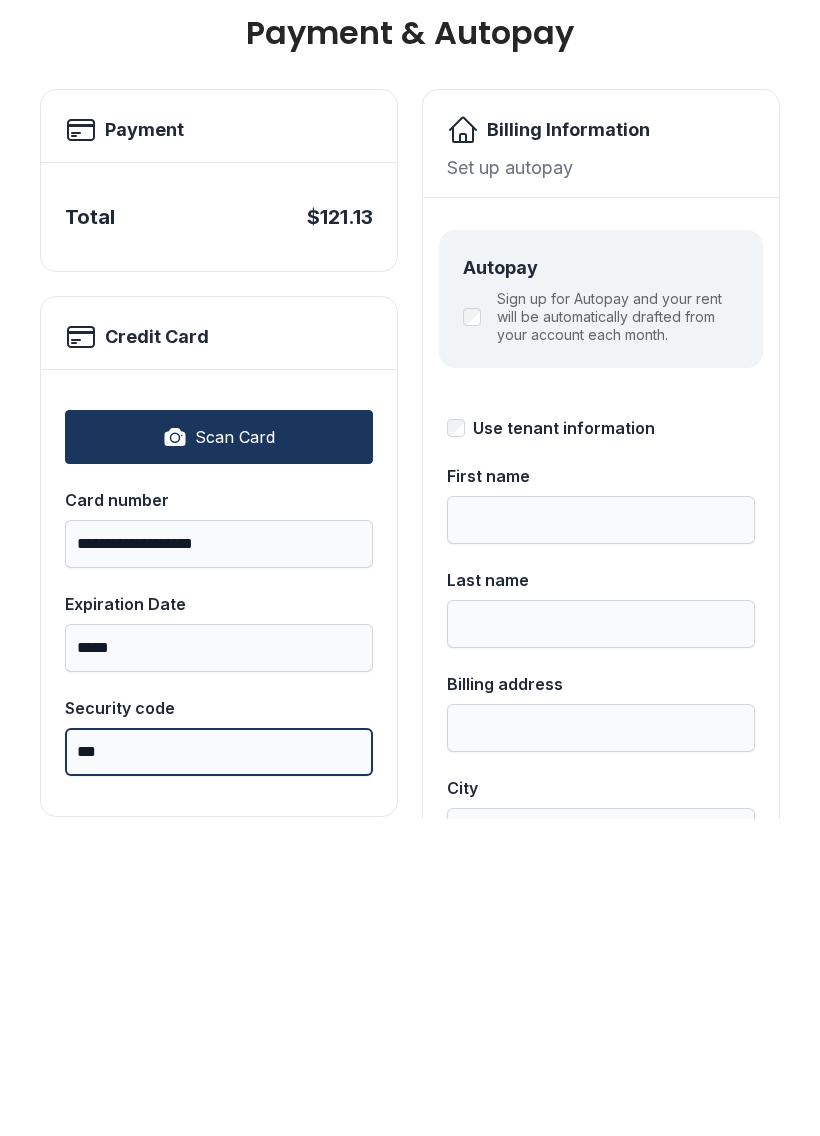 type on "***" 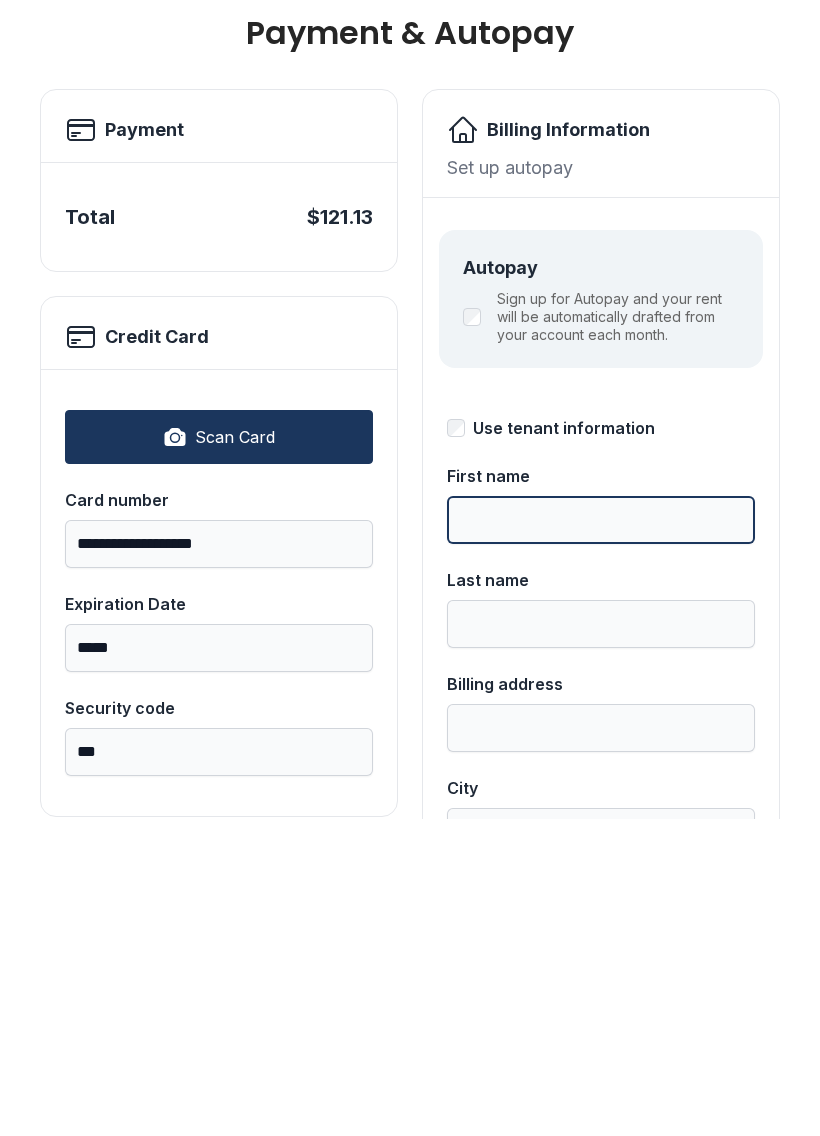 click on "First name" at bounding box center [601, 837] 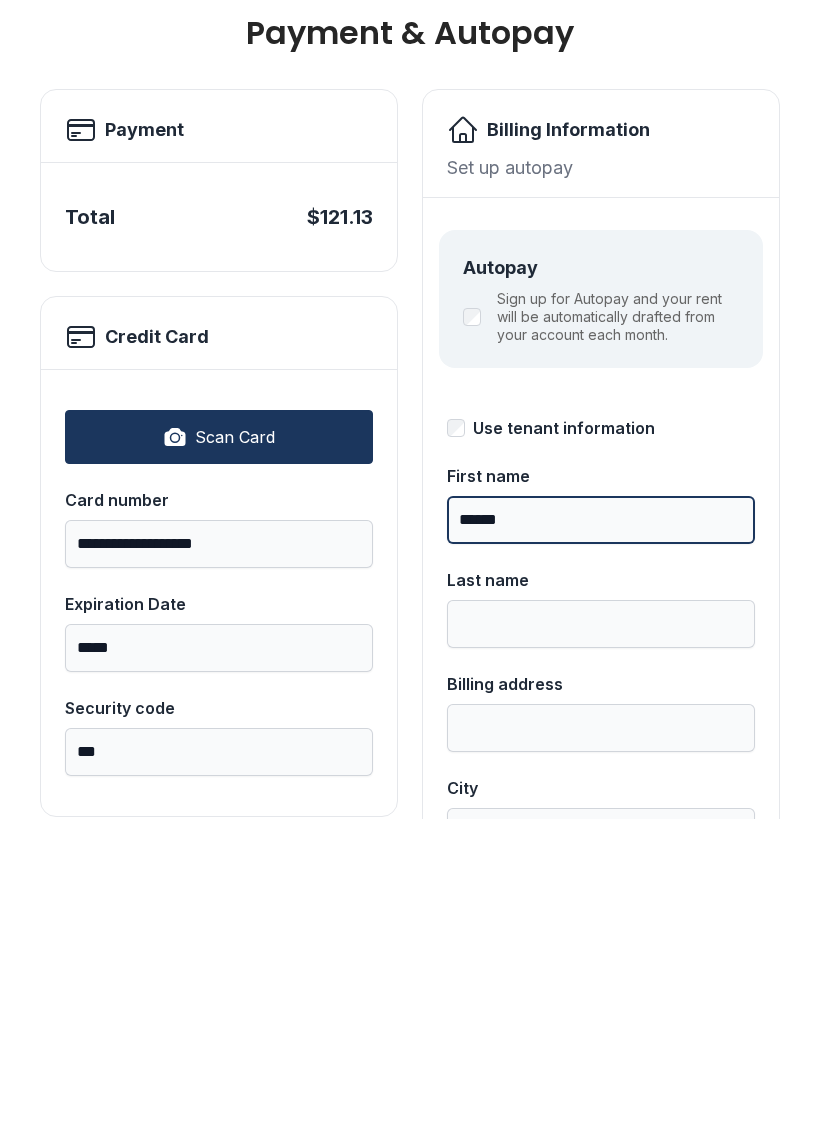 type on "******" 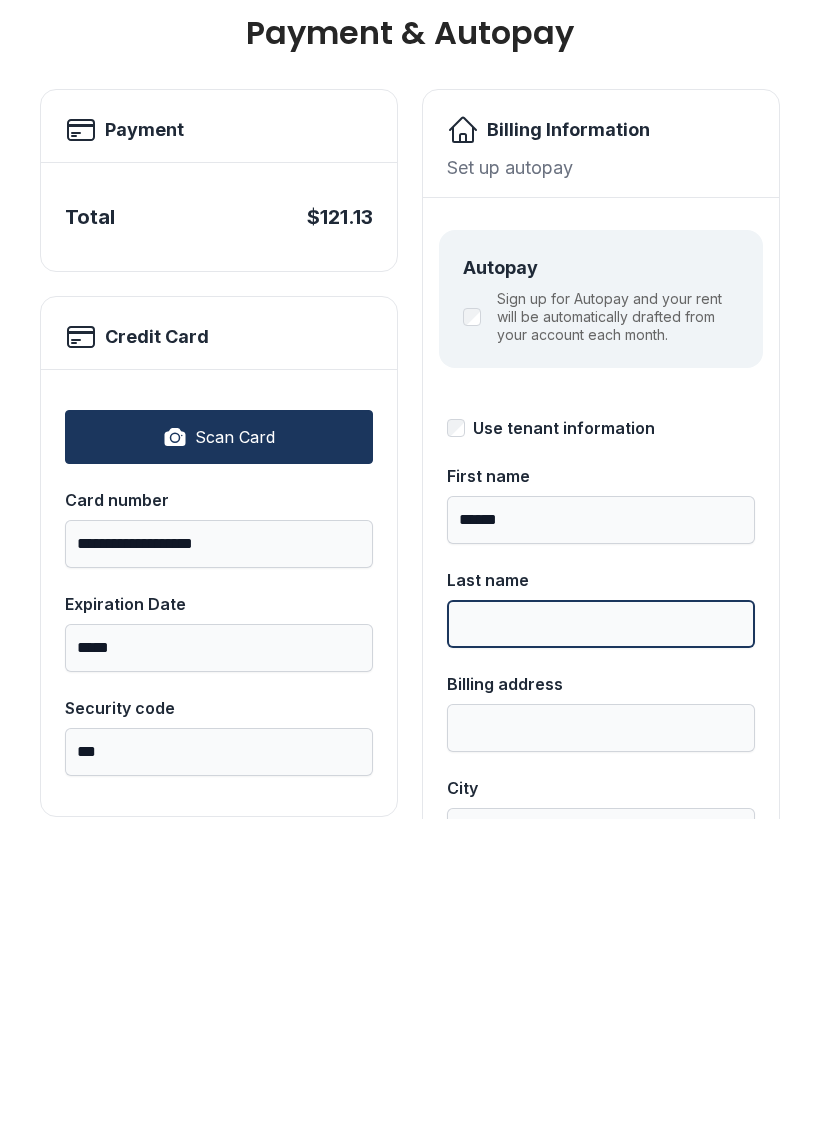 click on "Last name" at bounding box center [601, 941] 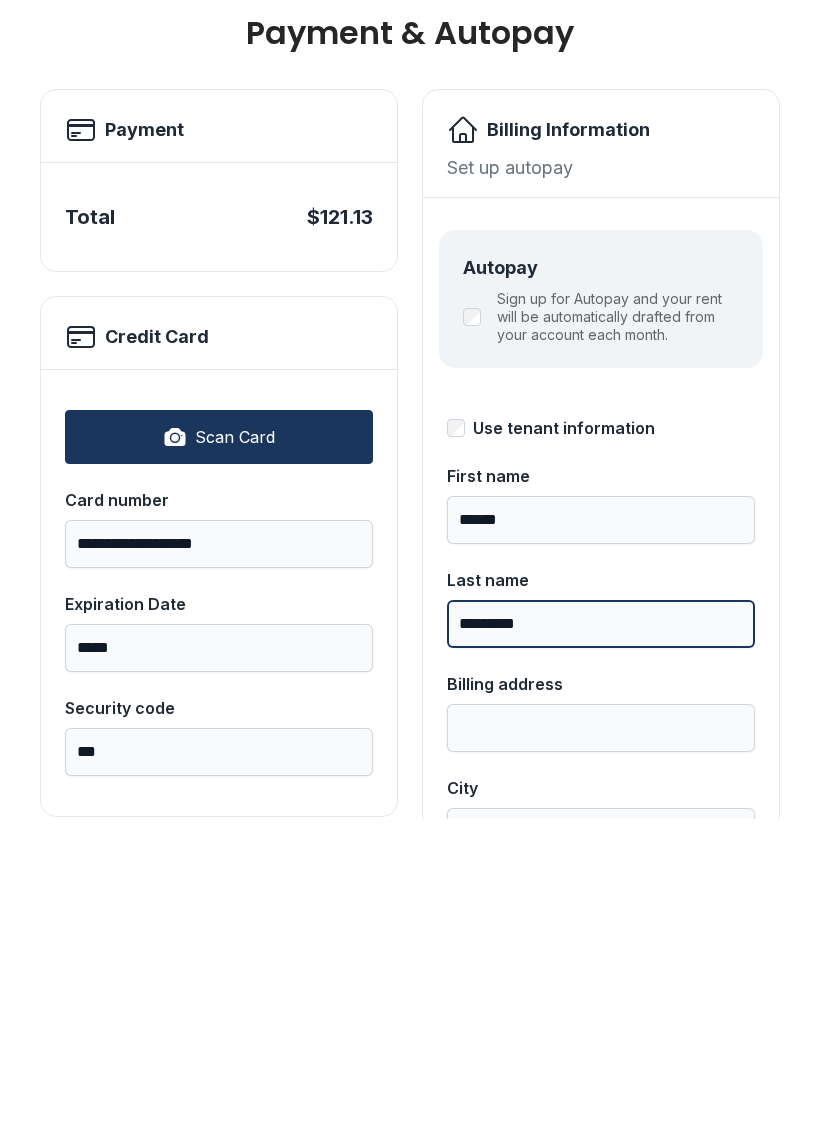 type on "*********" 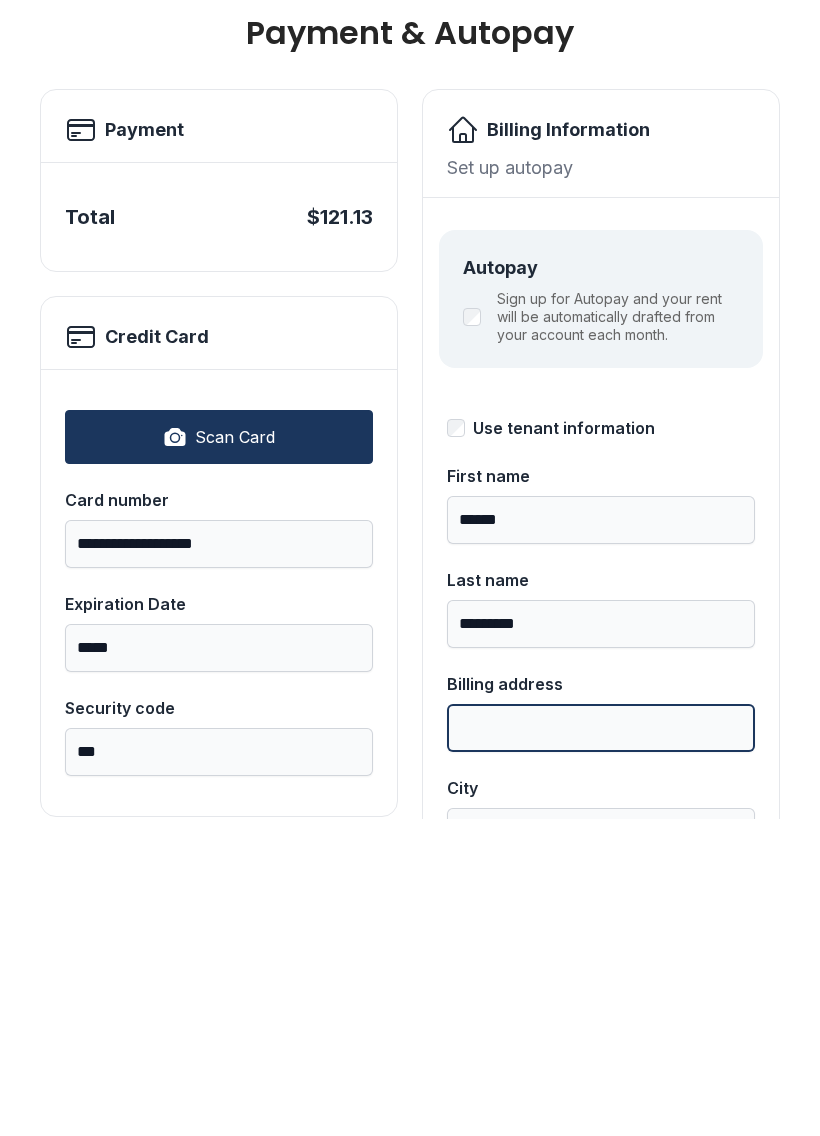 click on "Billing address" at bounding box center [601, 1045] 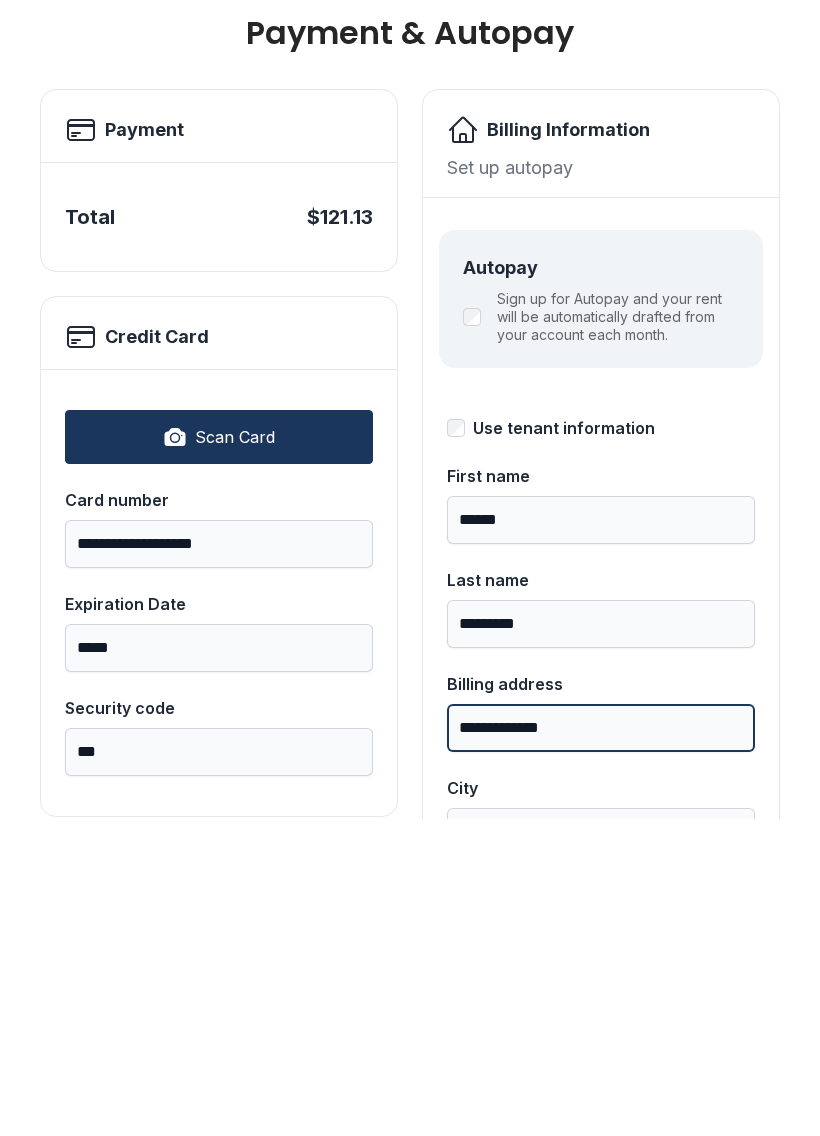 type on "**********" 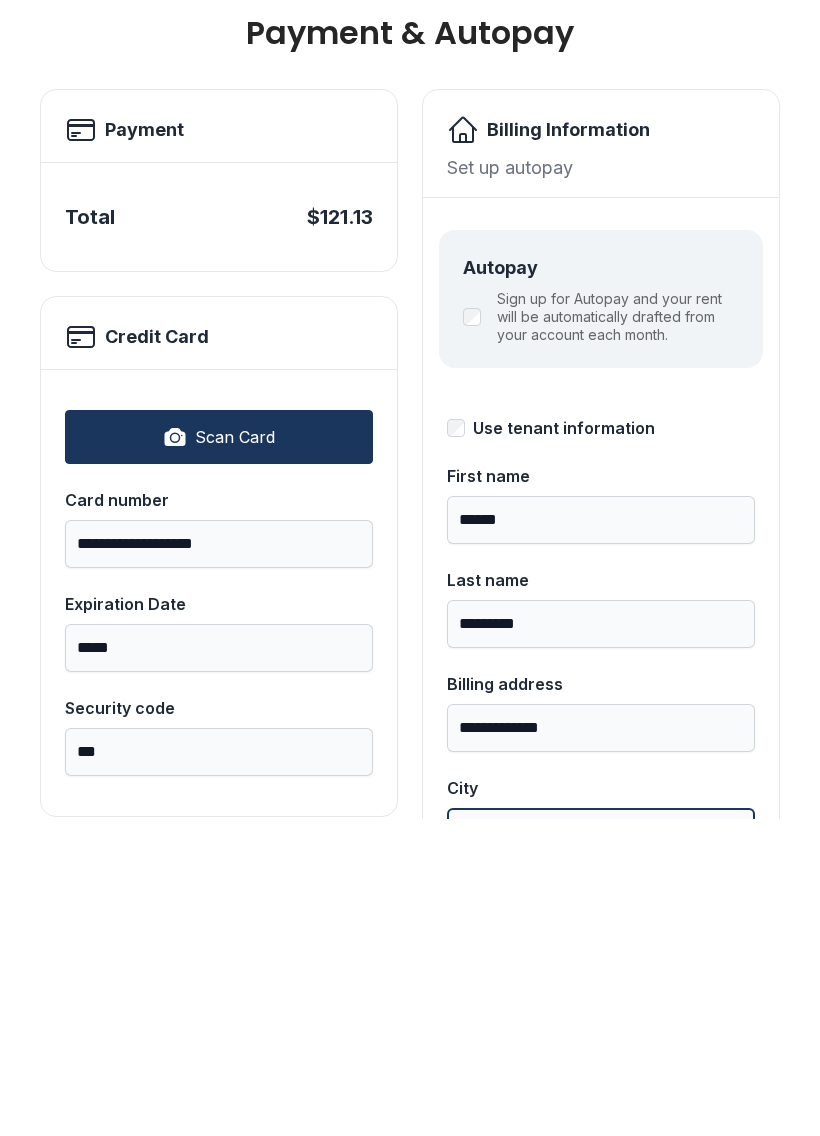 click on "City" at bounding box center (601, 1149) 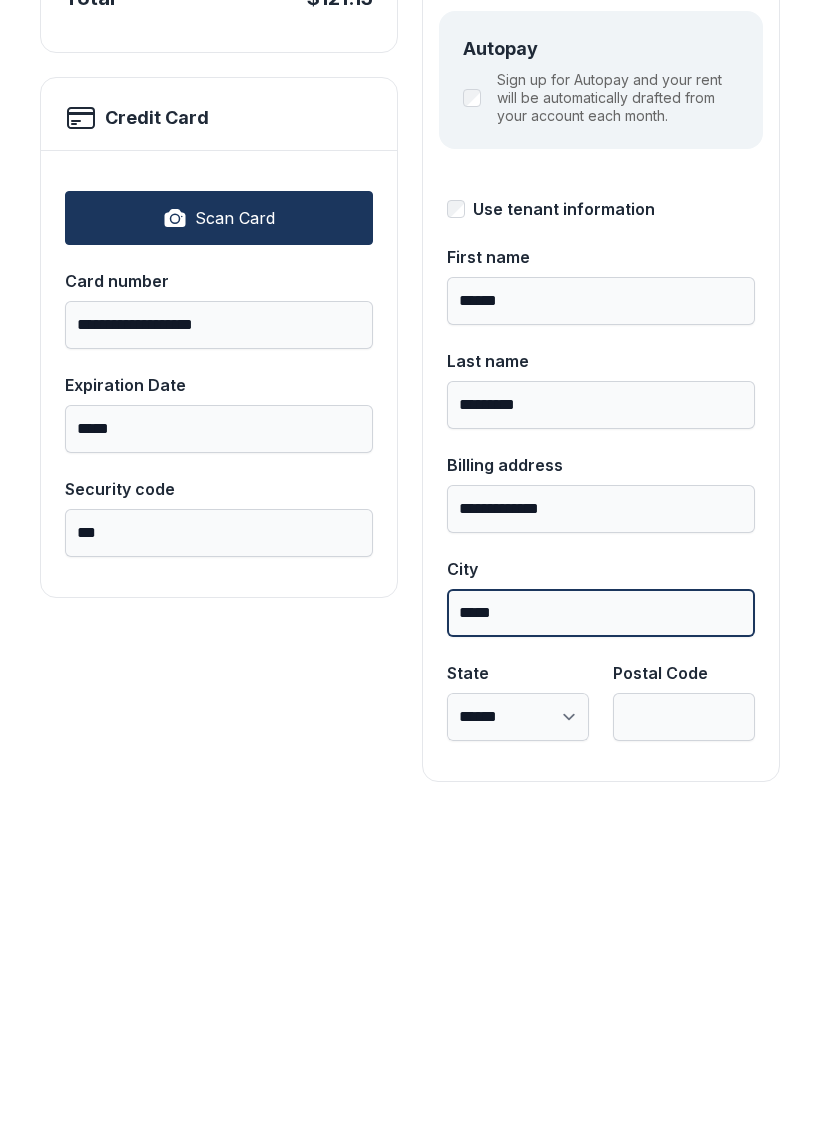 scroll, scrollTop: 218, scrollLeft: 0, axis: vertical 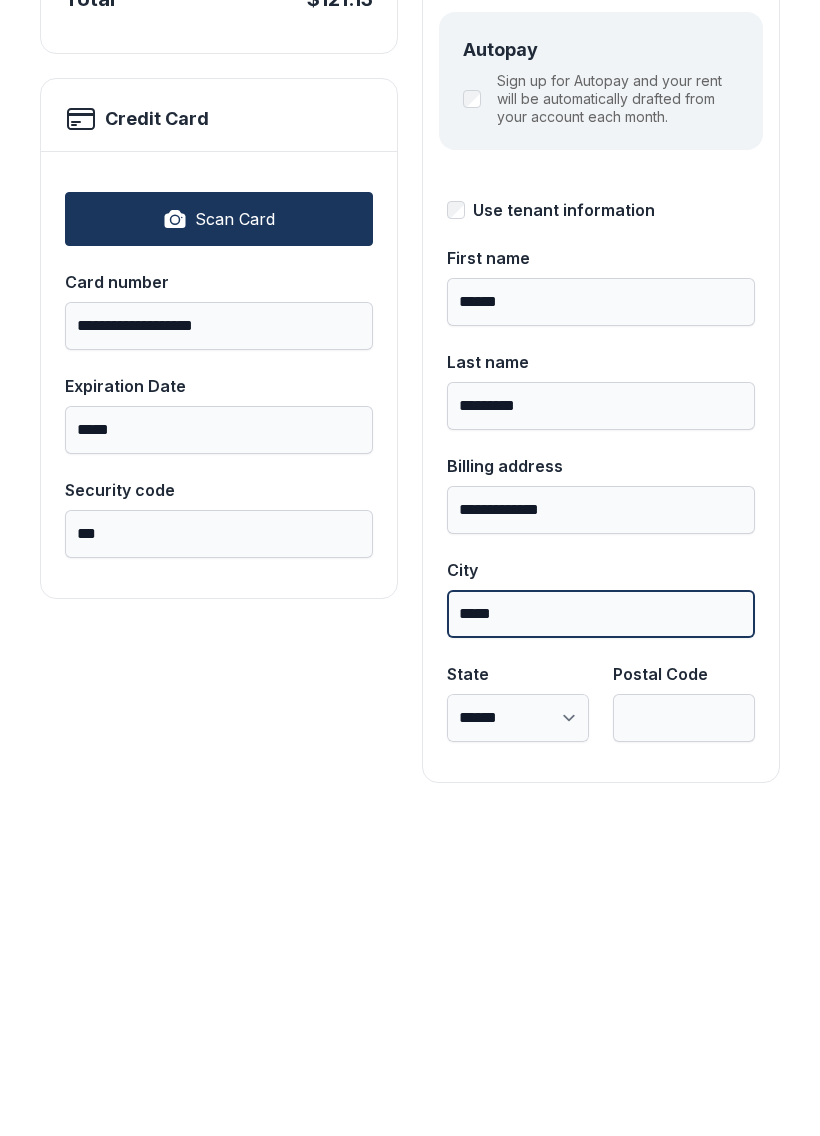 type on "*****" 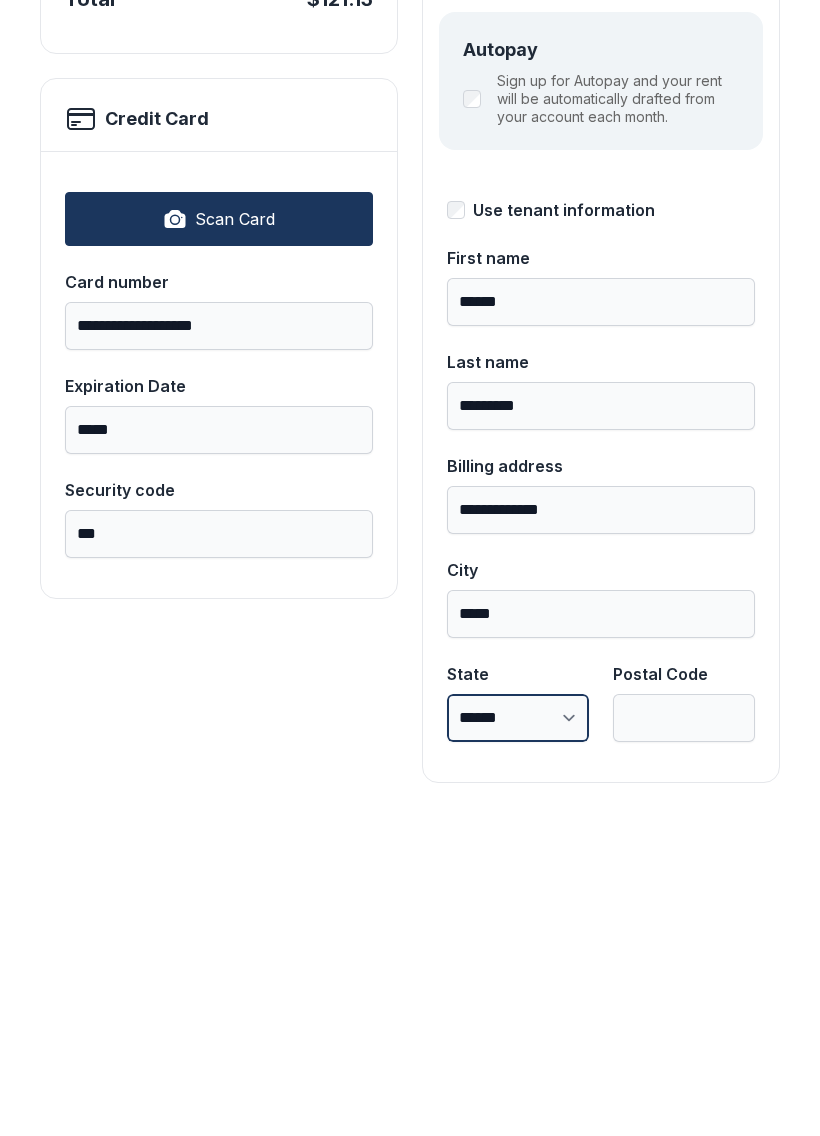 click on "**********" at bounding box center (518, 1035) 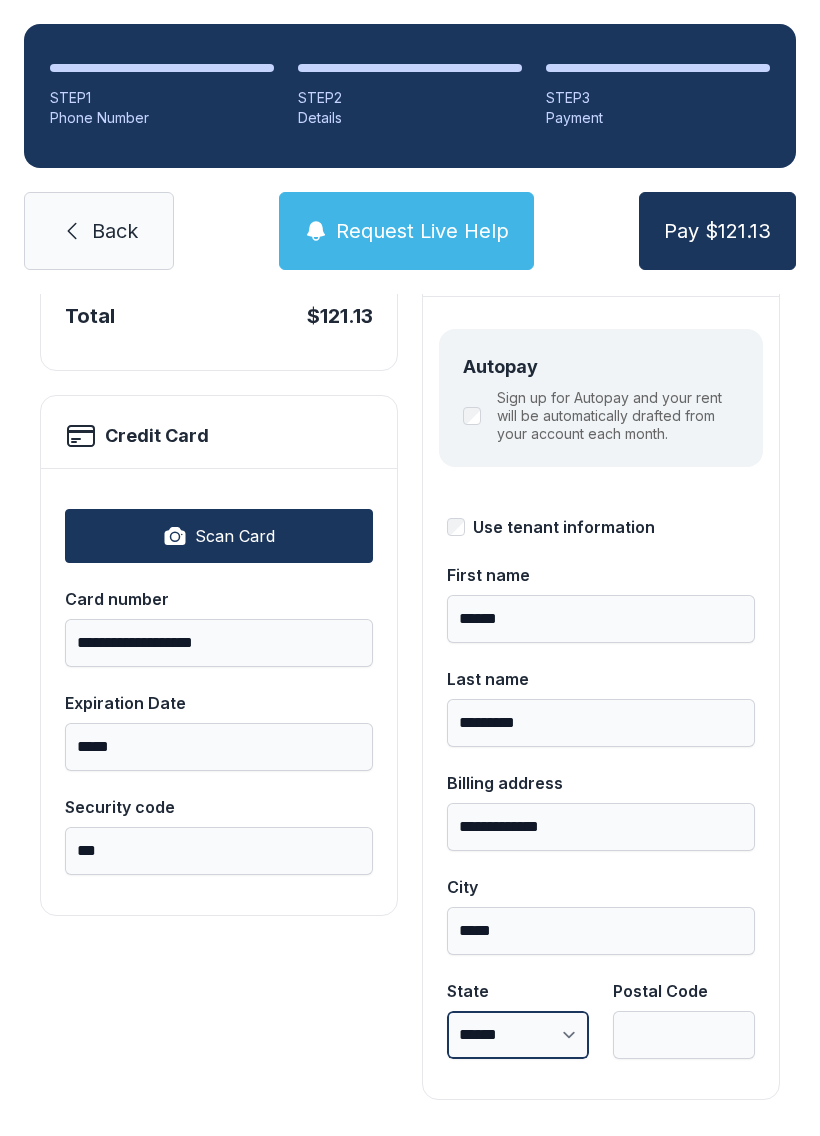 select on "**" 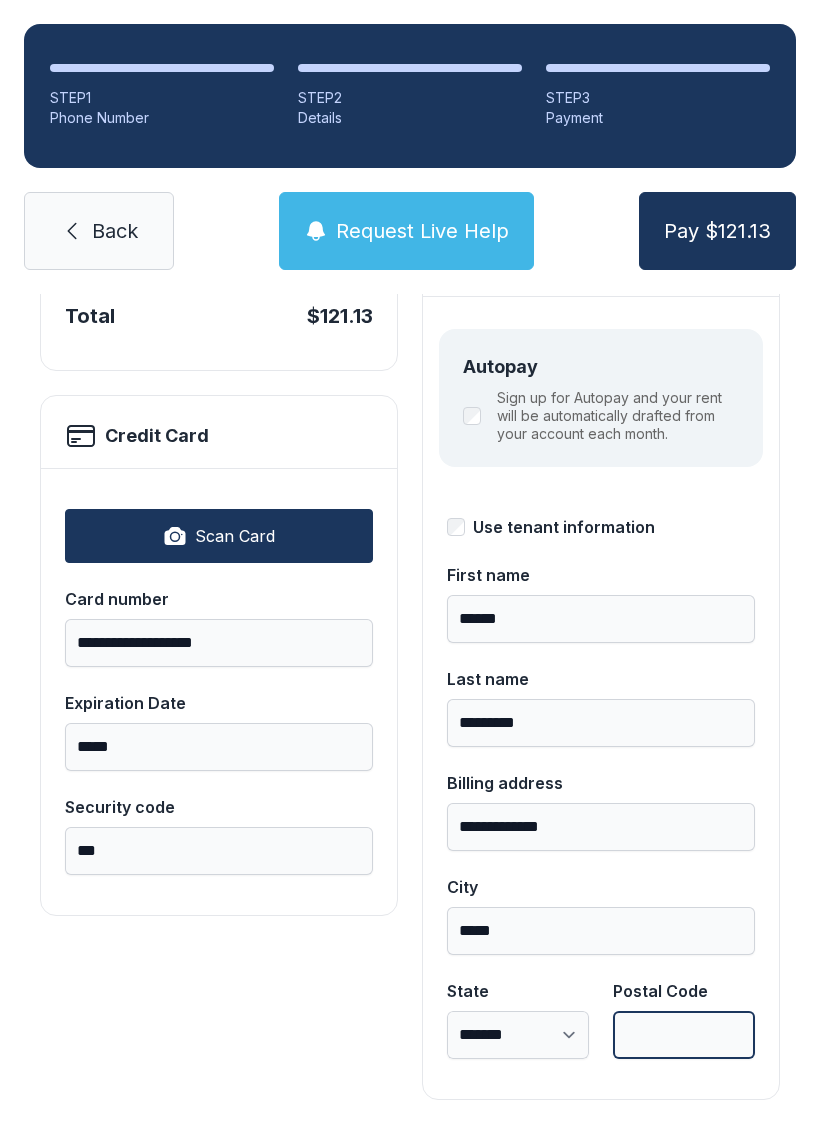 click on "Postal Code" at bounding box center [684, 1035] 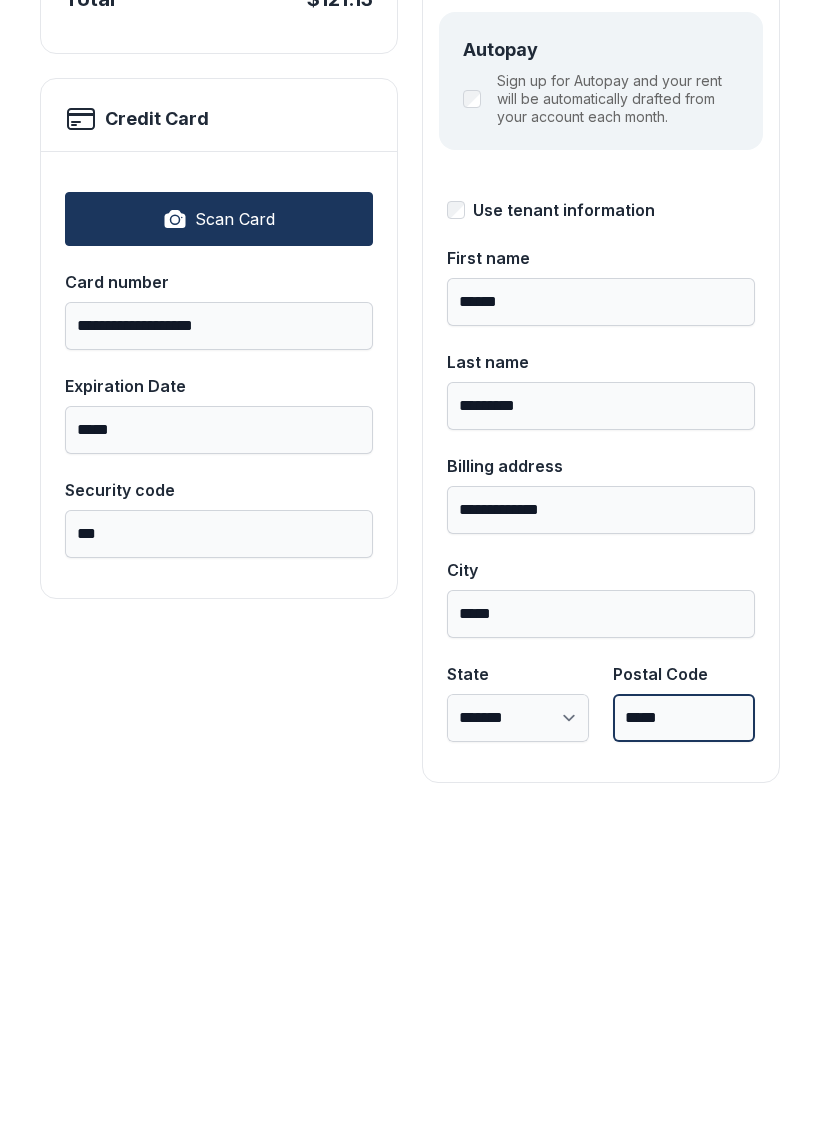 type on "*****" 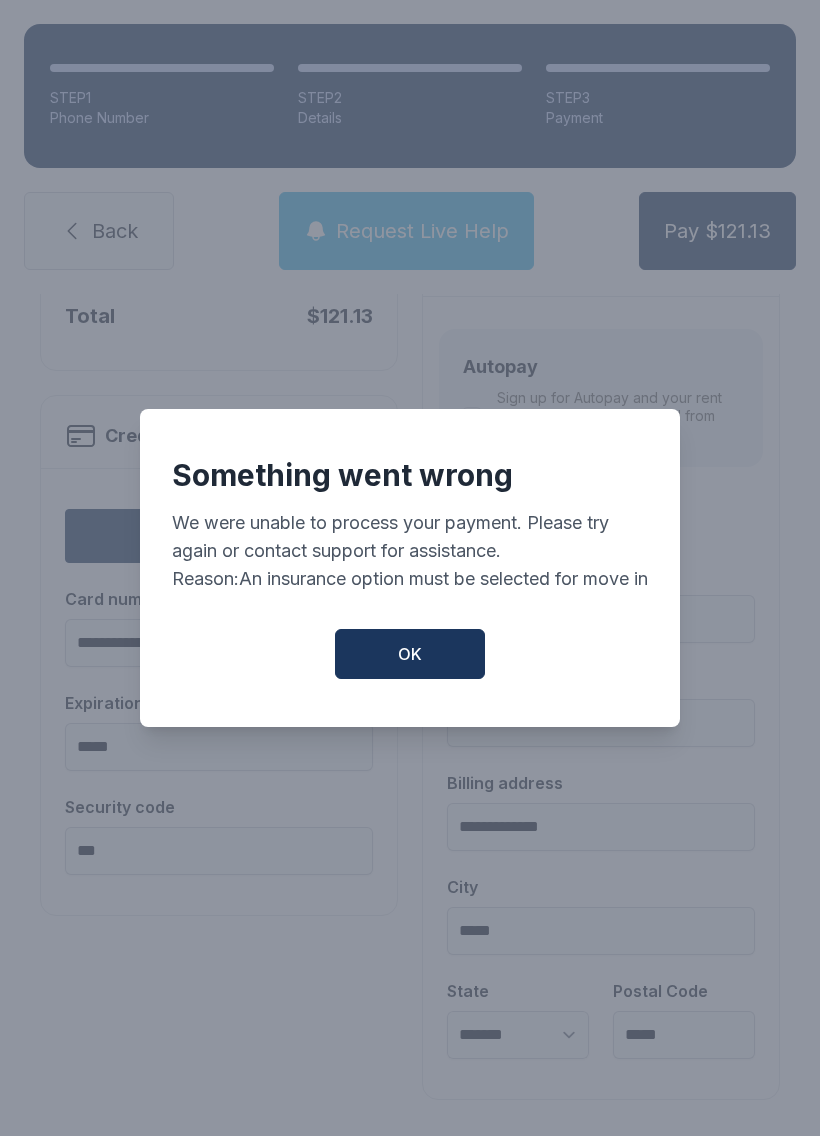 click on "OK" at bounding box center [410, 654] 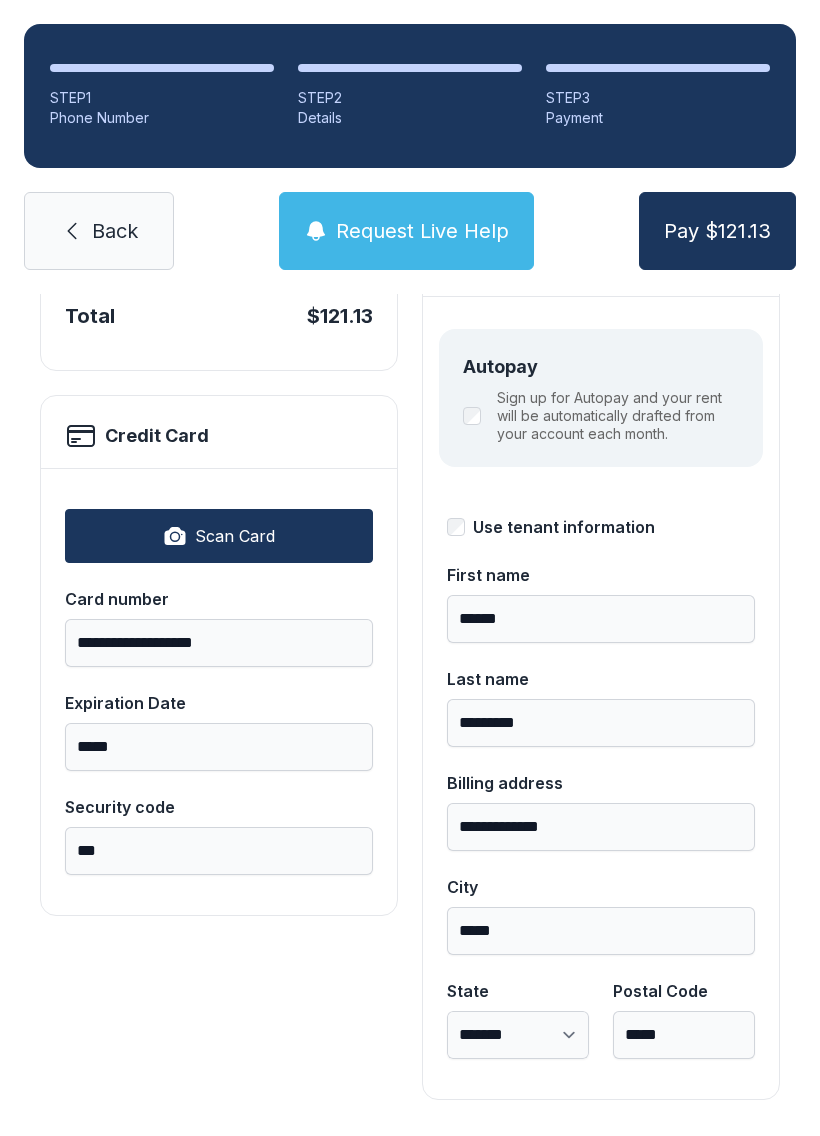 click on "Pay $121.13" at bounding box center (717, 231) 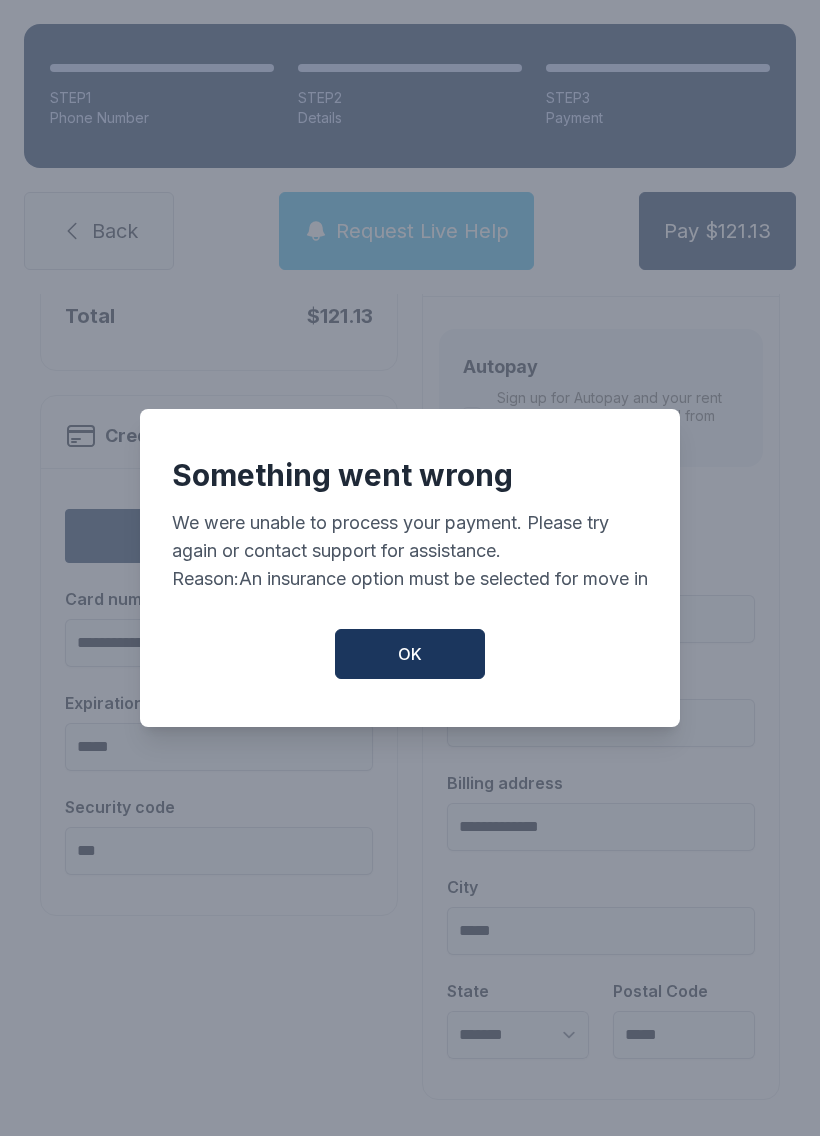 click on "OK" at bounding box center (410, 654) 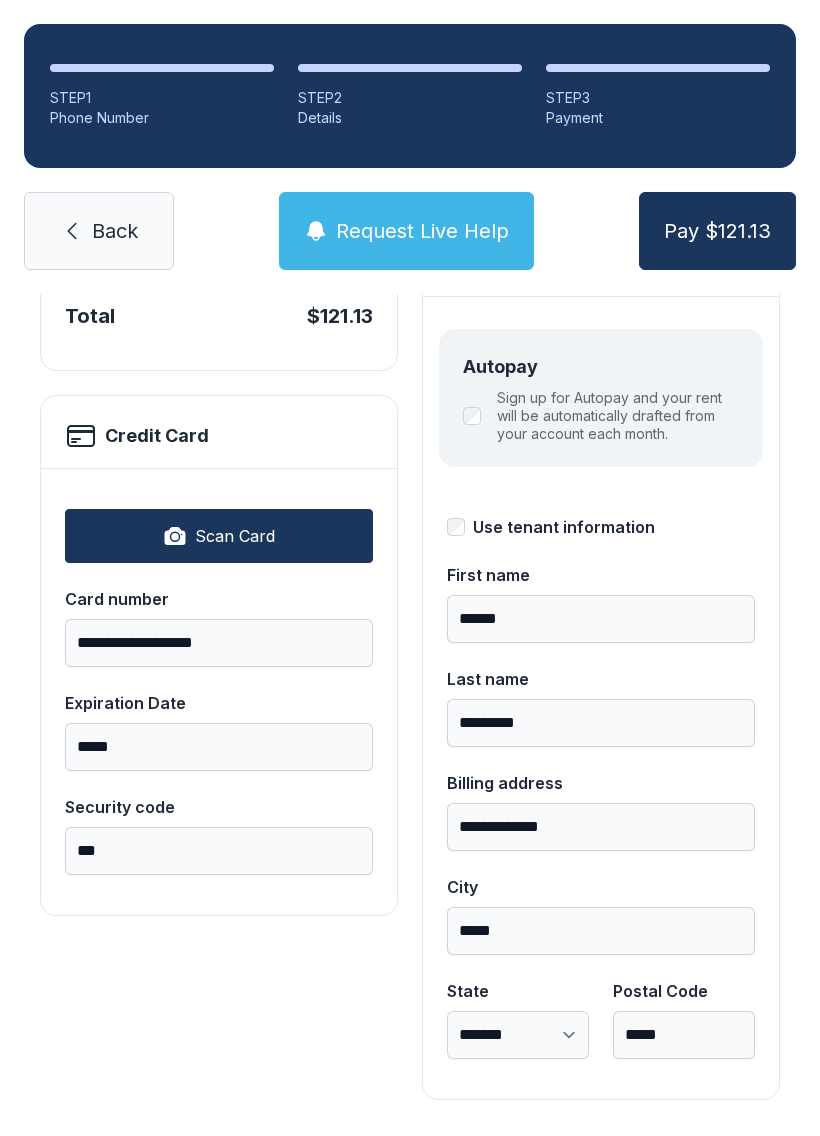 click on "Scan Card" at bounding box center (219, 536) 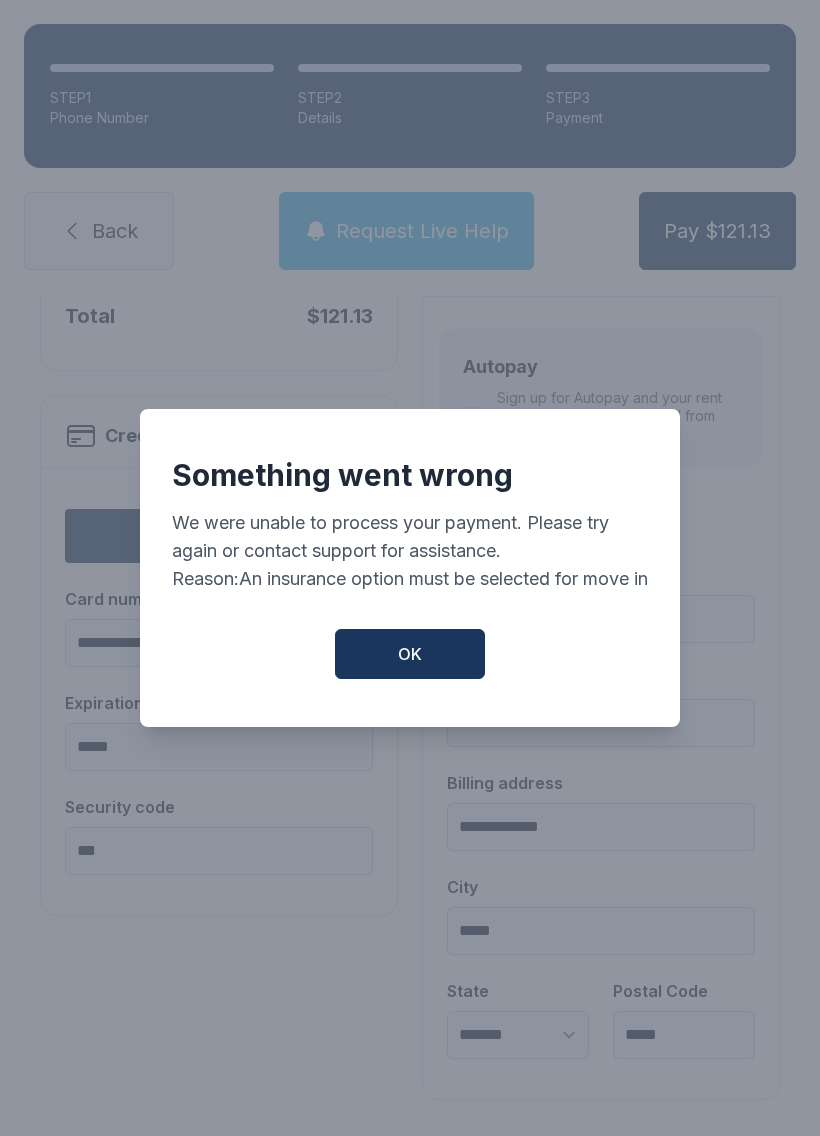 click on "OK" at bounding box center [410, 654] 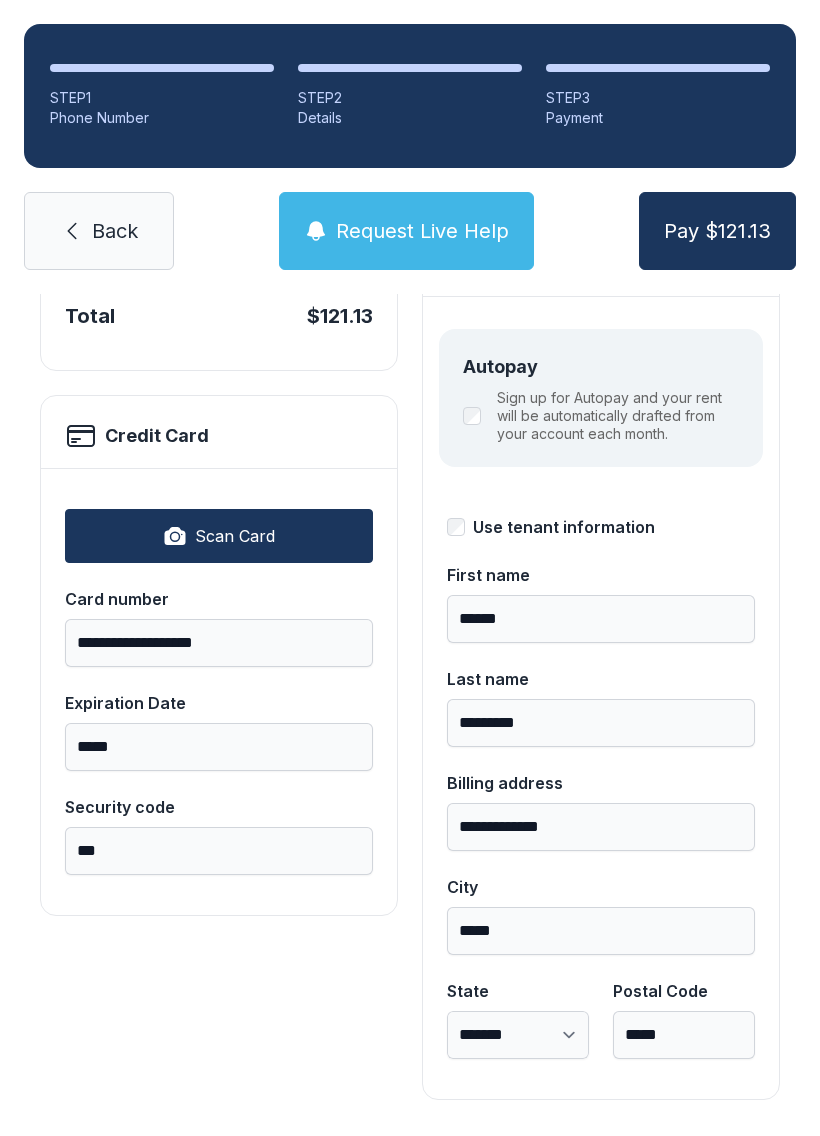 click 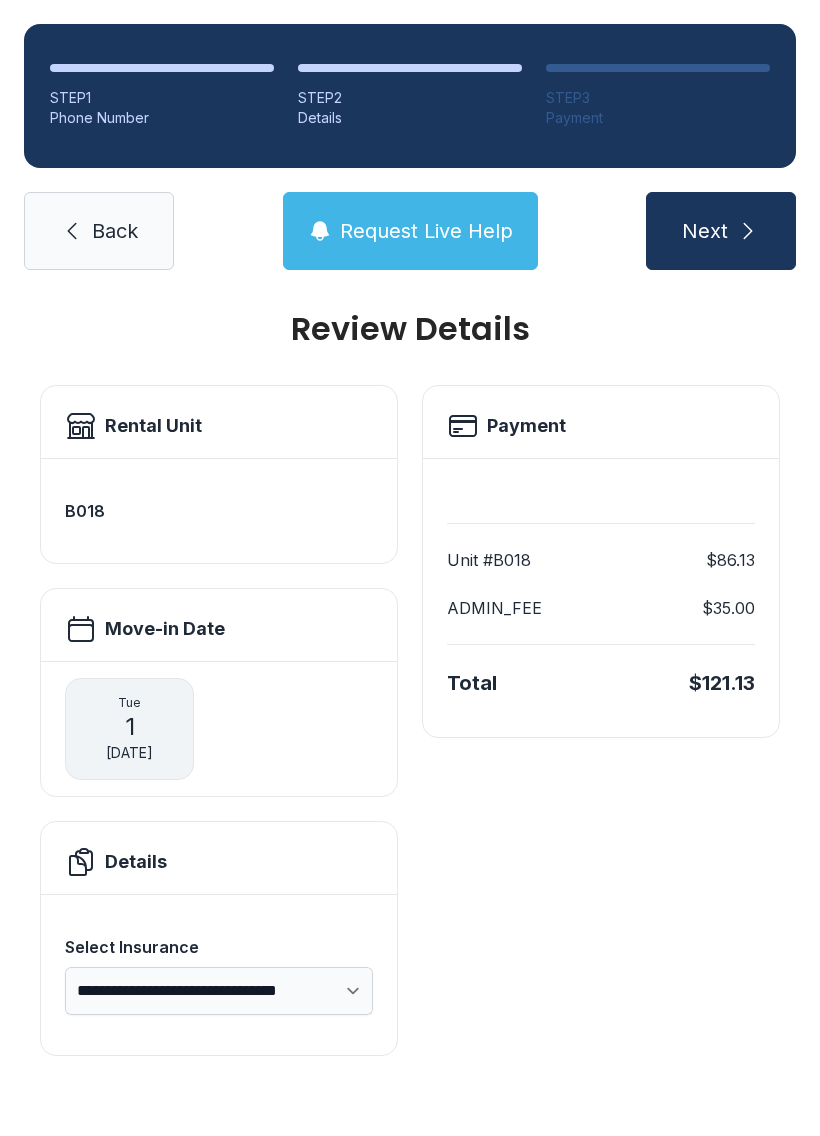 scroll, scrollTop: 0, scrollLeft: 0, axis: both 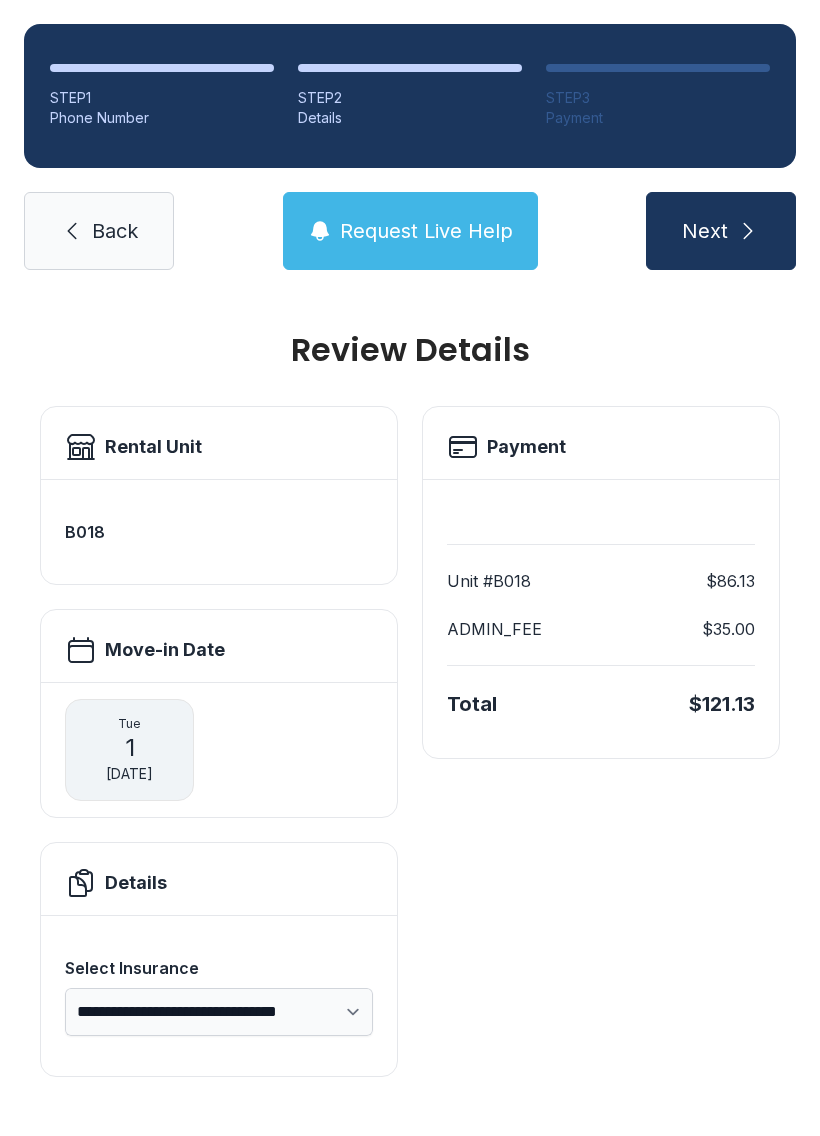 click on "Next" at bounding box center [705, 231] 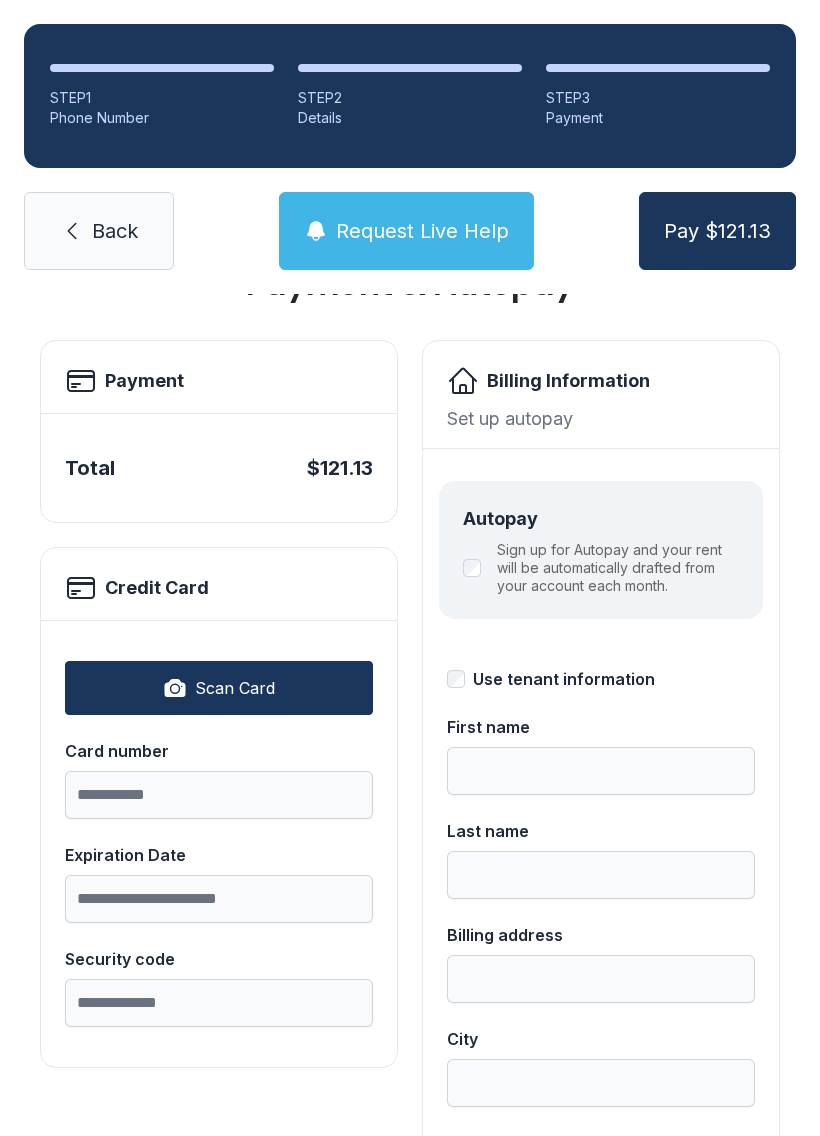 scroll, scrollTop: 65, scrollLeft: 0, axis: vertical 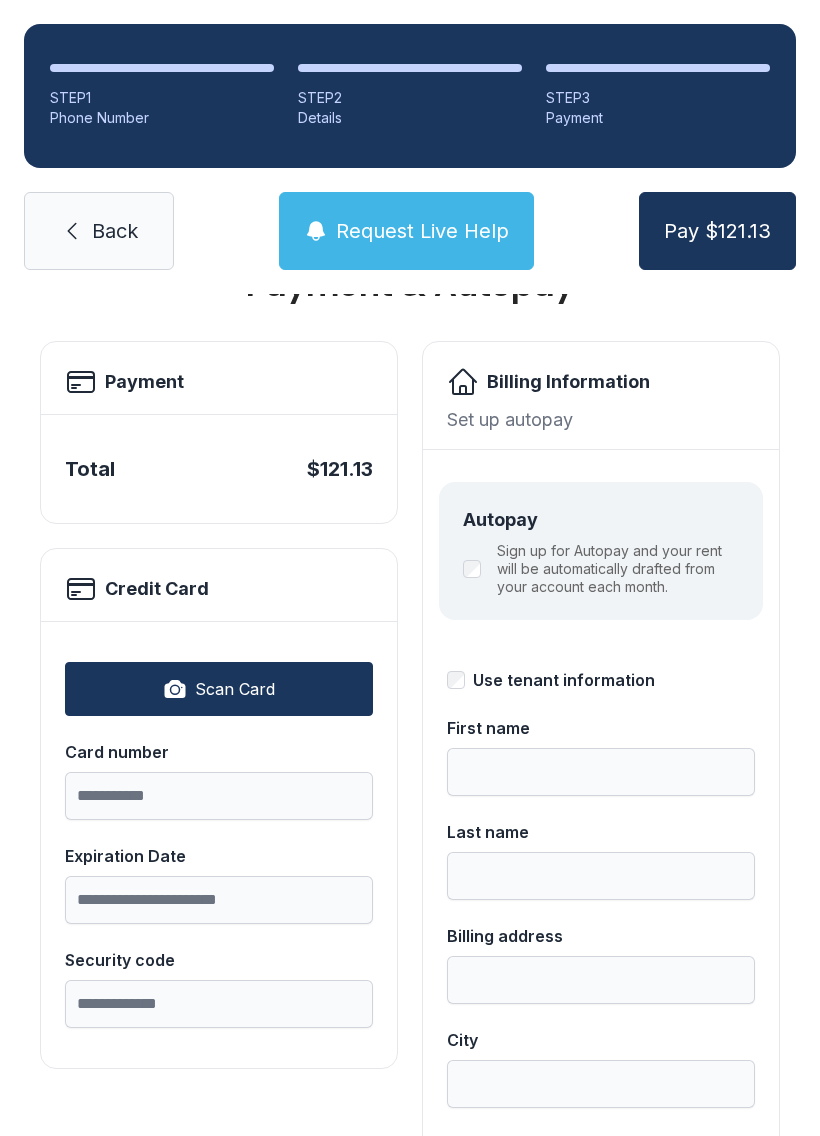 click on "Scan Card" at bounding box center [219, 689] 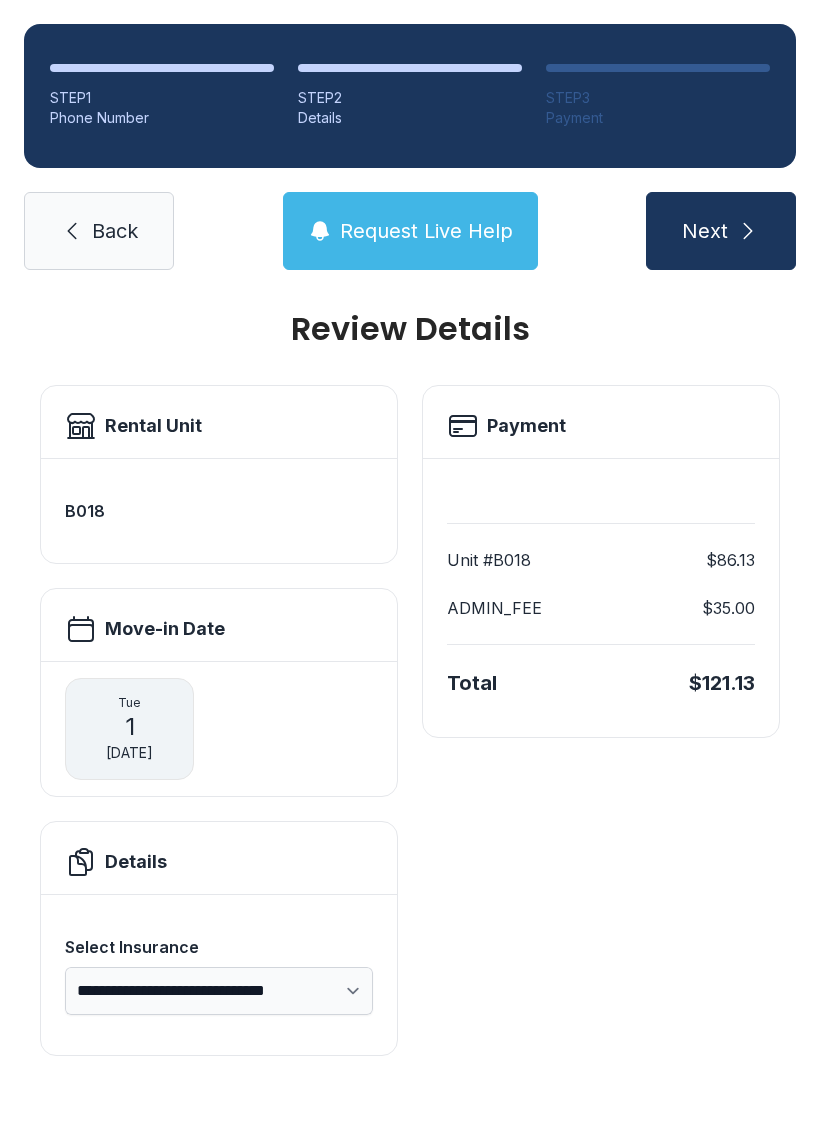 scroll, scrollTop: 0, scrollLeft: 0, axis: both 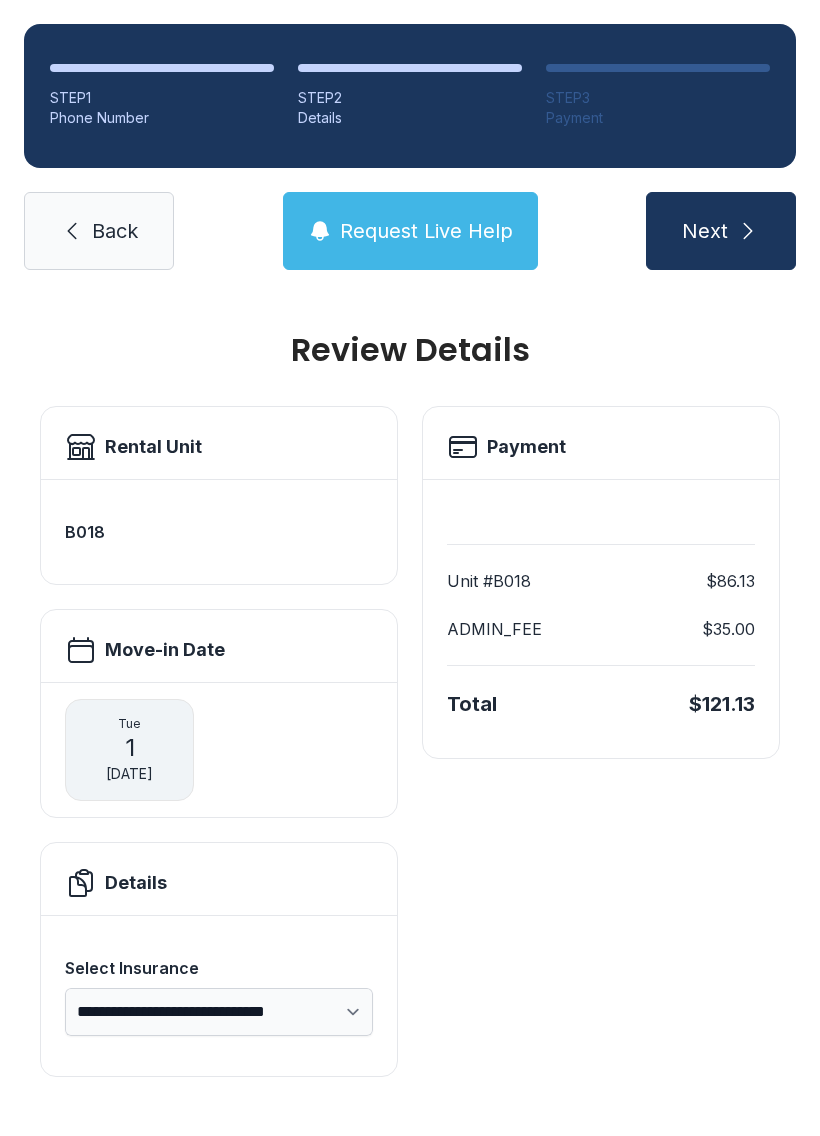 click on "Back" at bounding box center [99, 231] 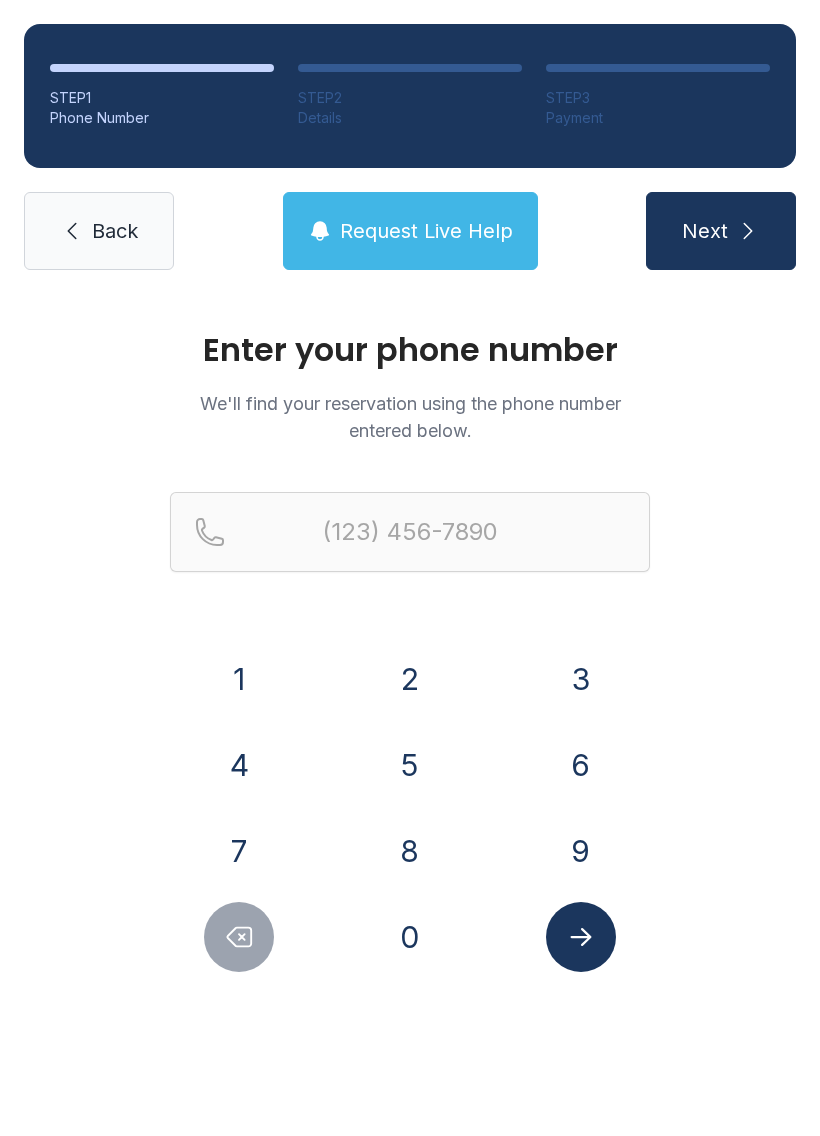 click on "Back" at bounding box center [99, 231] 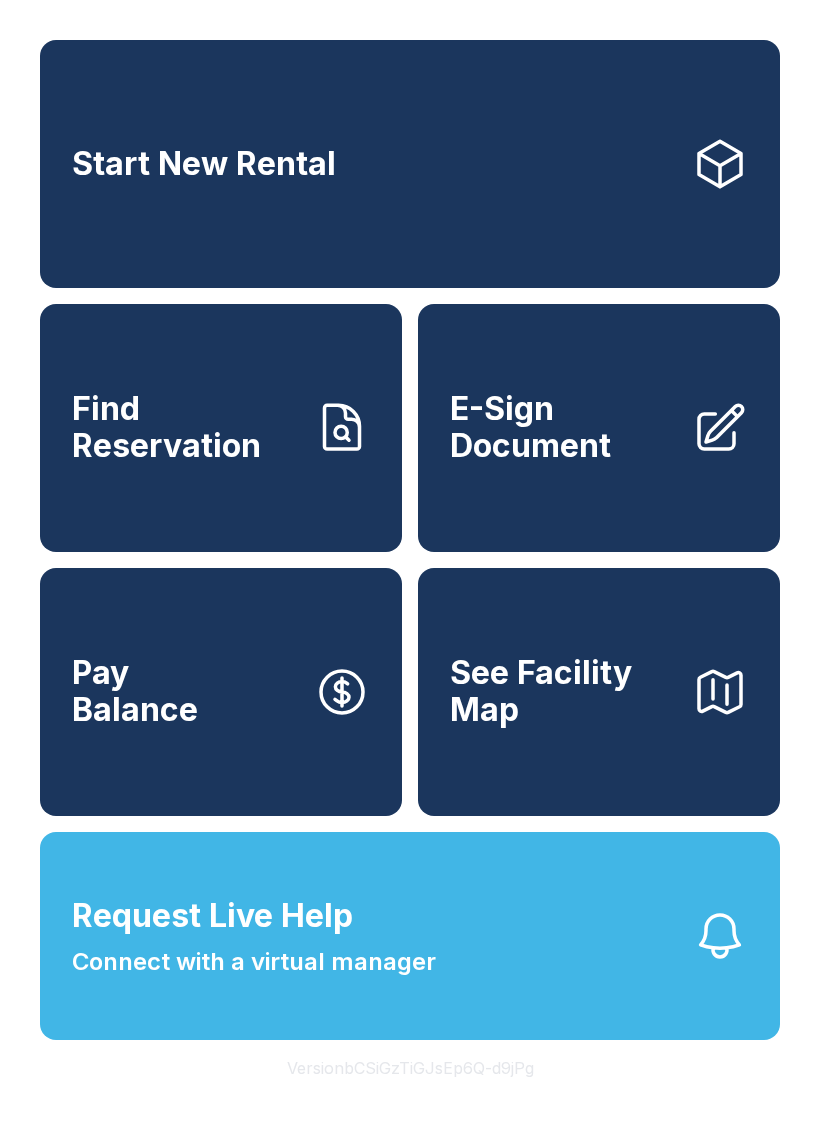 click on "Find Reservation" at bounding box center (185, 427) 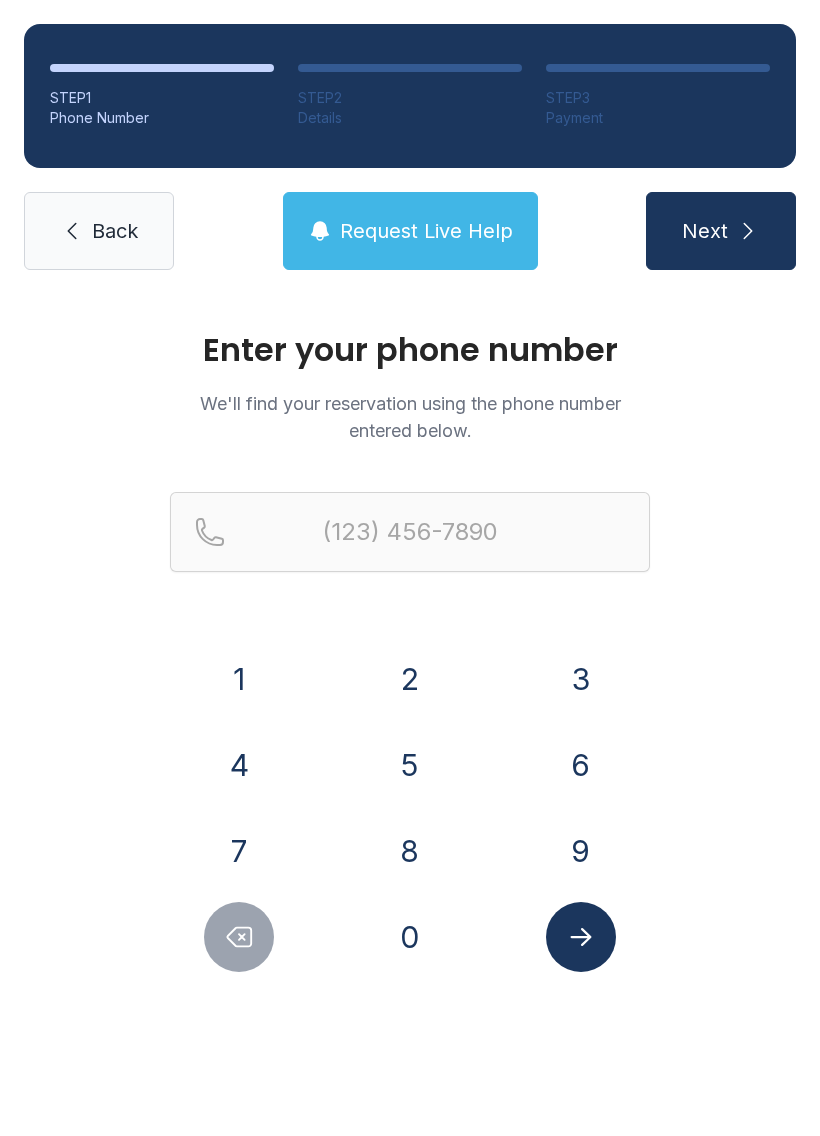 click on "9" at bounding box center (581, 851) 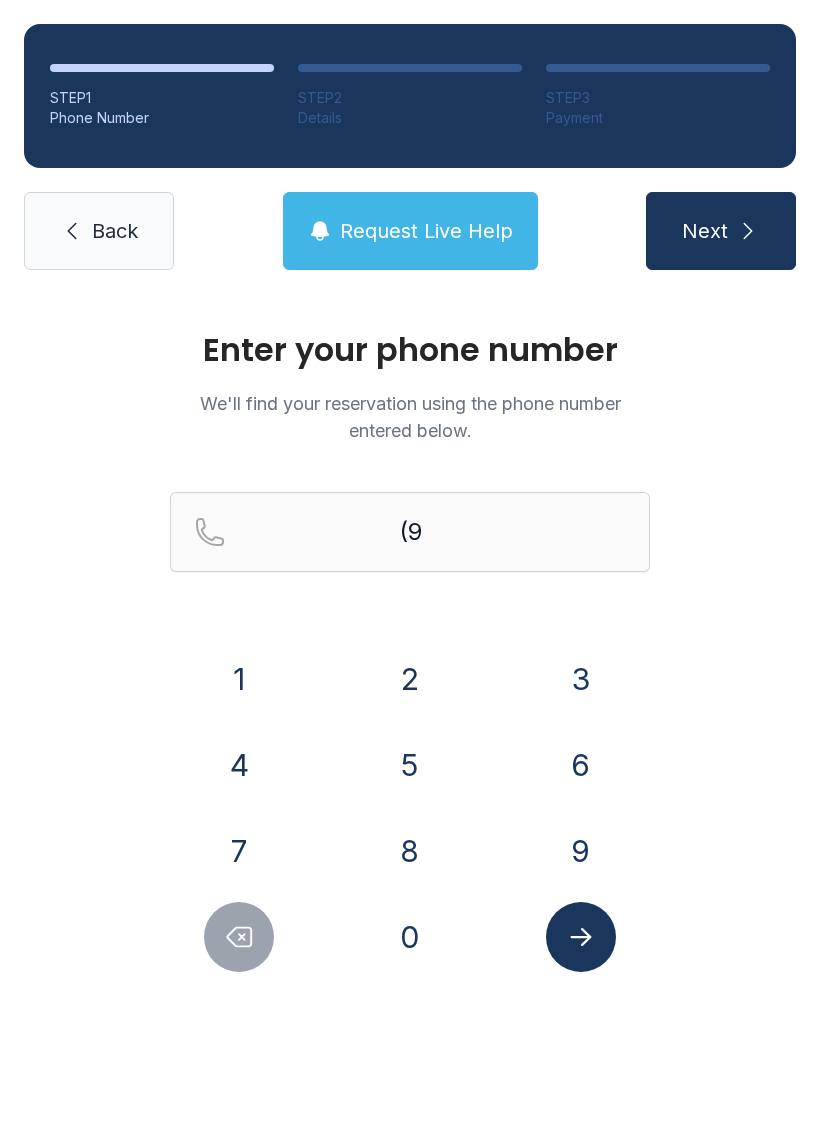 click on "7" at bounding box center (239, 851) 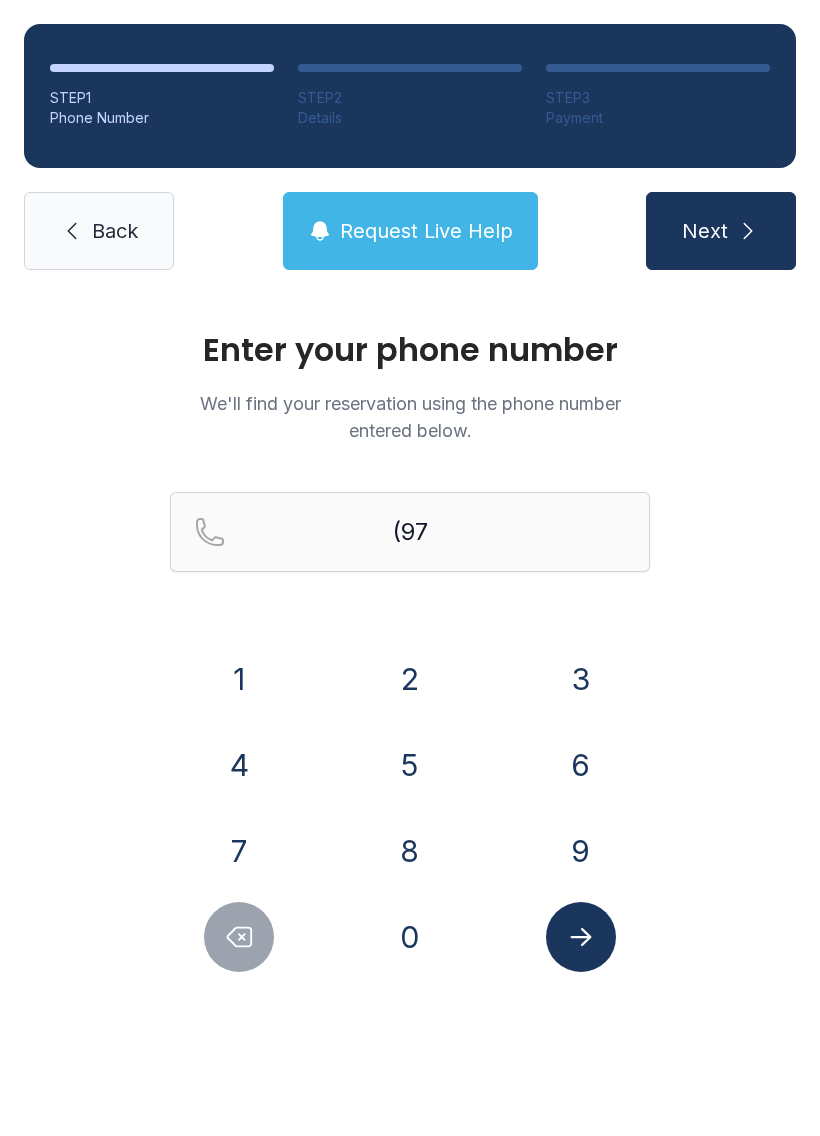 click on "1" at bounding box center [239, 679] 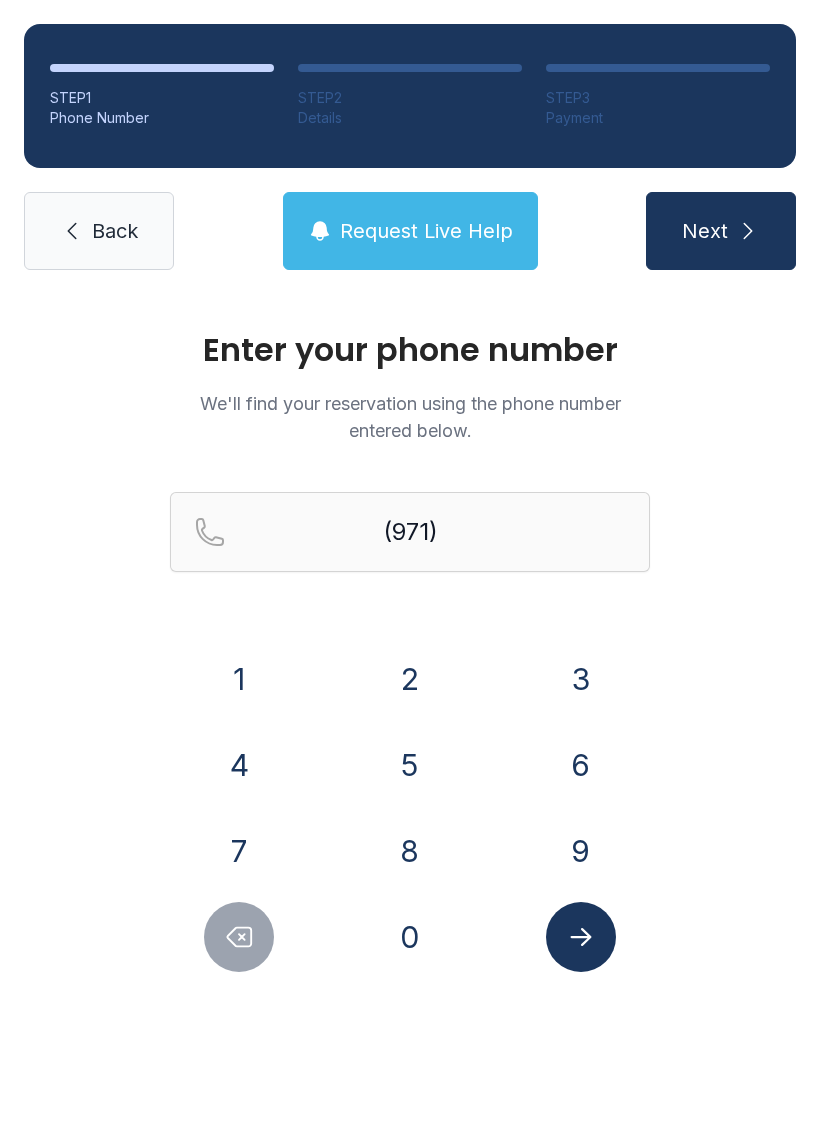 click on "4" at bounding box center (239, 765) 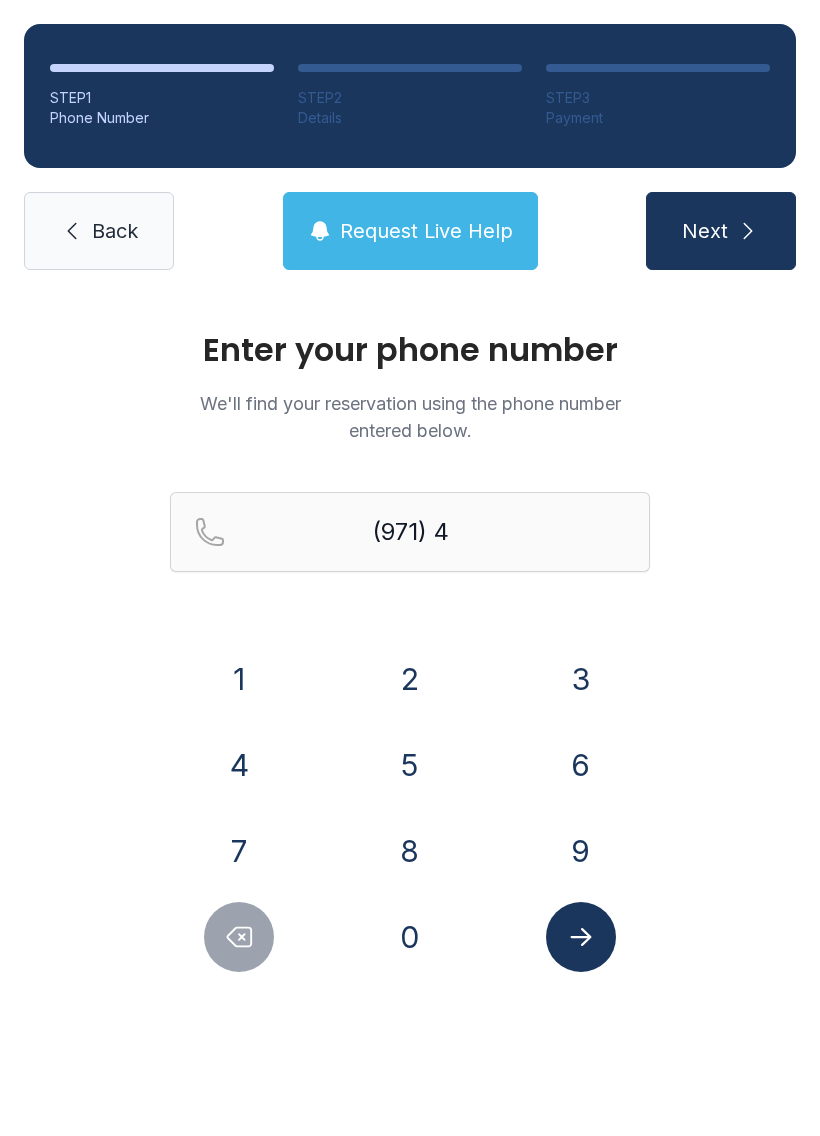 click on "7" at bounding box center (239, 851) 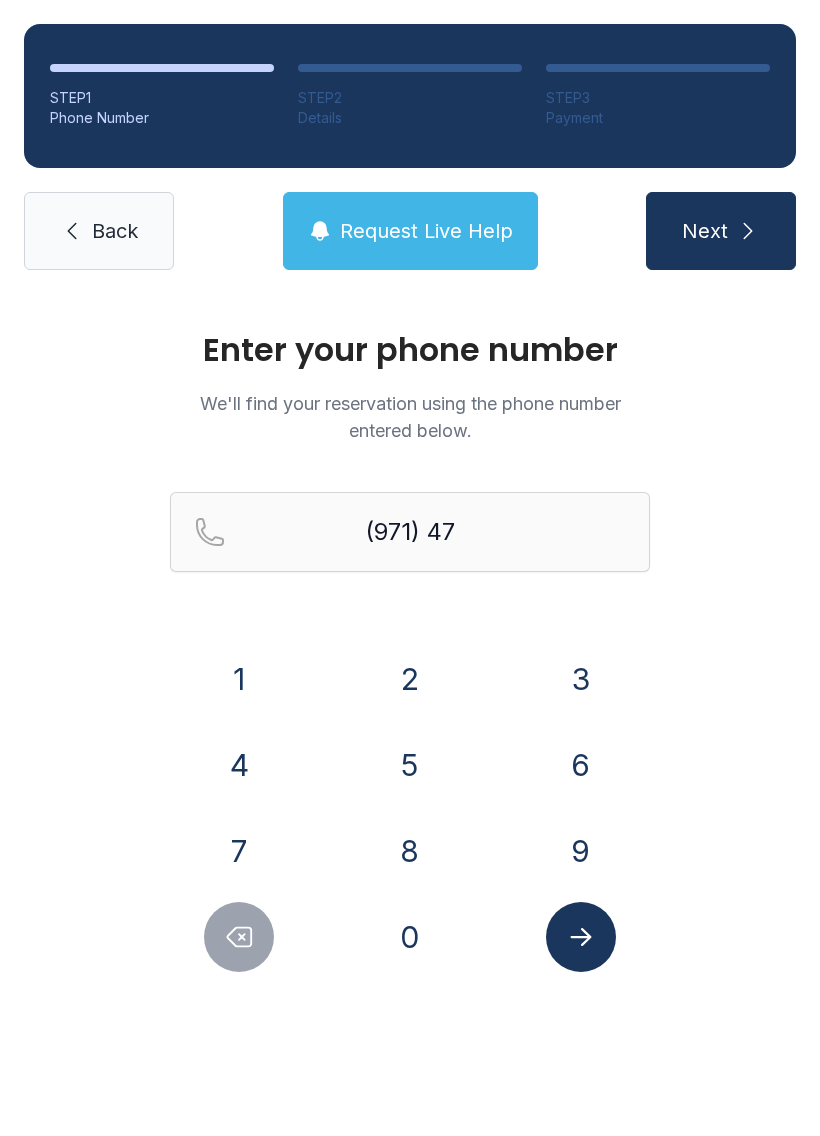 click on "6" at bounding box center [581, 765] 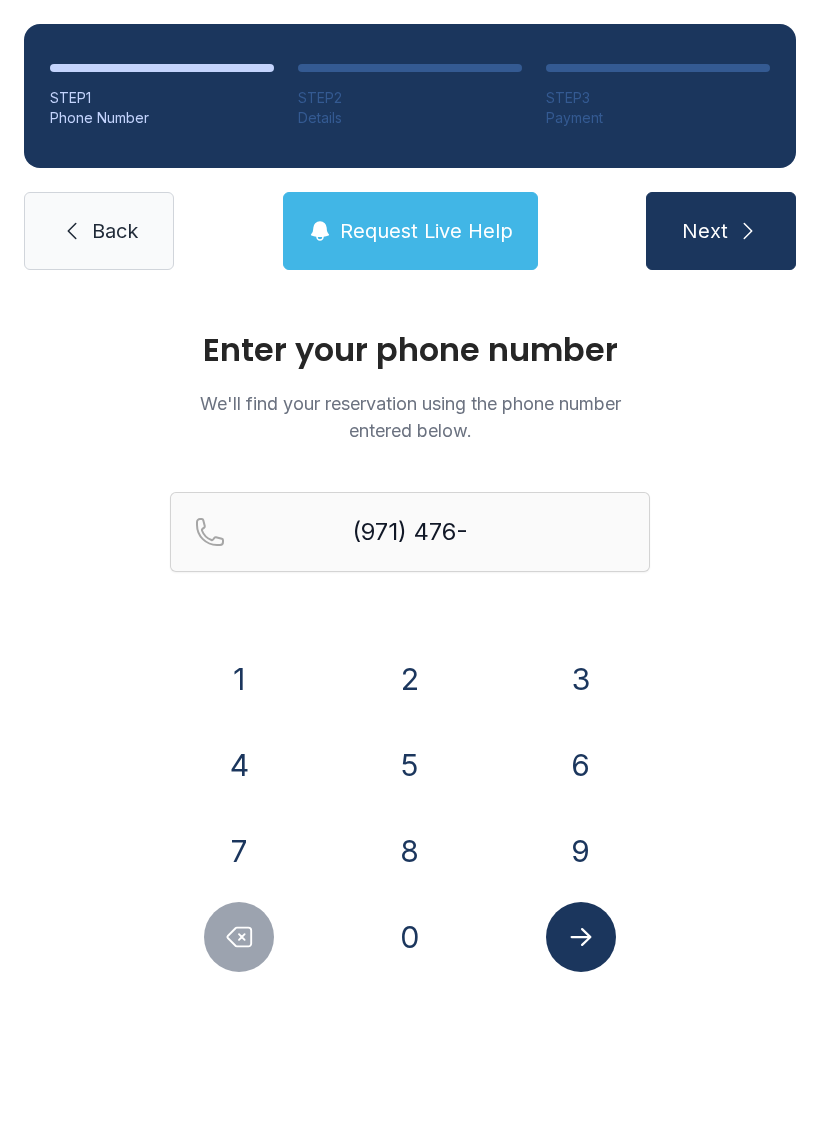 click on "4" at bounding box center (239, 765) 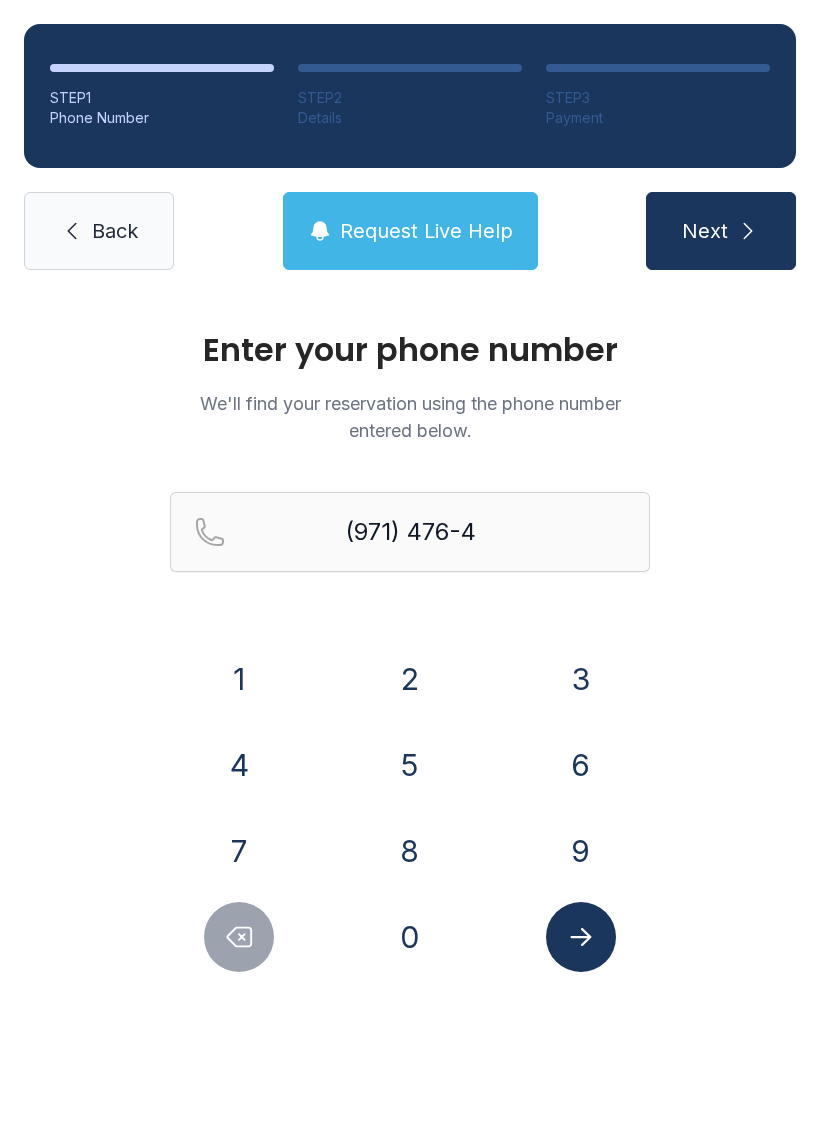 click on "8" at bounding box center [410, 851] 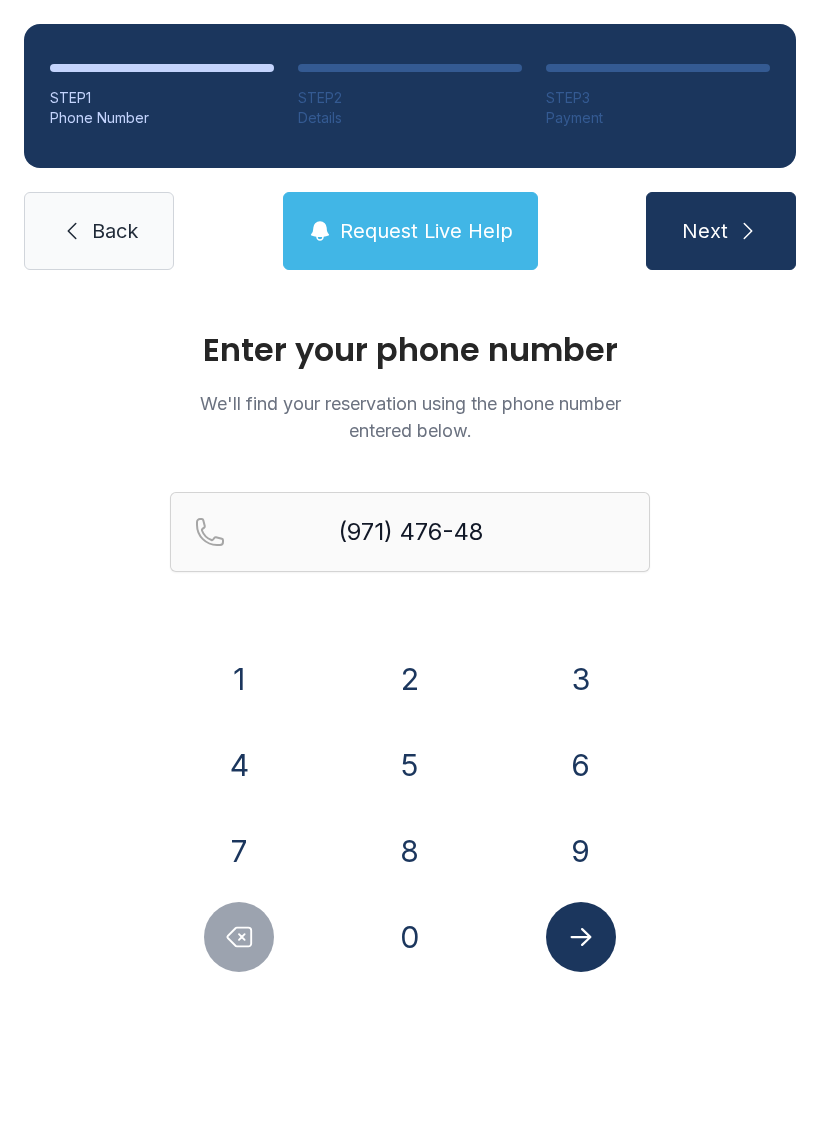 click on "8" at bounding box center [410, 851] 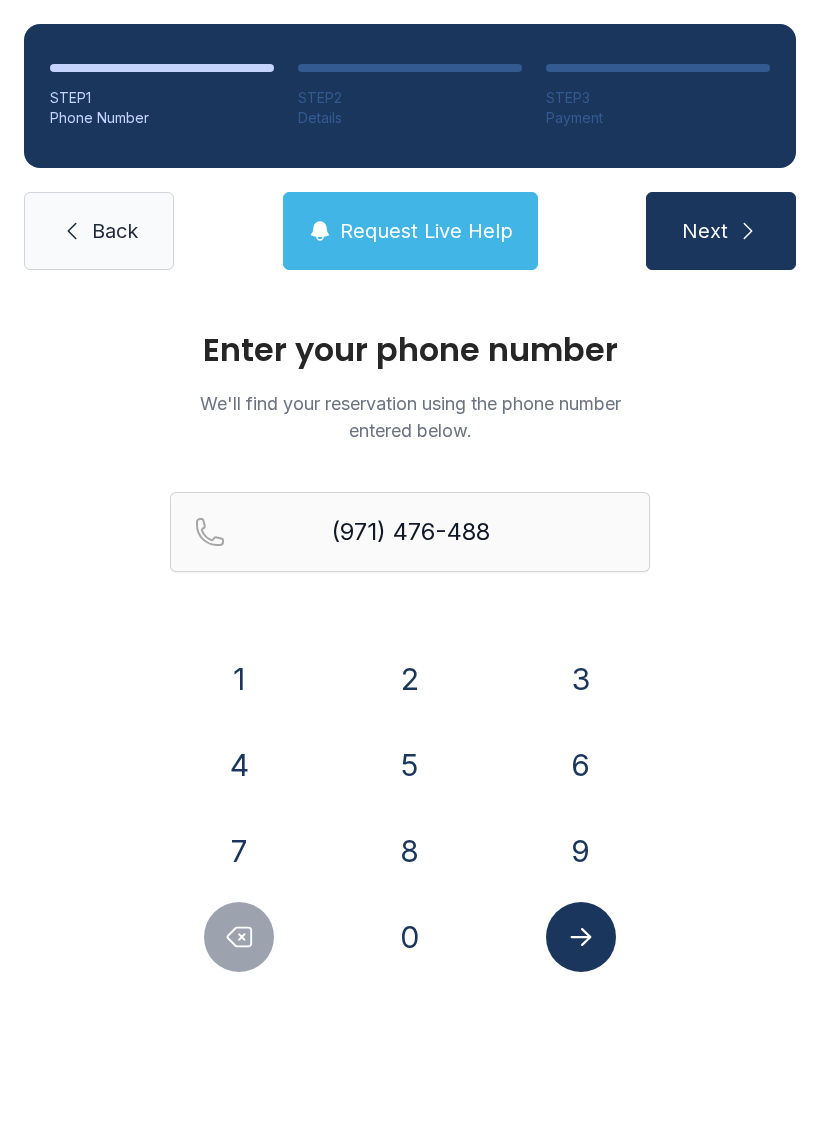 click on "2" at bounding box center (410, 679) 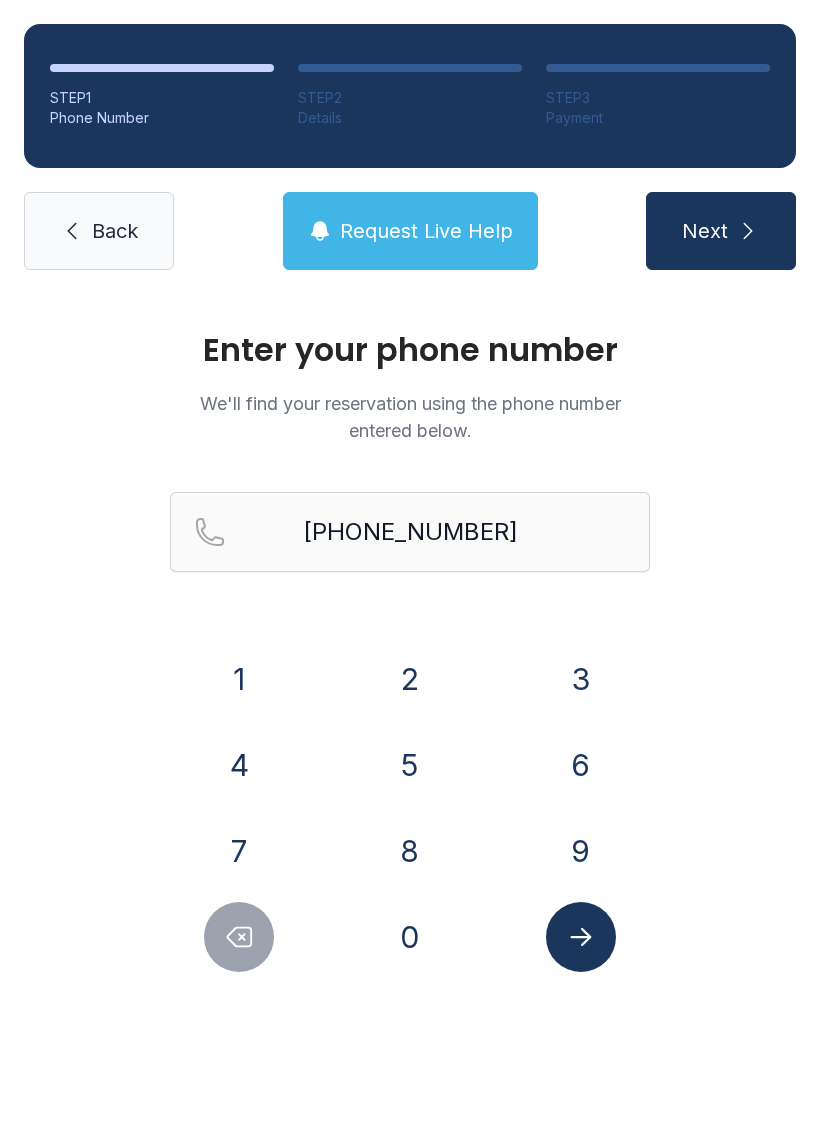 click 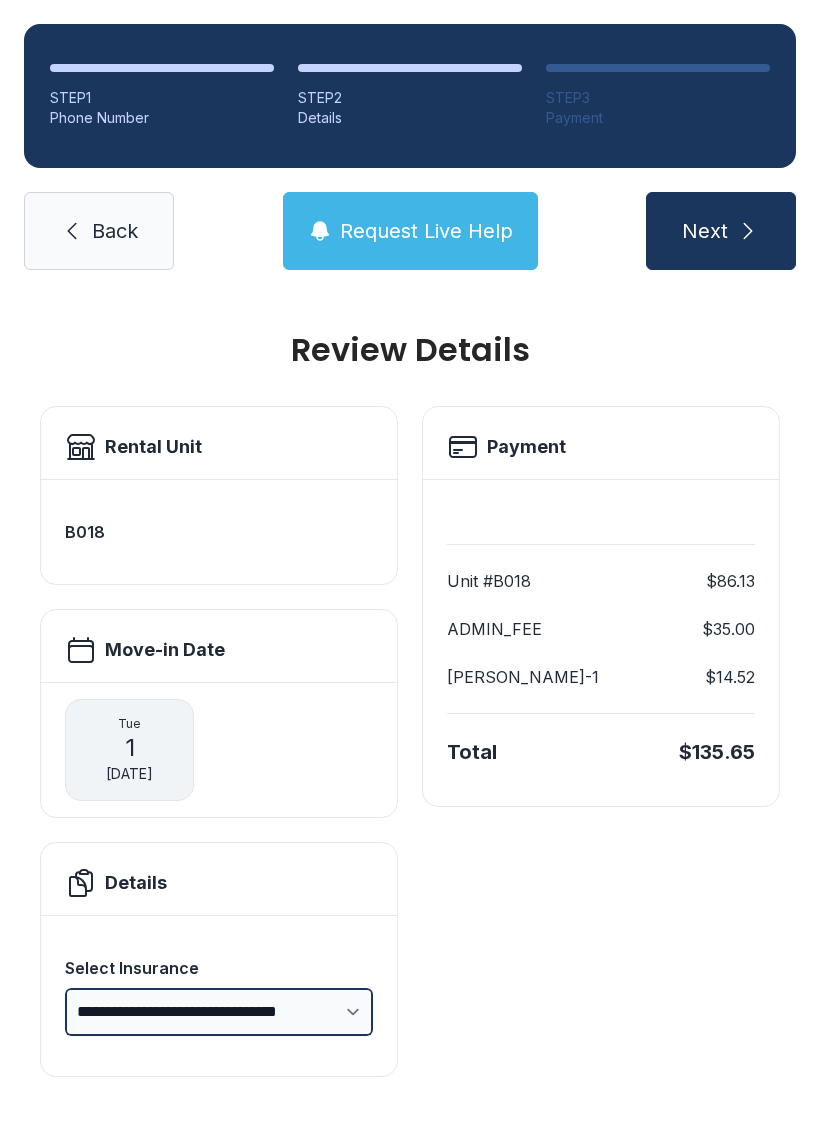 click on "**********" at bounding box center [219, 1012] 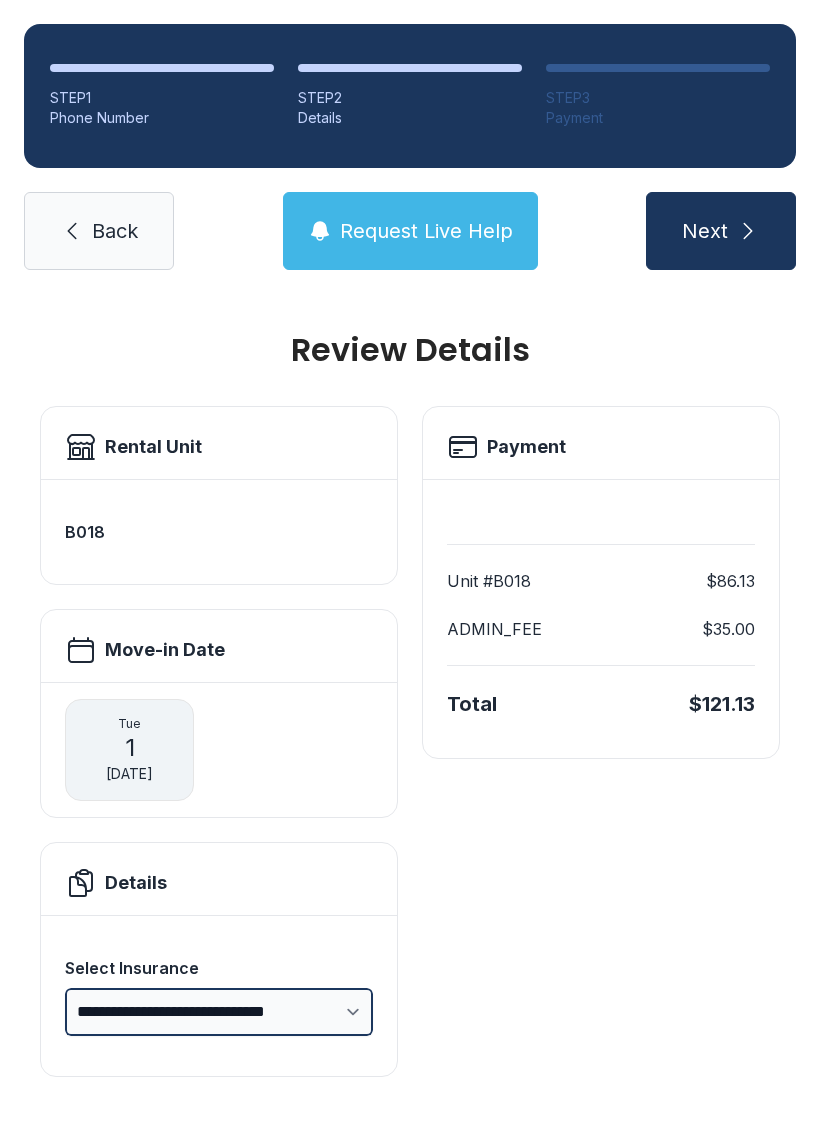 click on "**********" at bounding box center [219, 1012] 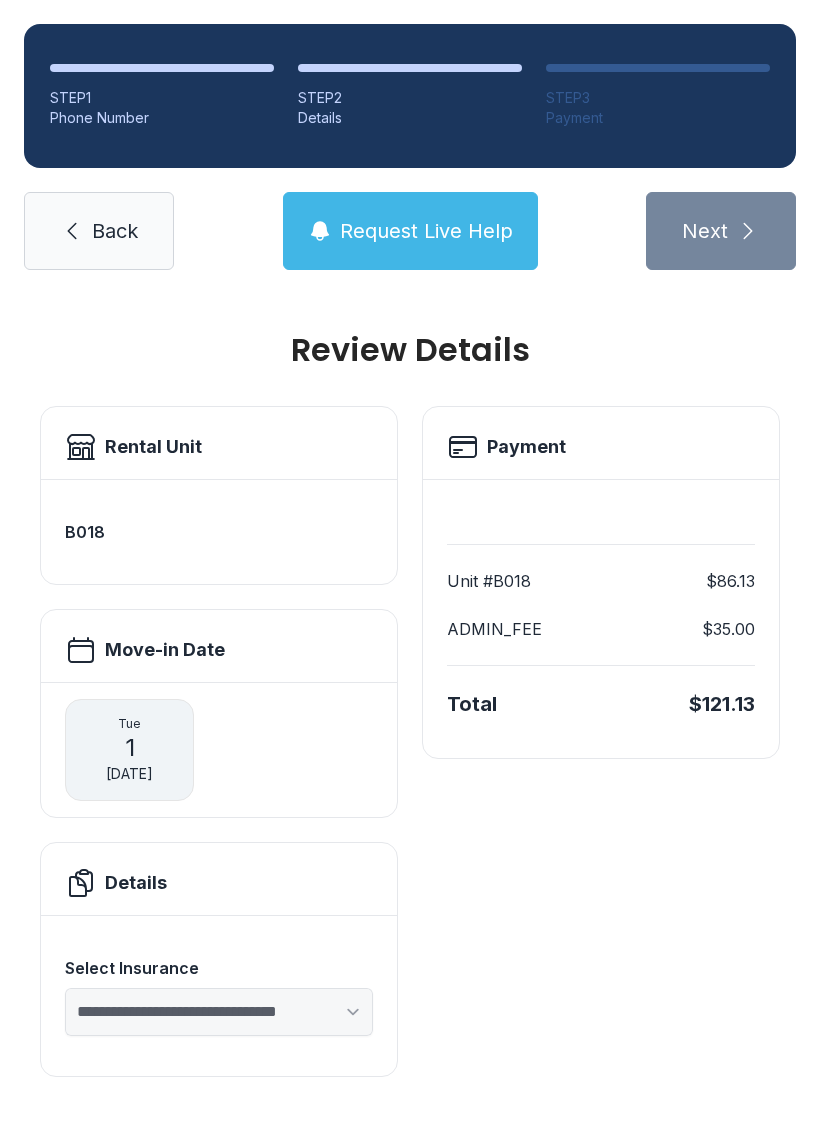 click on "Next" at bounding box center (705, 231) 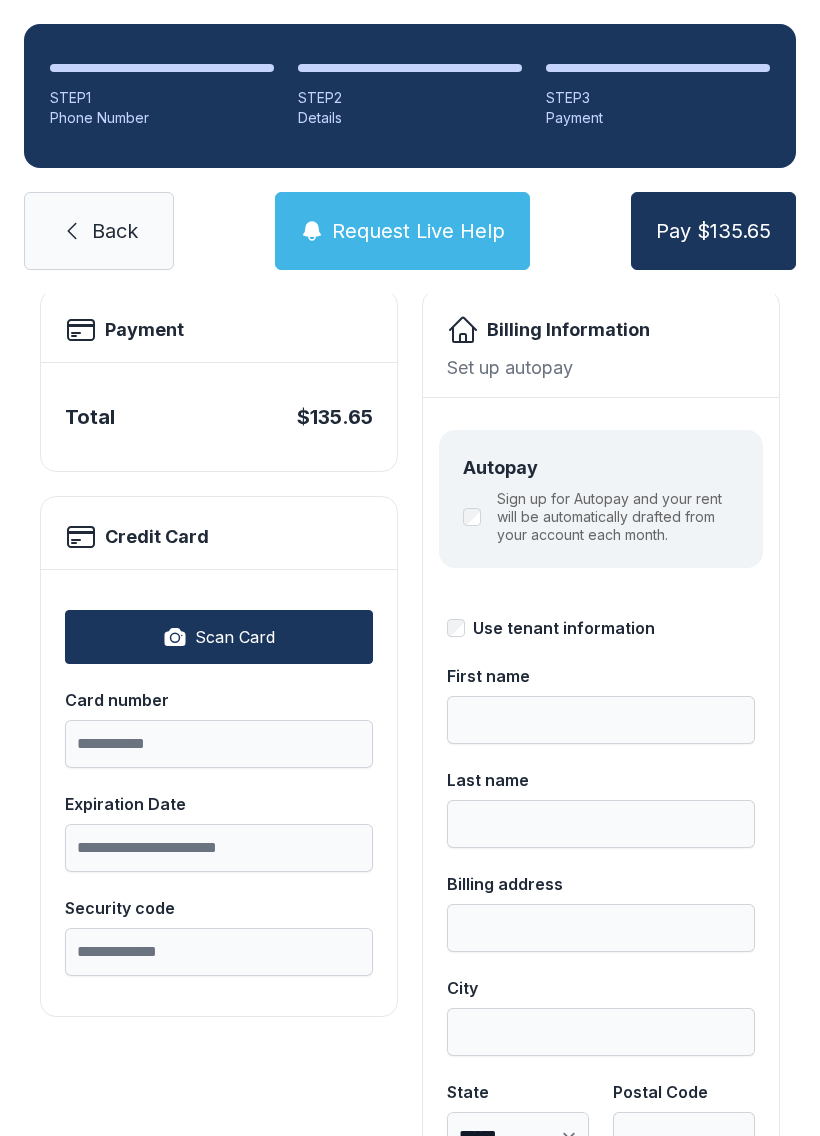 scroll, scrollTop: 116, scrollLeft: 0, axis: vertical 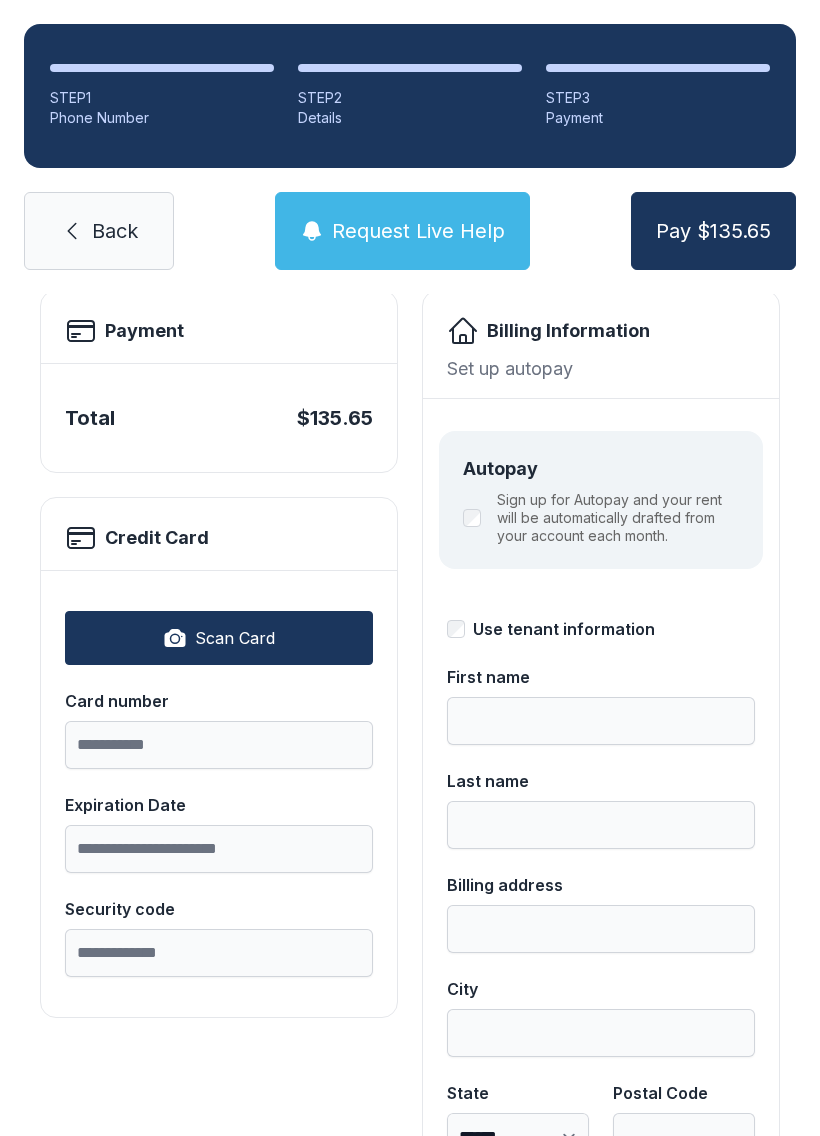click 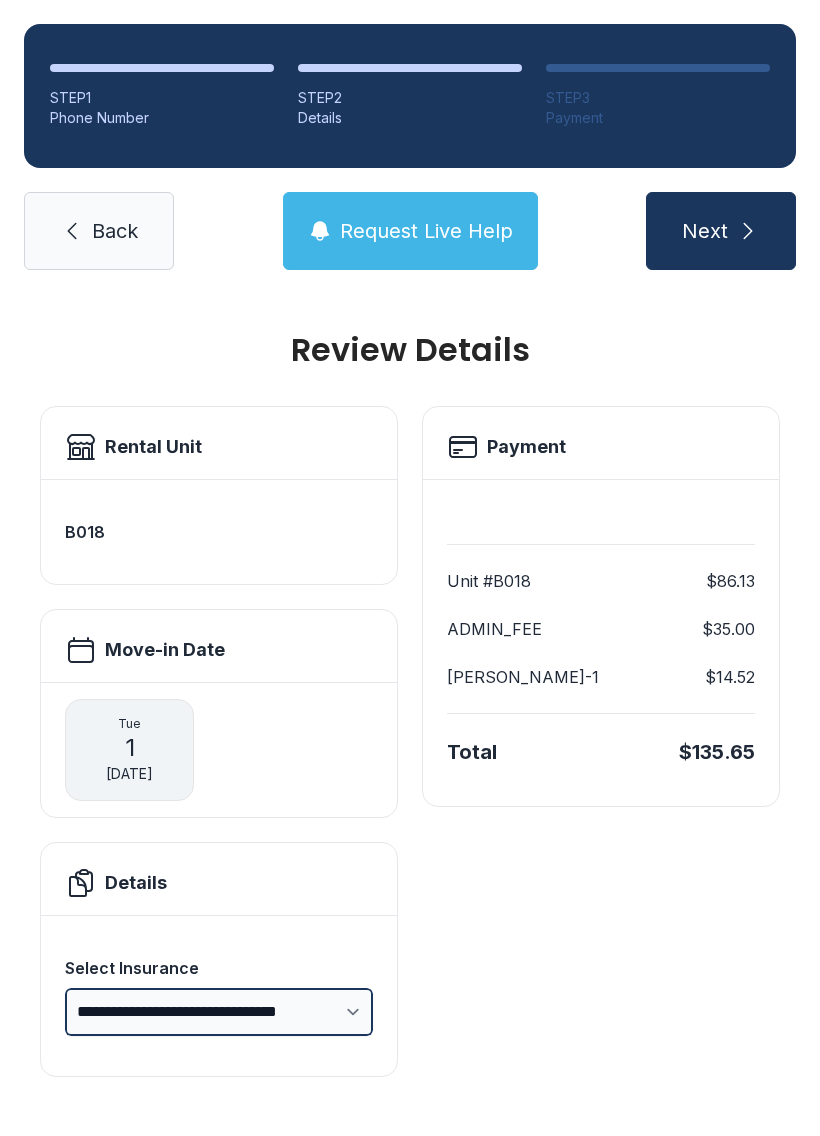 click on "**********" at bounding box center [219, 1012] 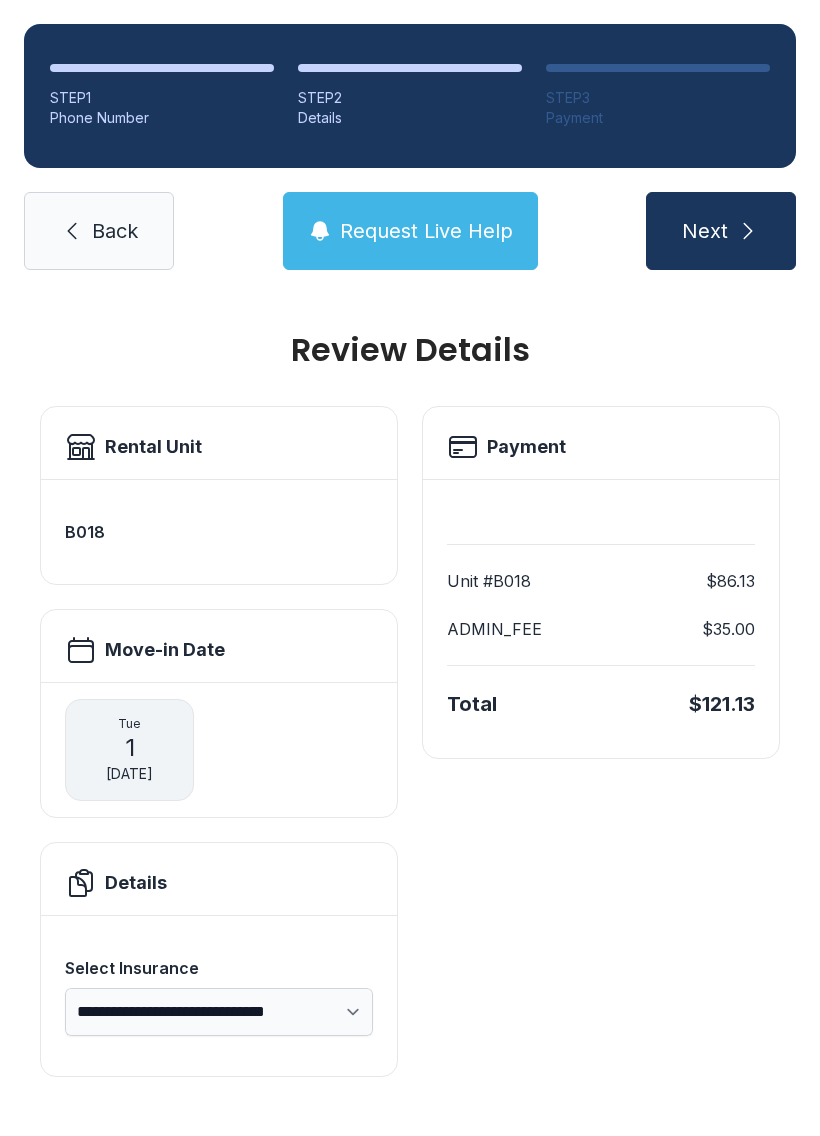click 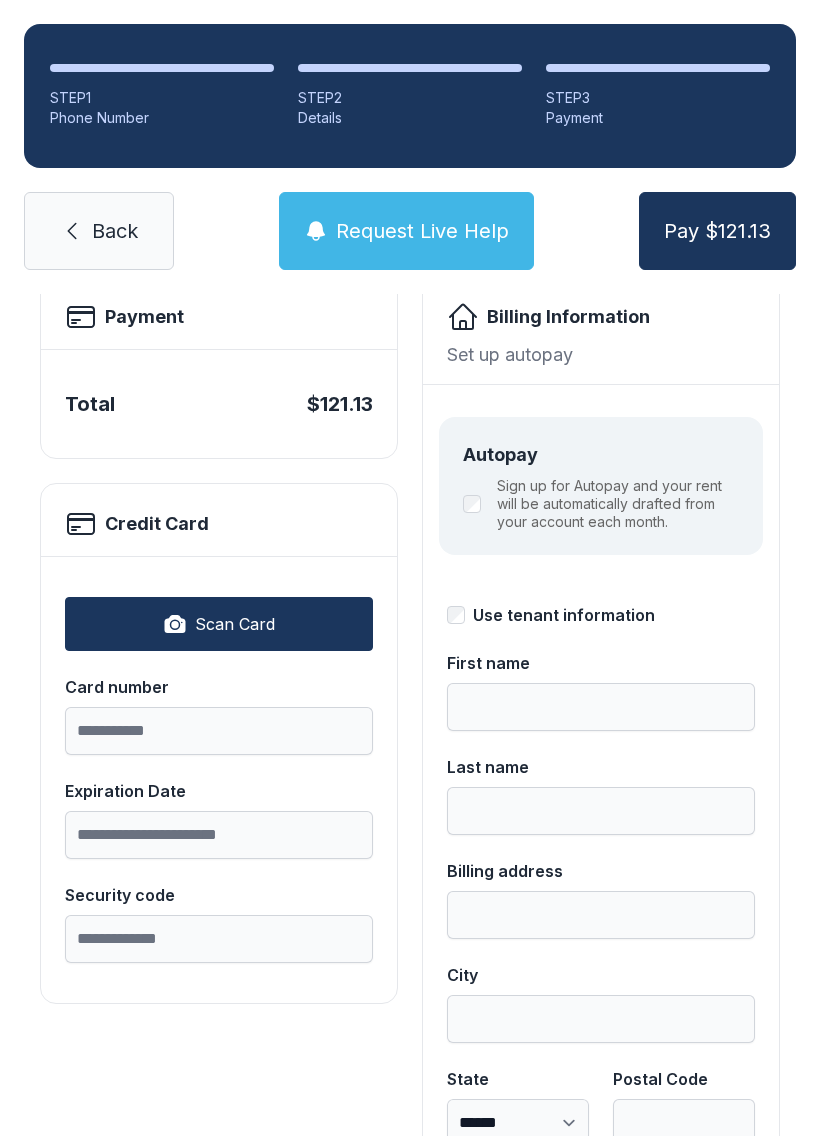 scroll, scrollTop: 178, scrollLeft: 0, axis: vertical 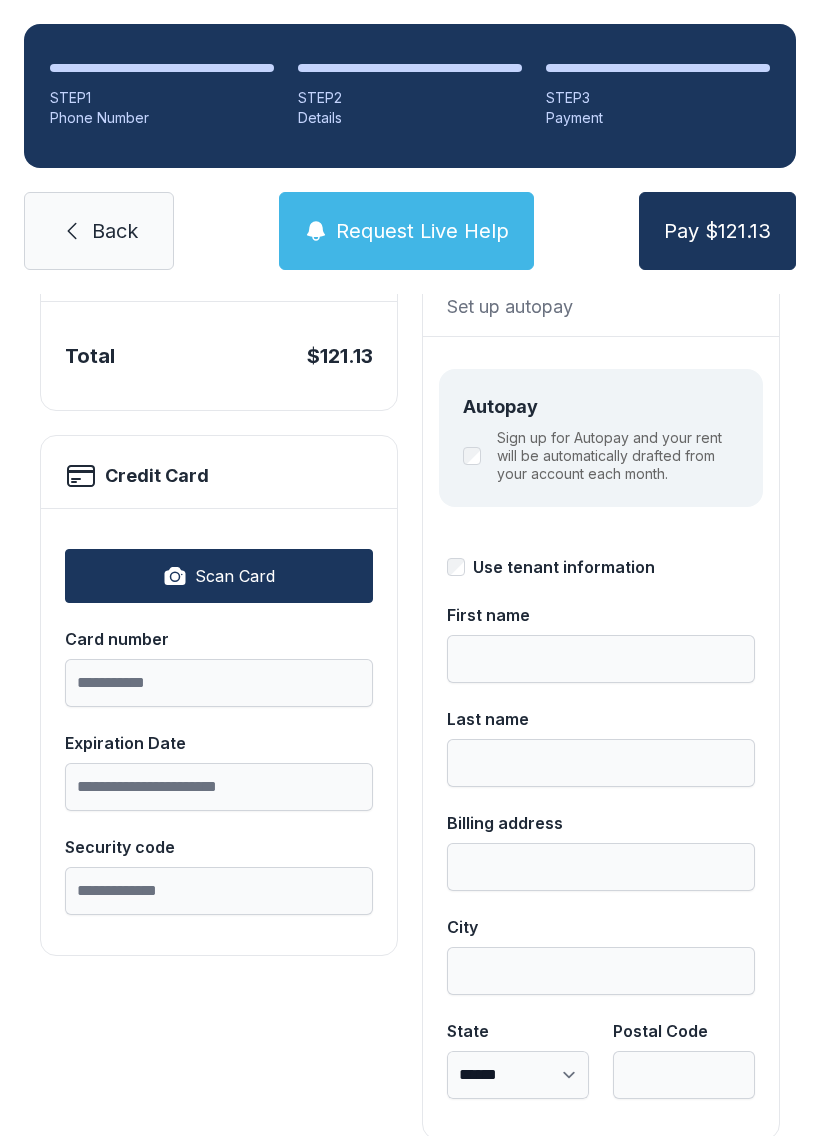 click on "Request Live Help" at bounding box center [422, 231] 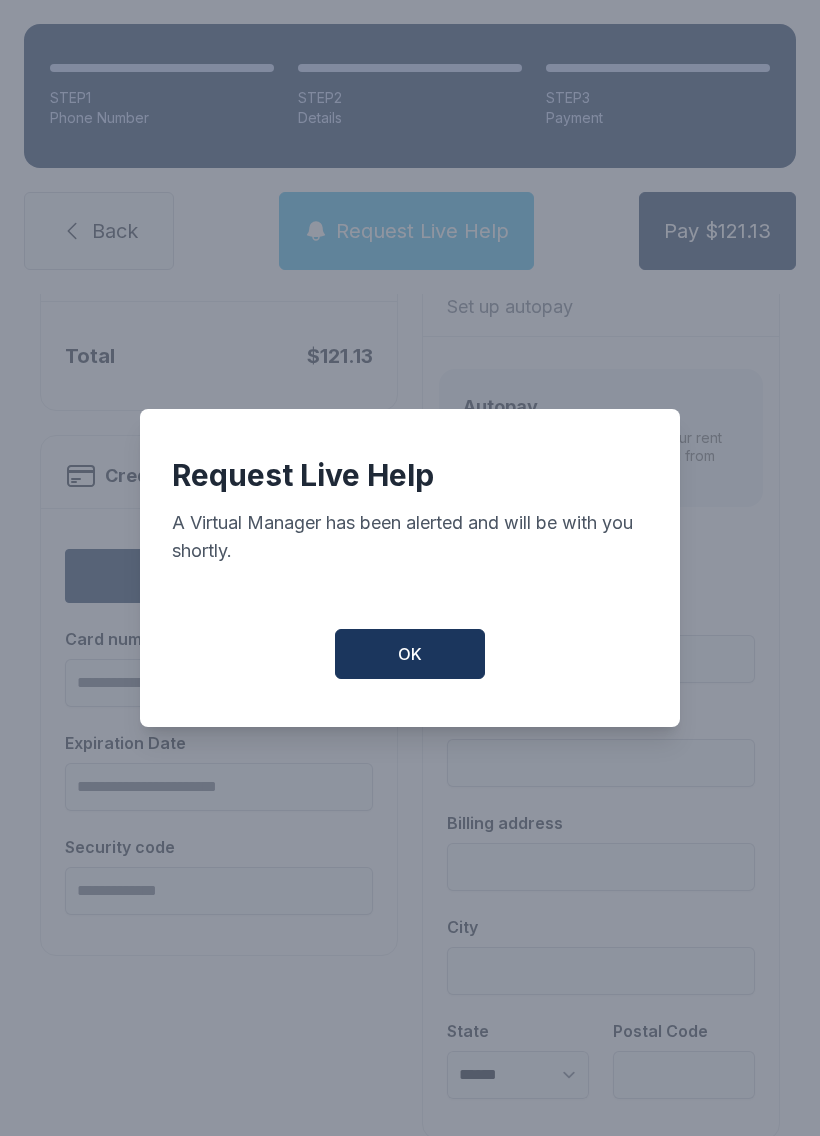 click on "OK" at bounding box center [410, 654] 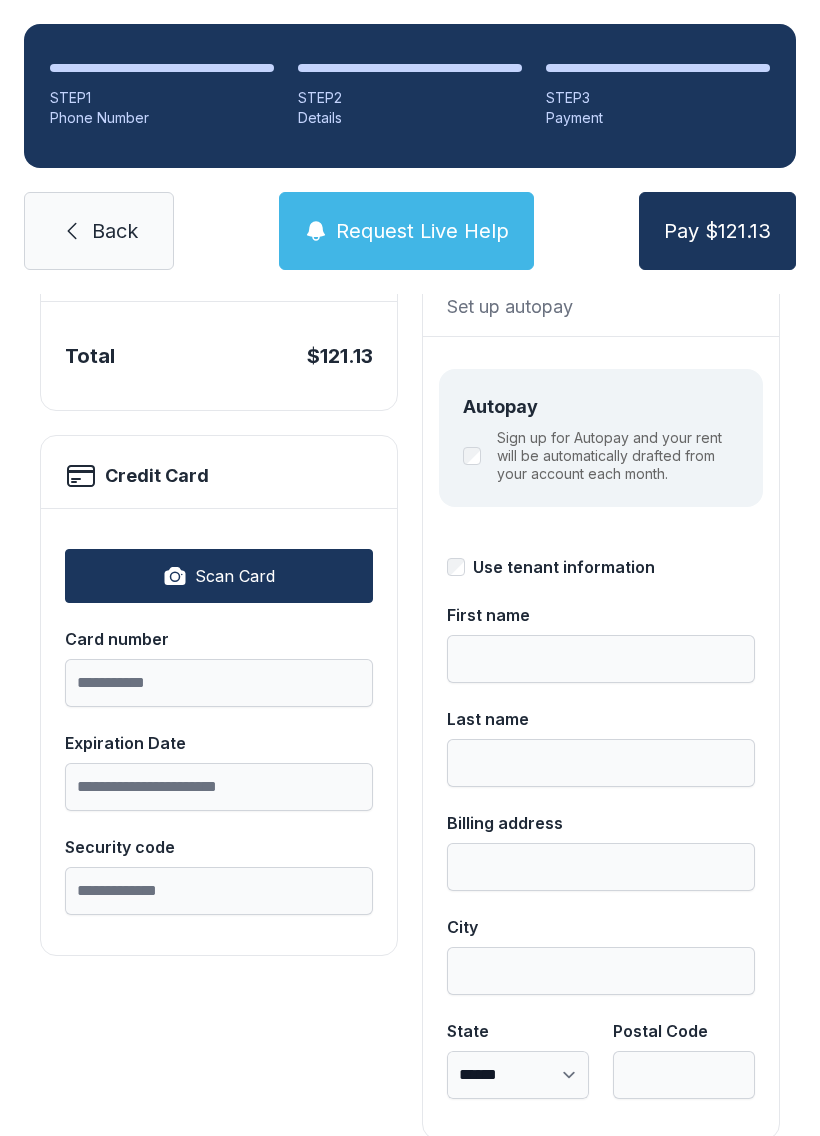 click on "Request Live Help" at bounding box center (422, 231) 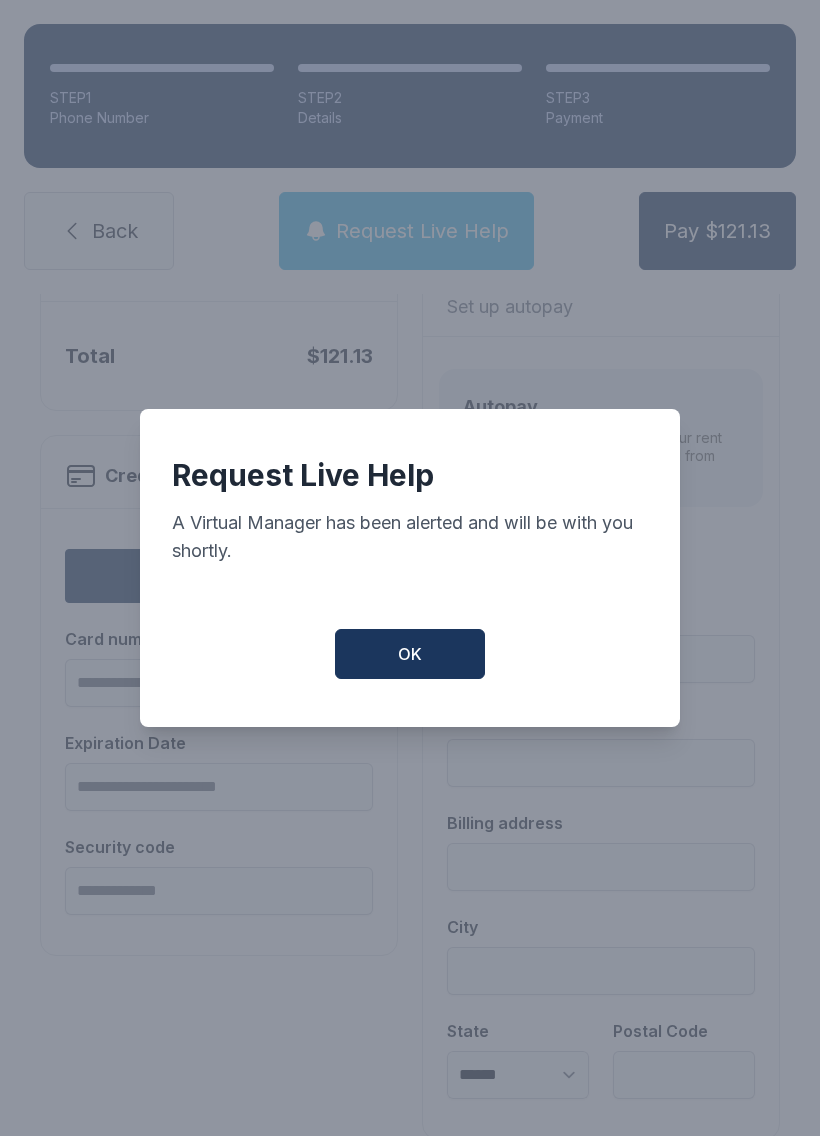 click on "OK" at bounding box center (410, 654) 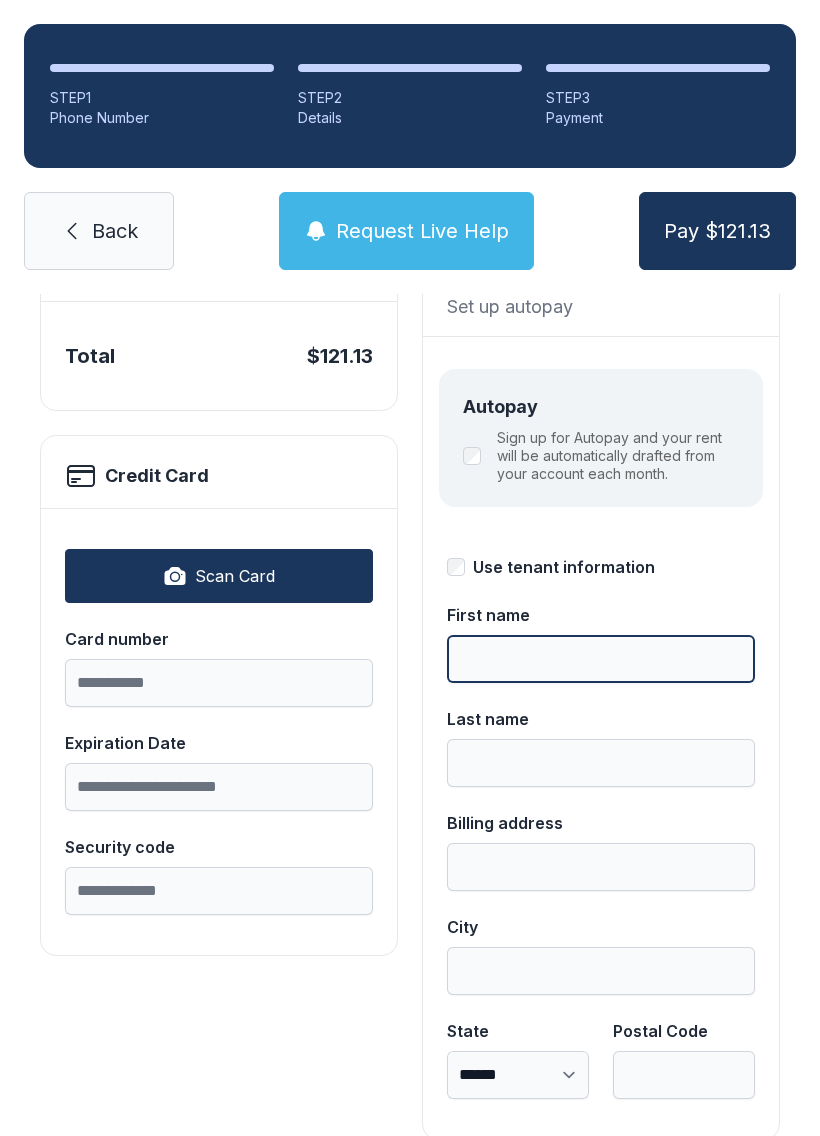 click on "First name" at bounding box center [601, 659] 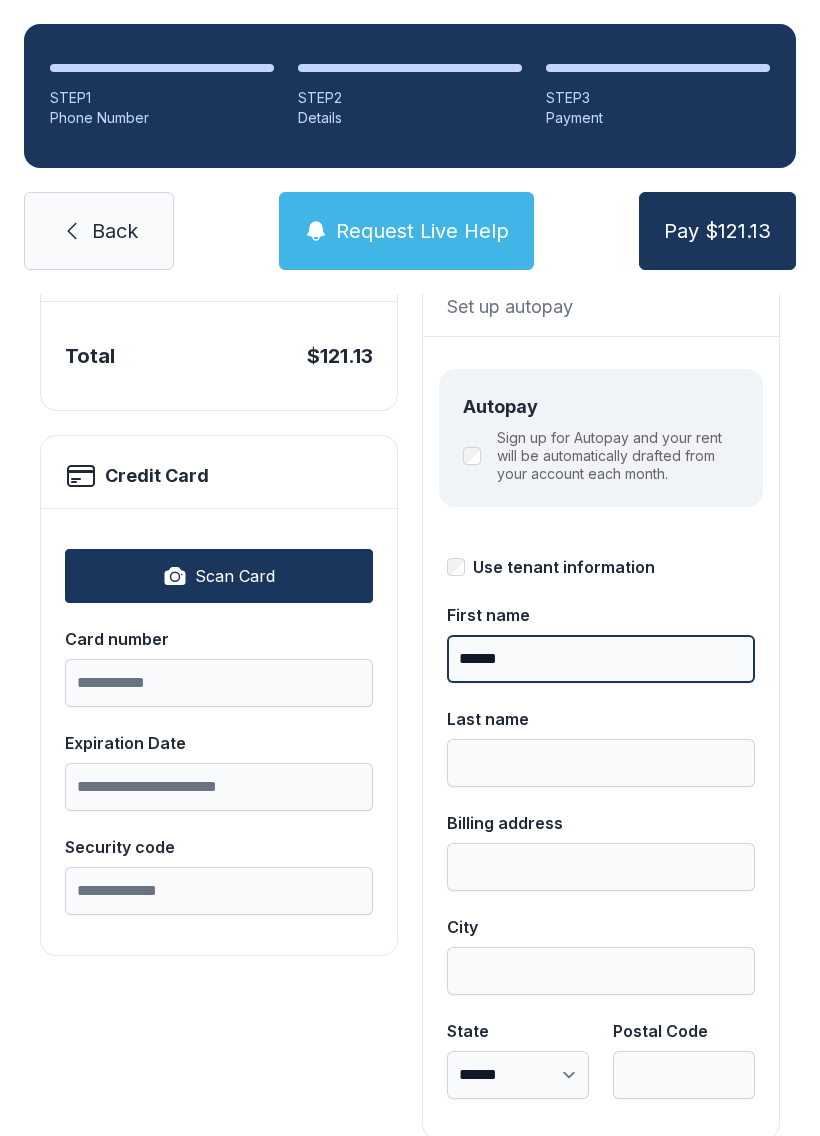 type on "******" 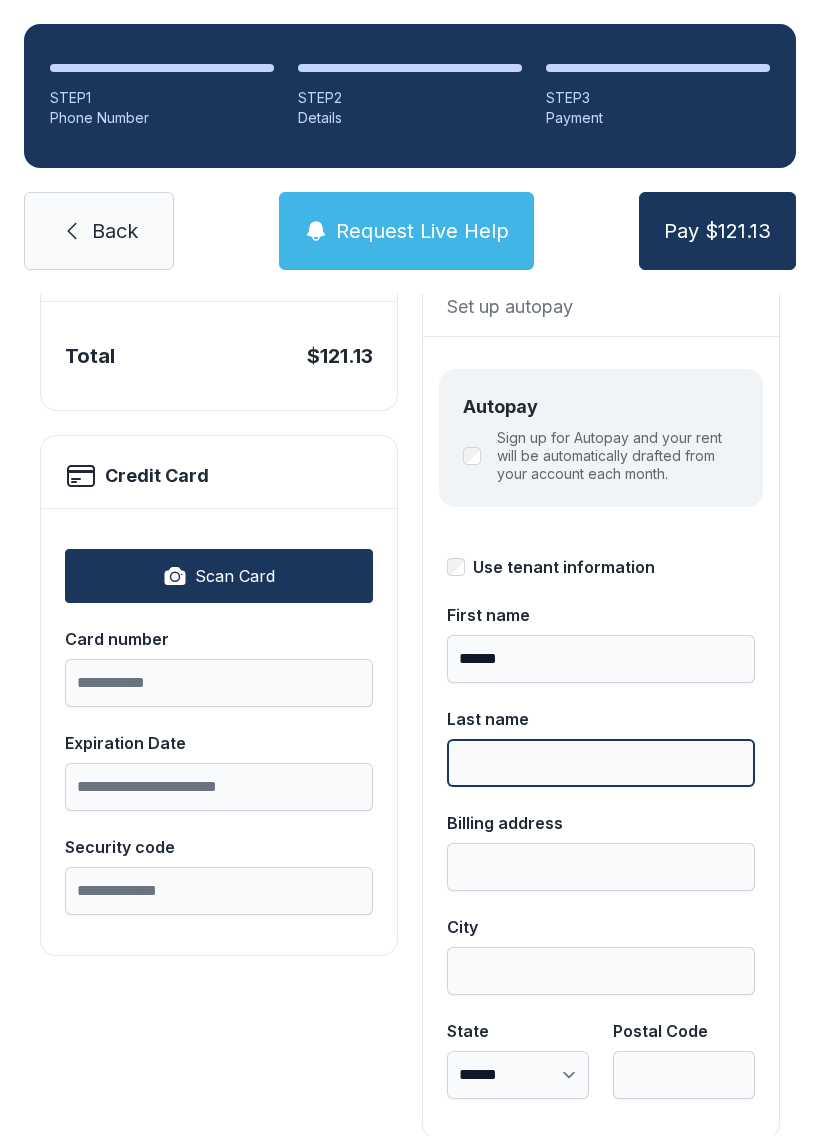 click on "Last name" at bounding box center [601, 763] 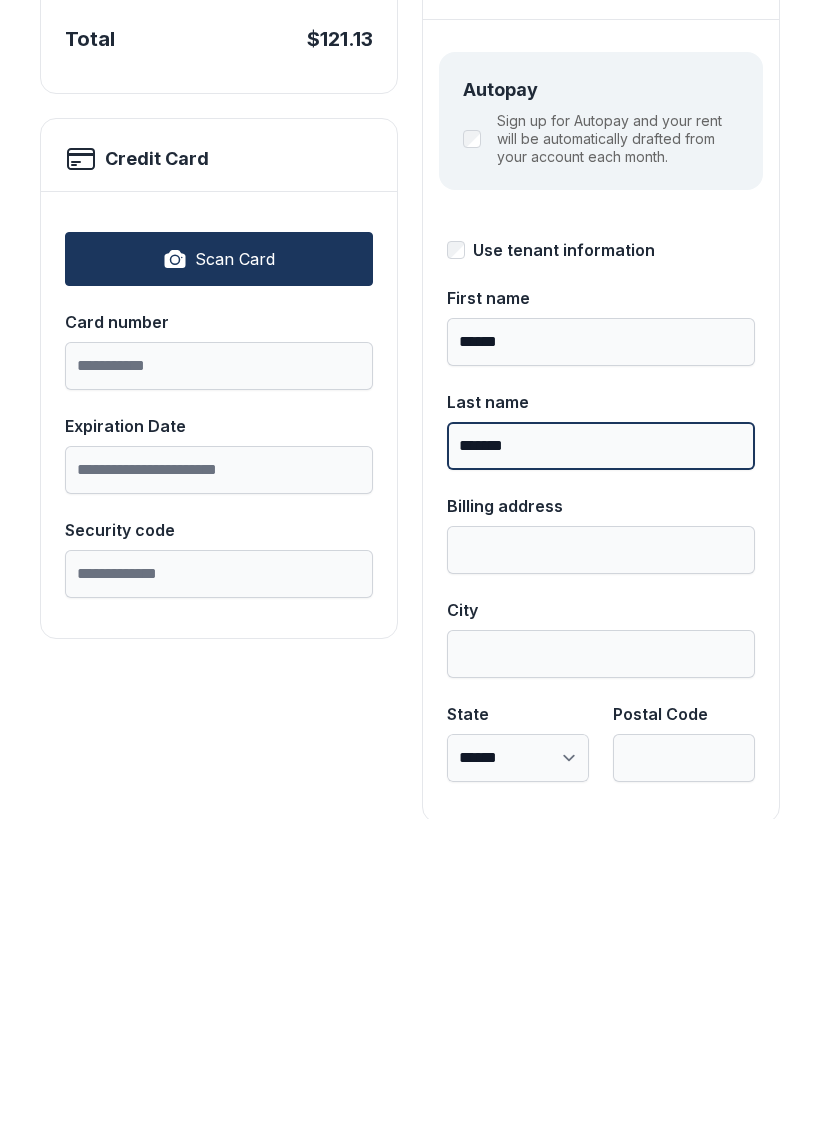 type on "*******" 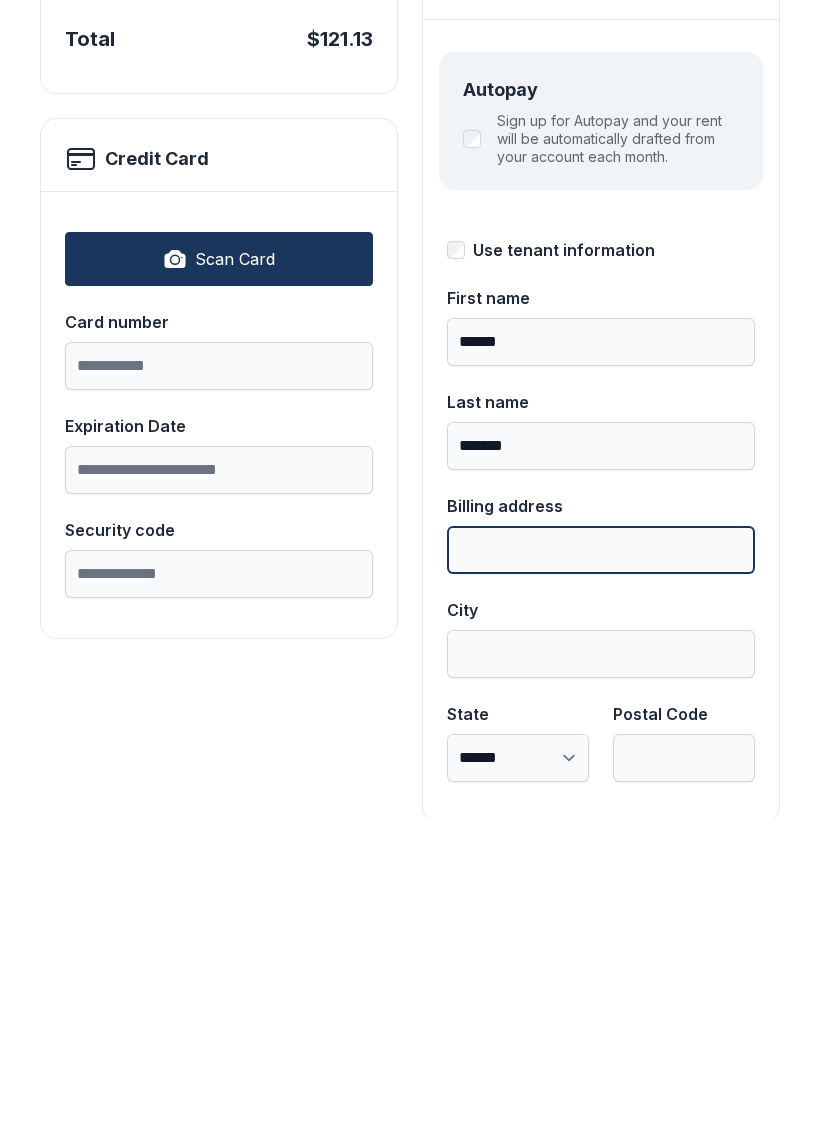 click on "Billing address" at bounding box center [601, 867] 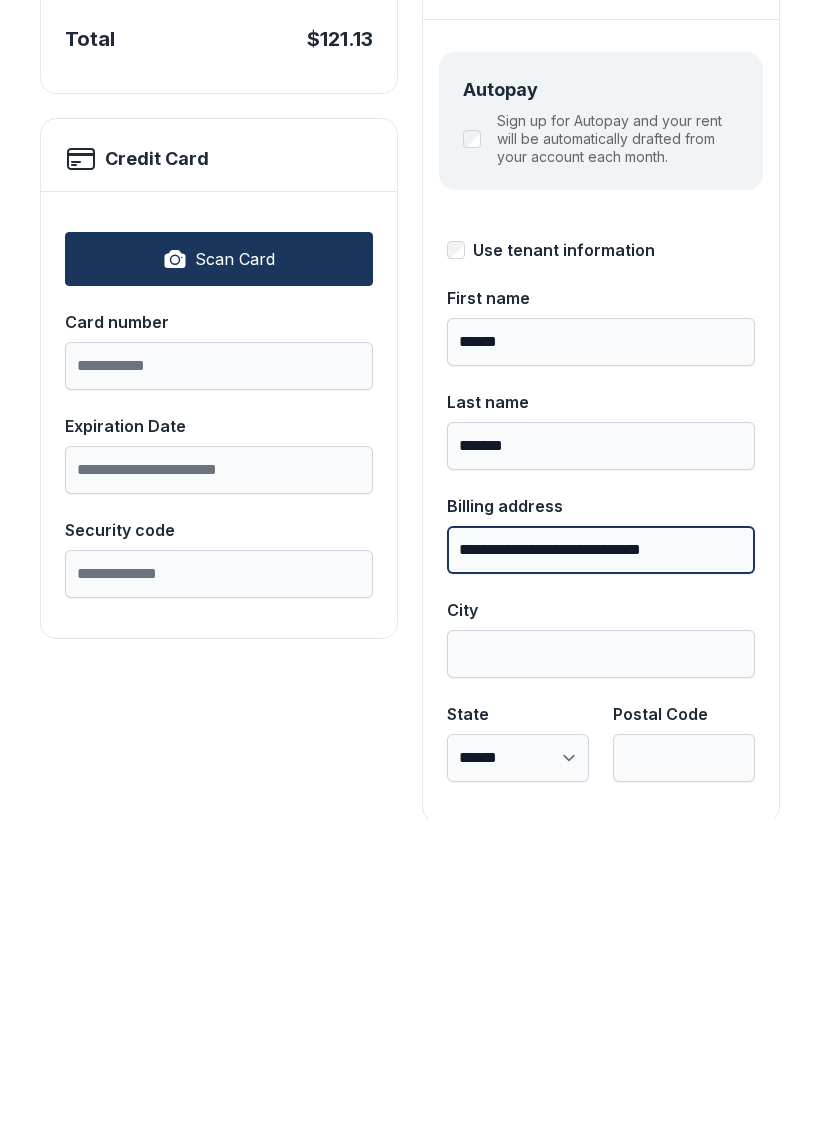 type on "**********" 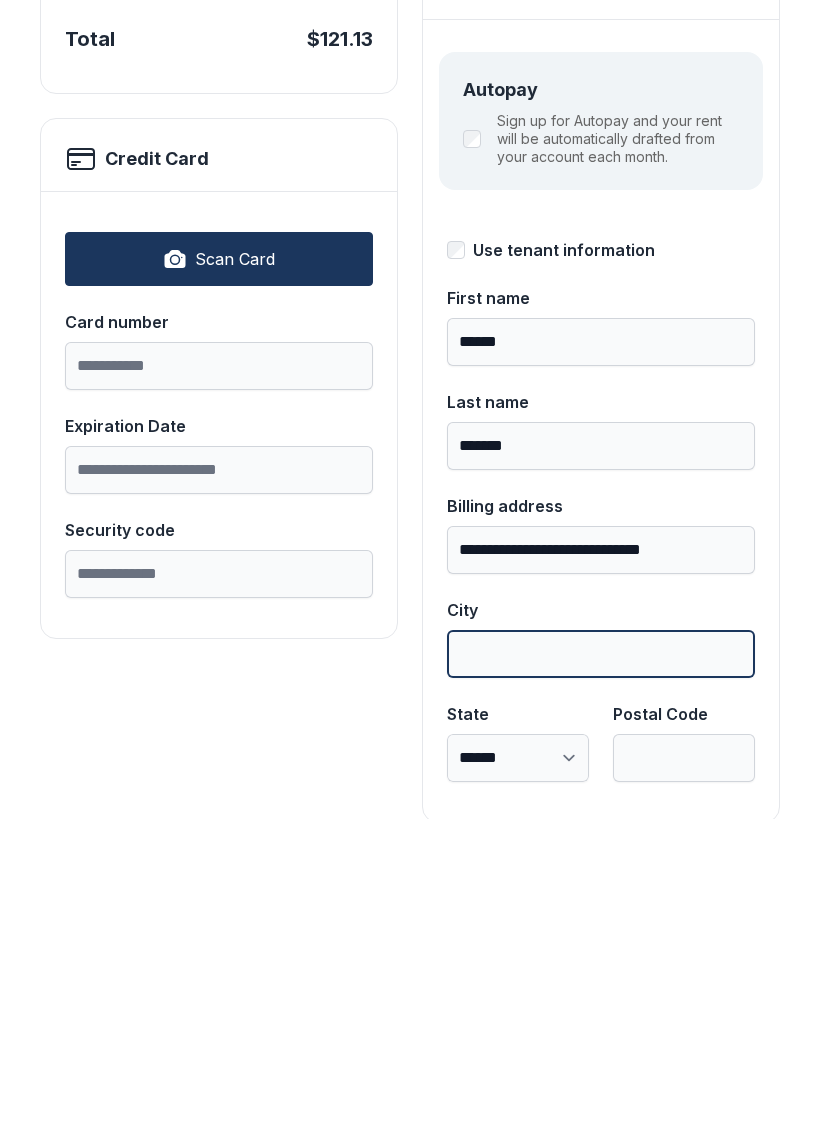 click on "City" at bounding box center (601, 971) 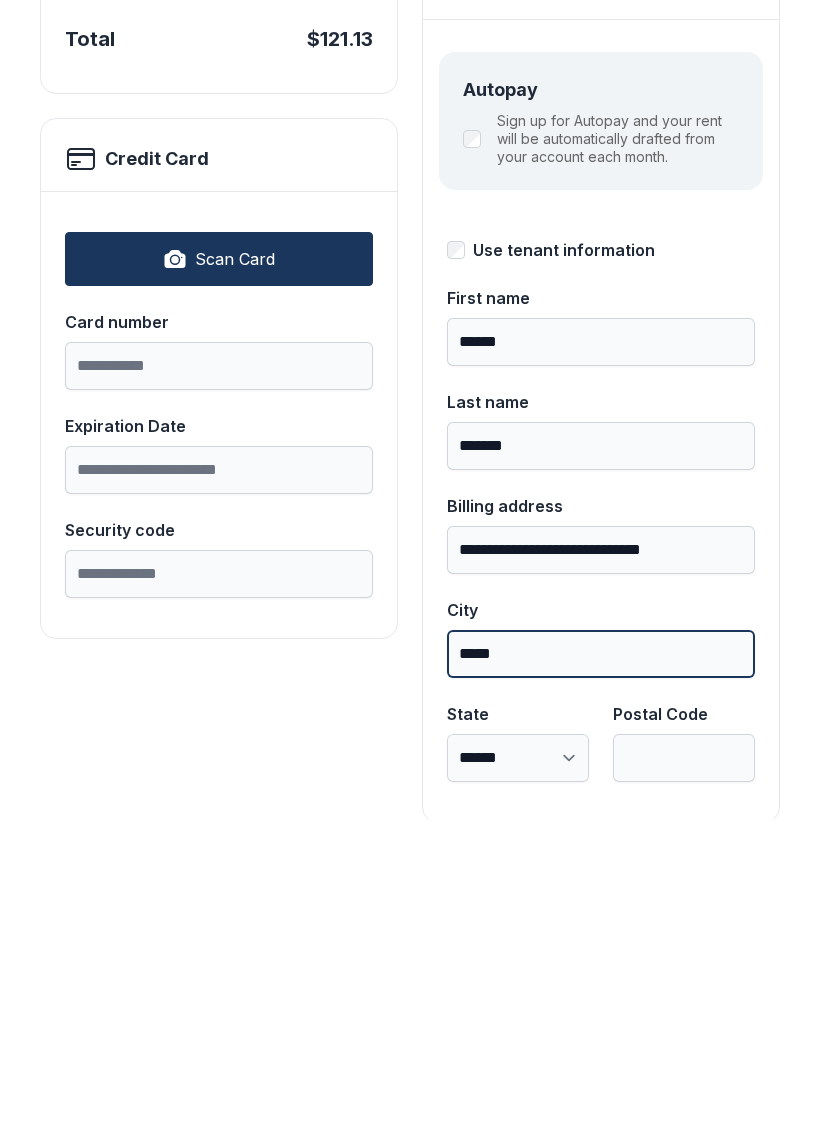 type on "*****" 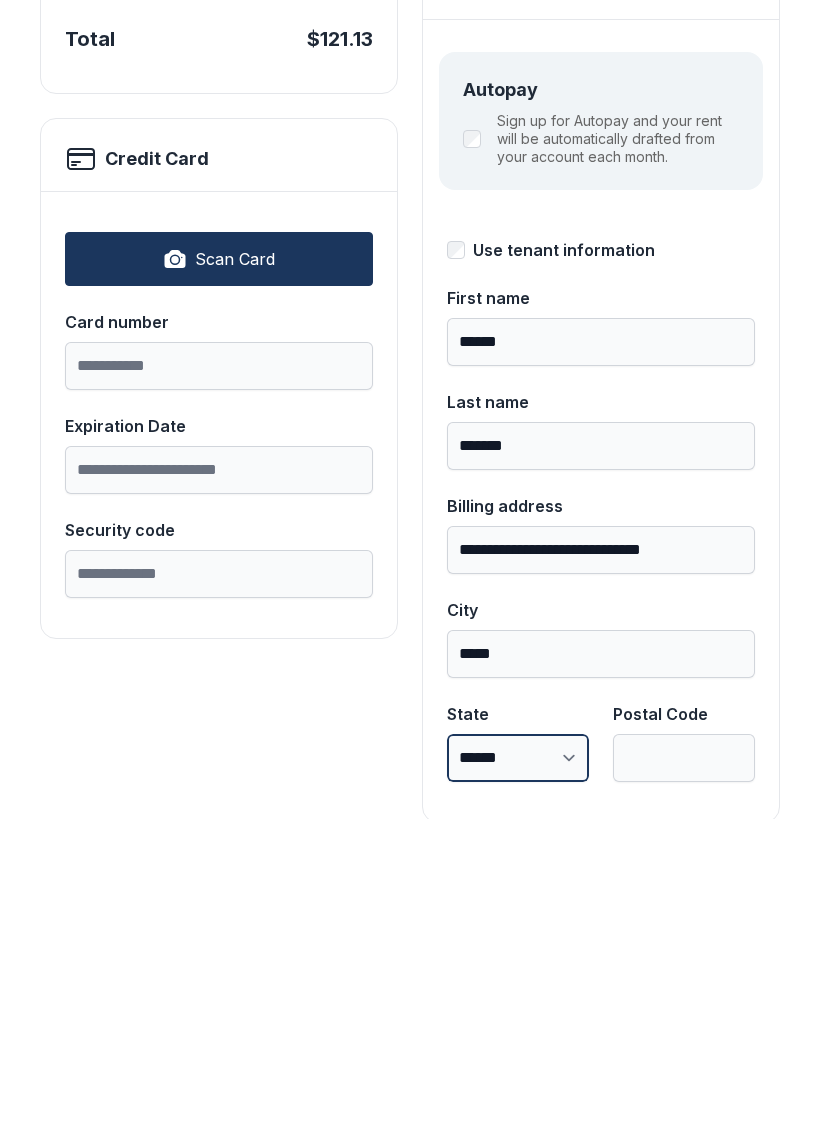 click on "**********" at bounding box center [518, 1075] 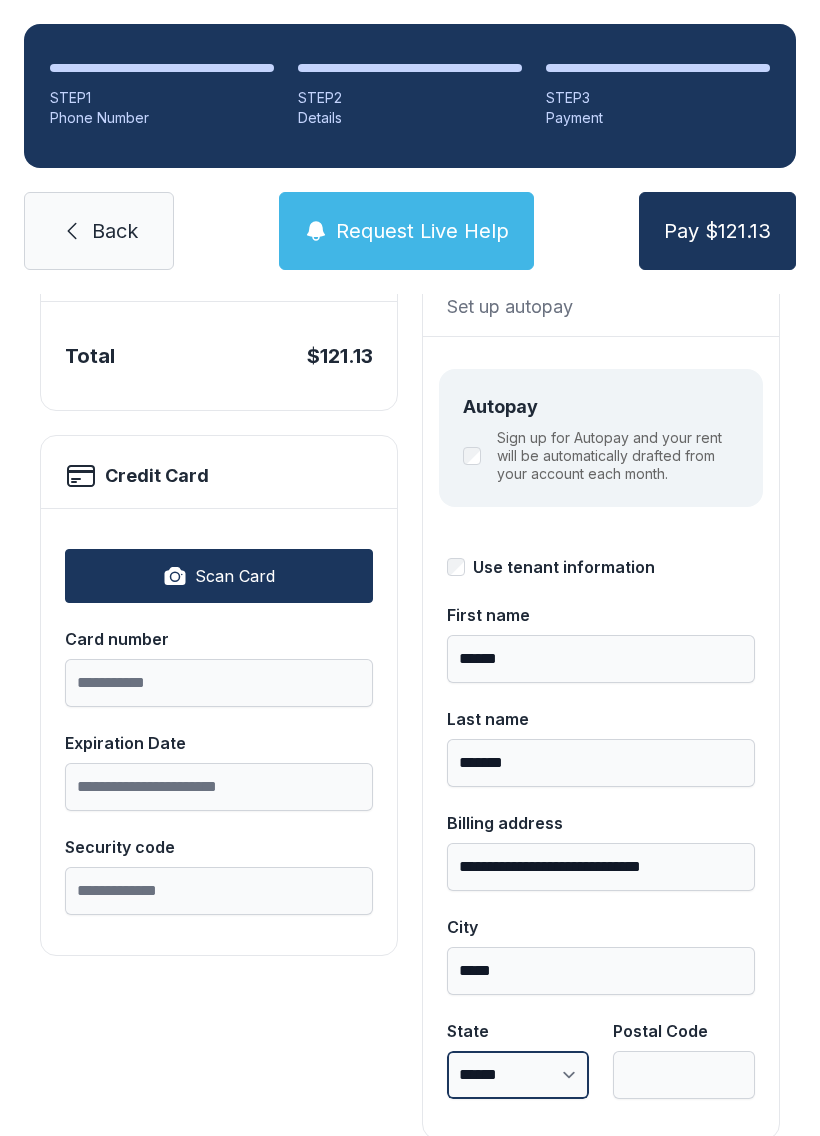 select on "**" 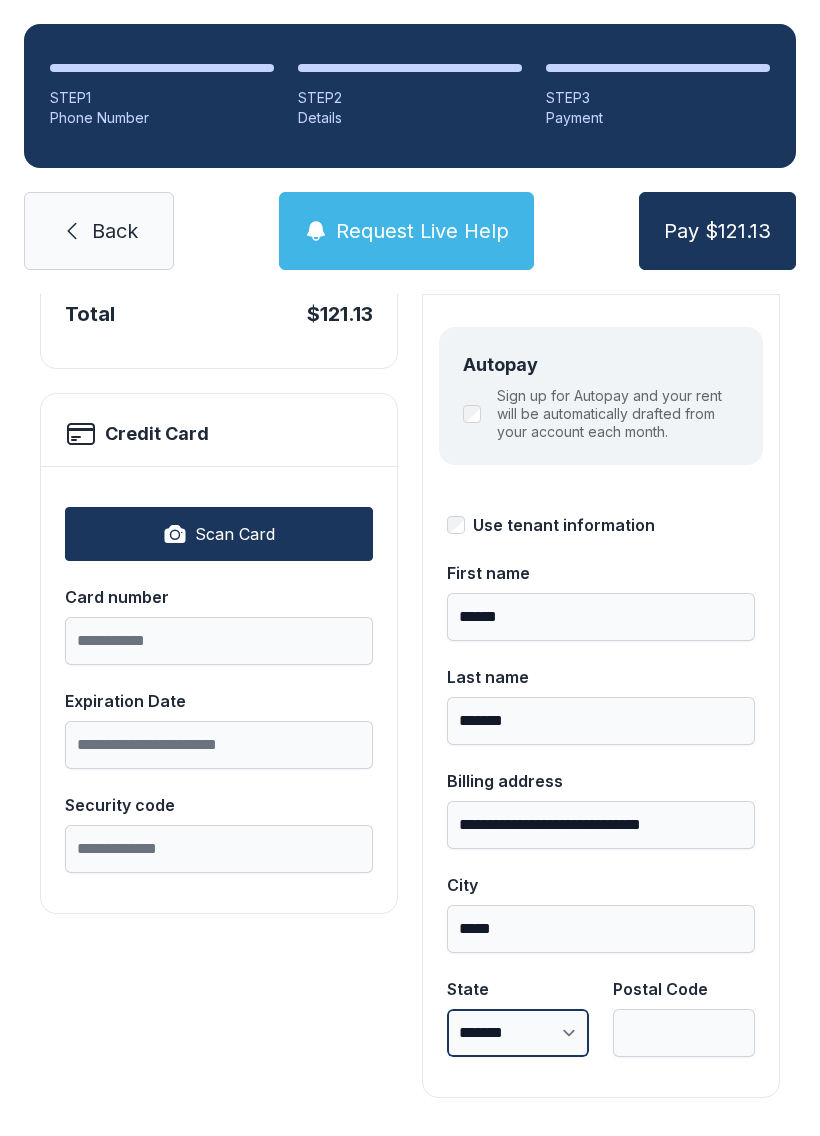 scroll, scrollTop: 218, scrollLeft: 0, axis: vertical 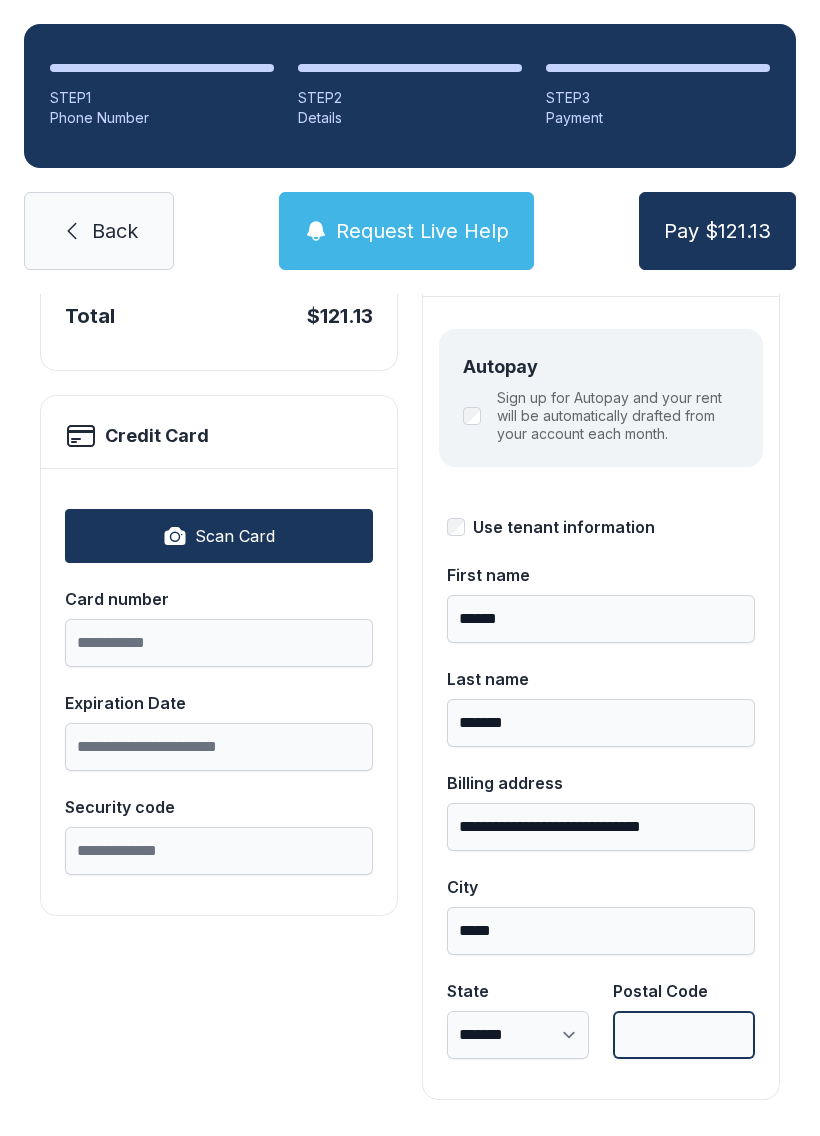 click on "Postal Code" at bounding box center (684, 1035) 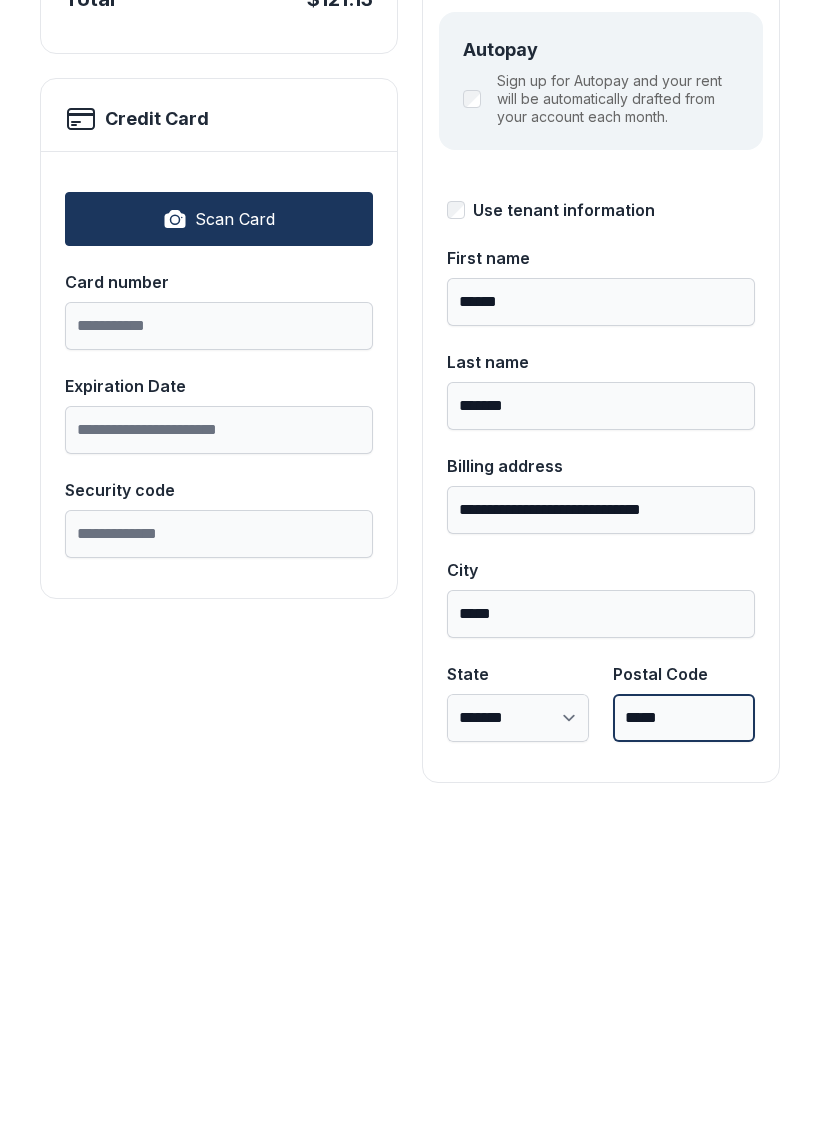 type on "*****" 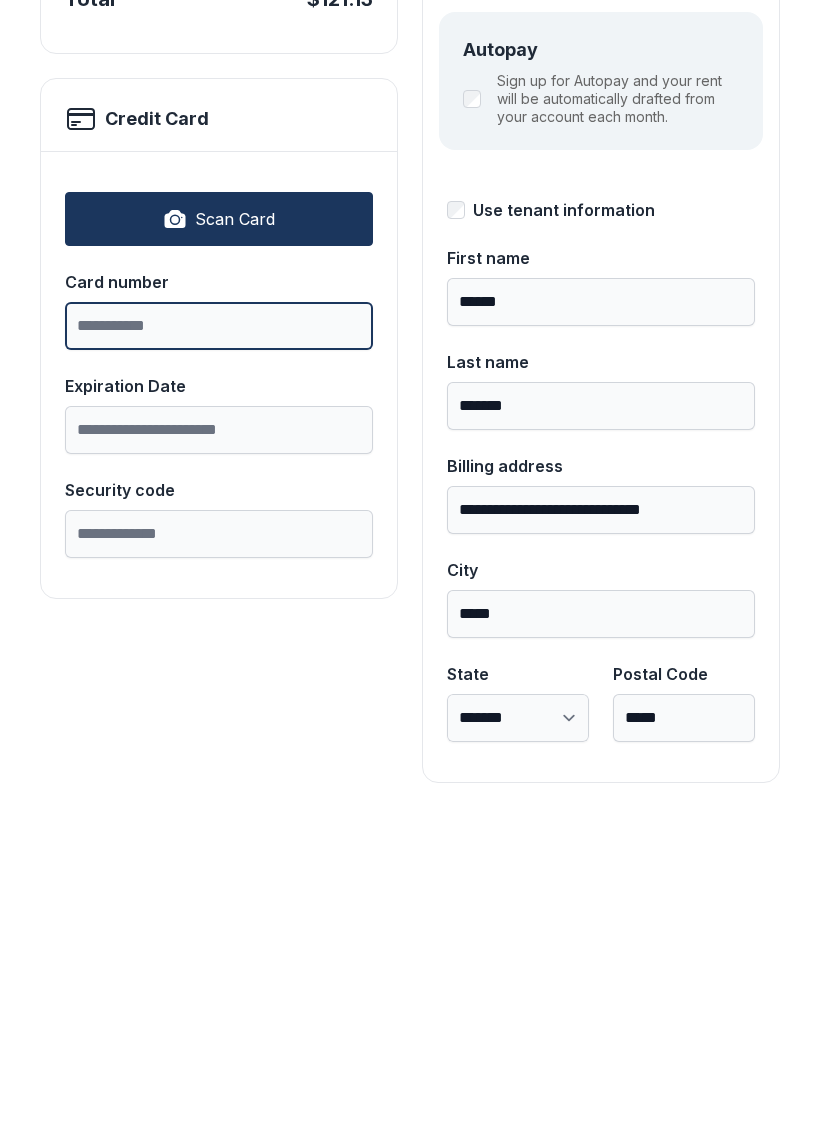 click on "Card number" at bounding box center (219, 643) 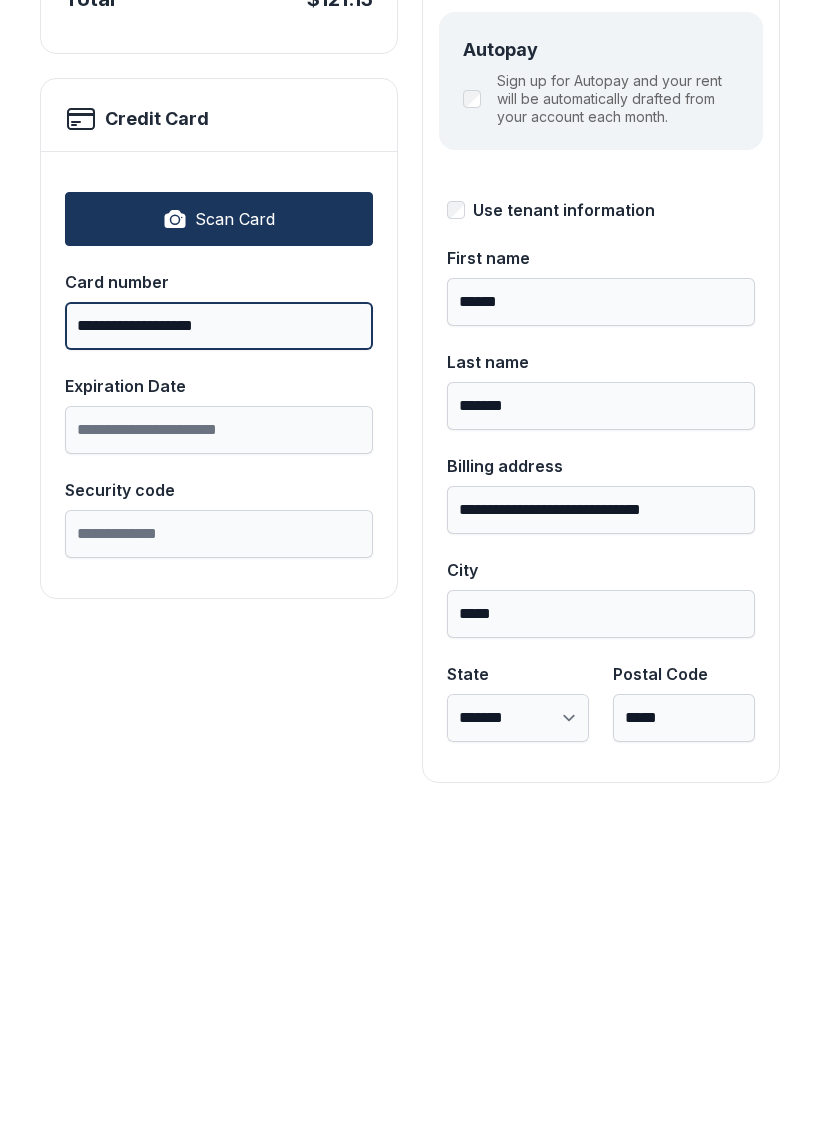 type on "**********" 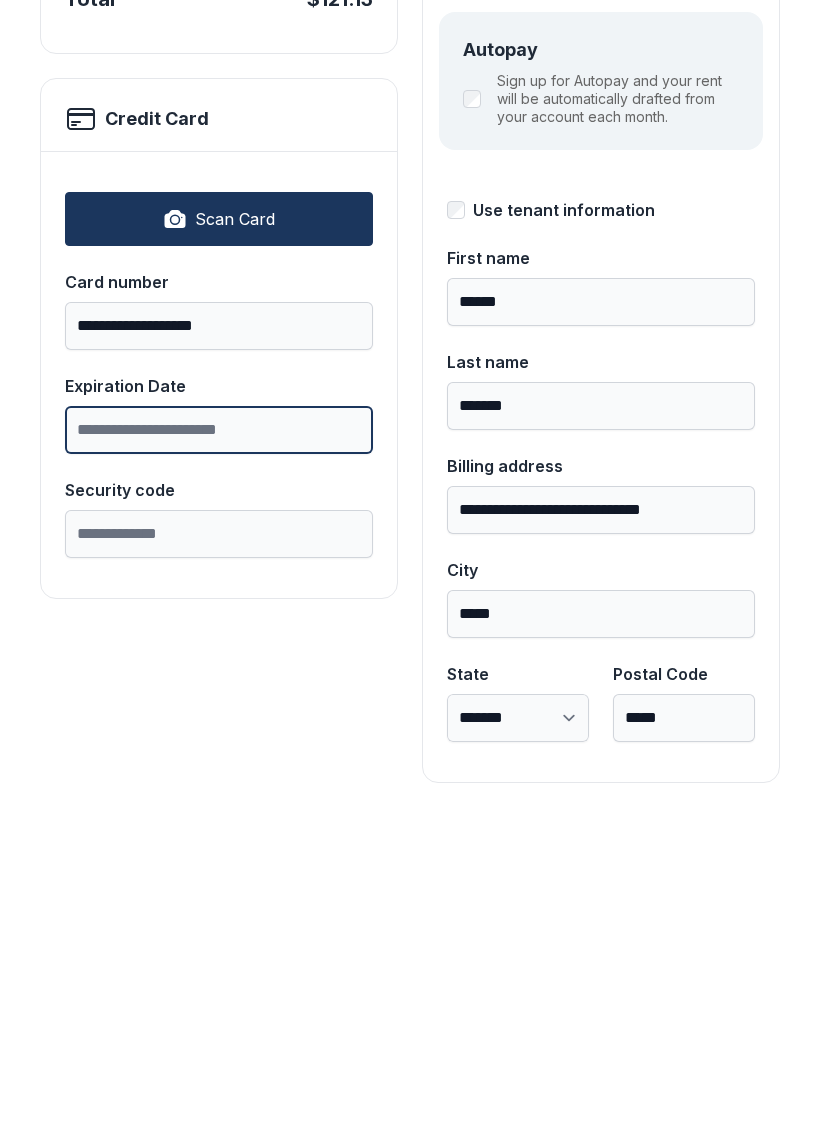 click on "Expiration Date" at bounding box center (219, 747) 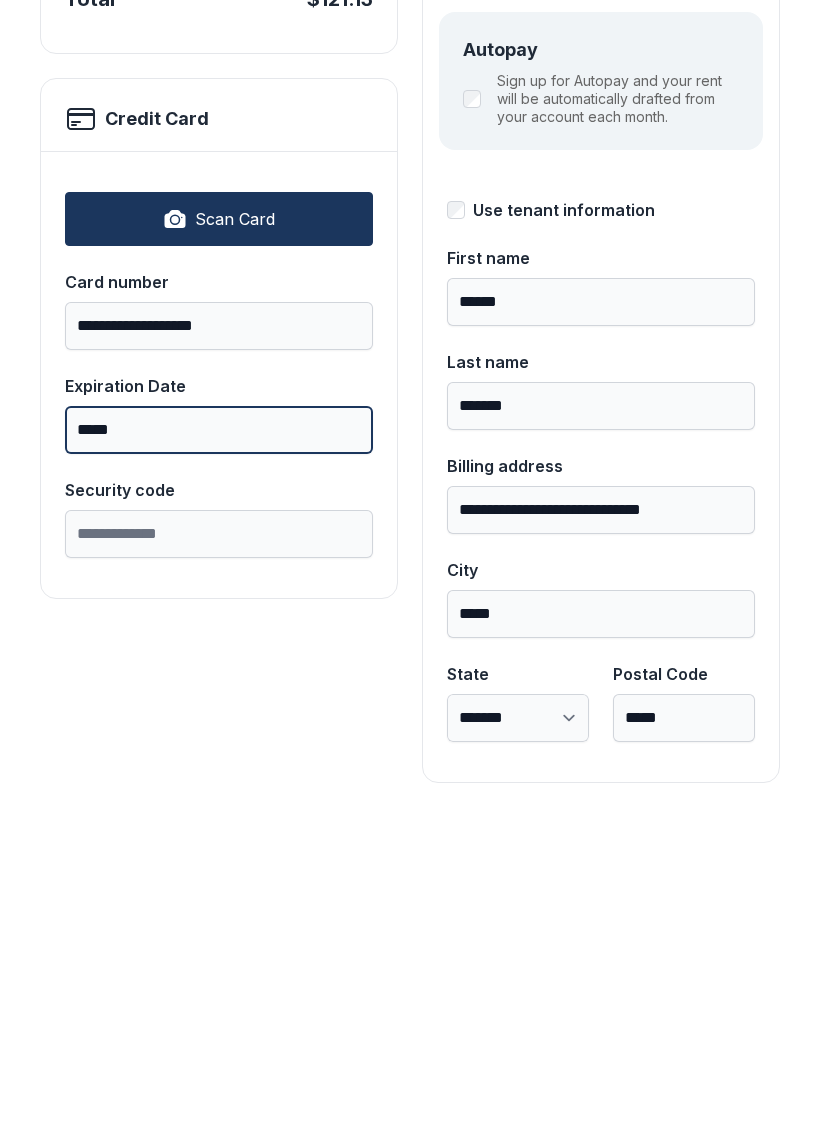 type on "*****" 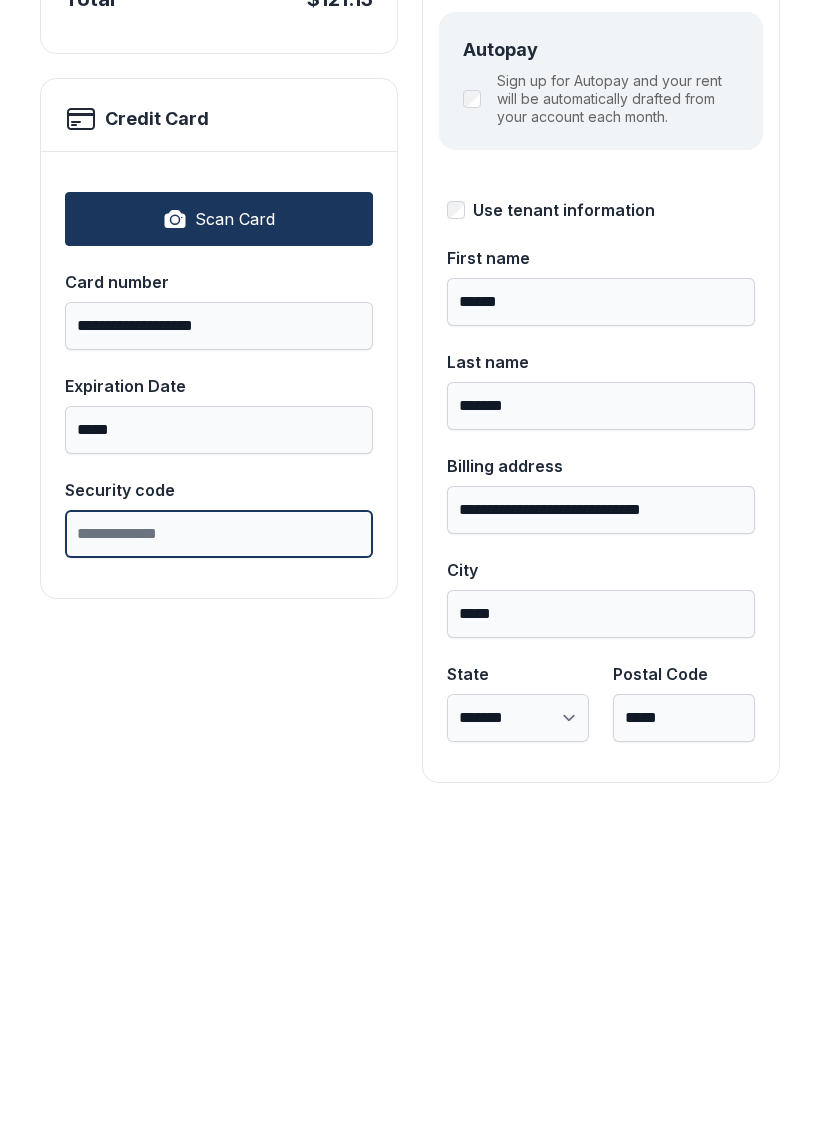click on "Security code" at bounding box center [219, 851] 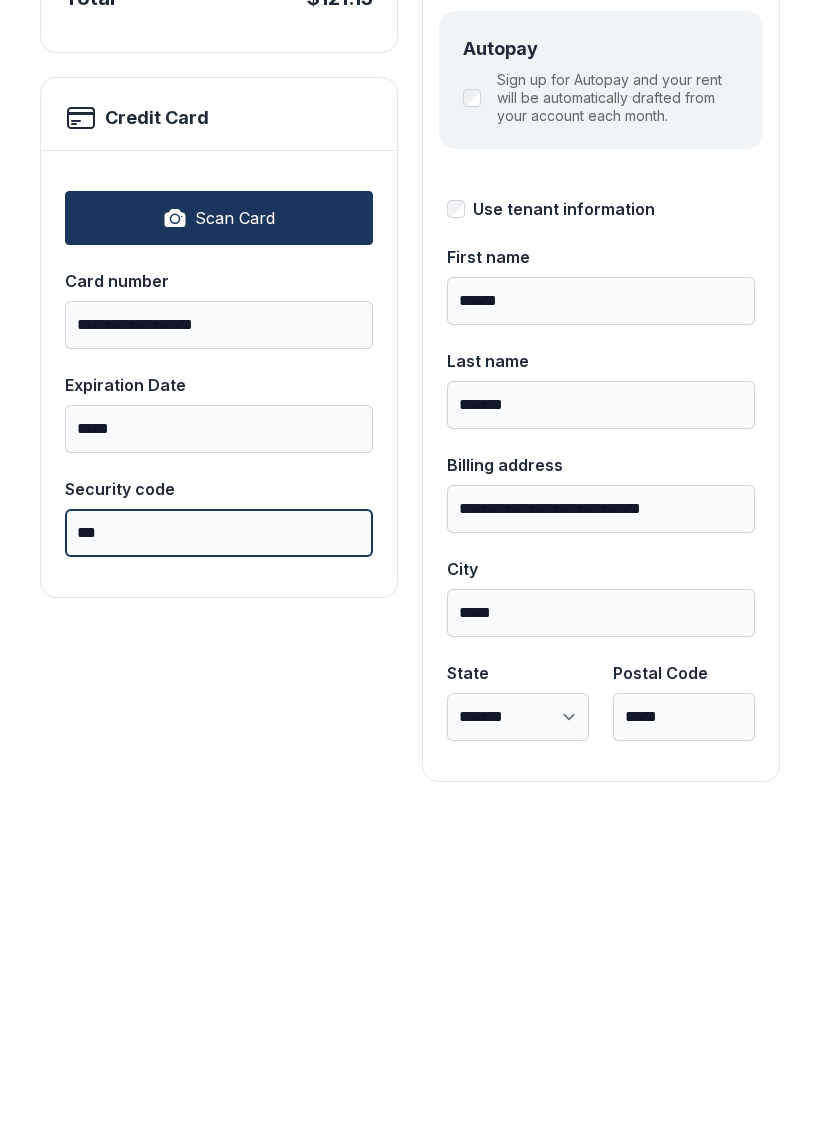 scroll, scrollTop: 218, scrollLeft: 0, axis: vertical 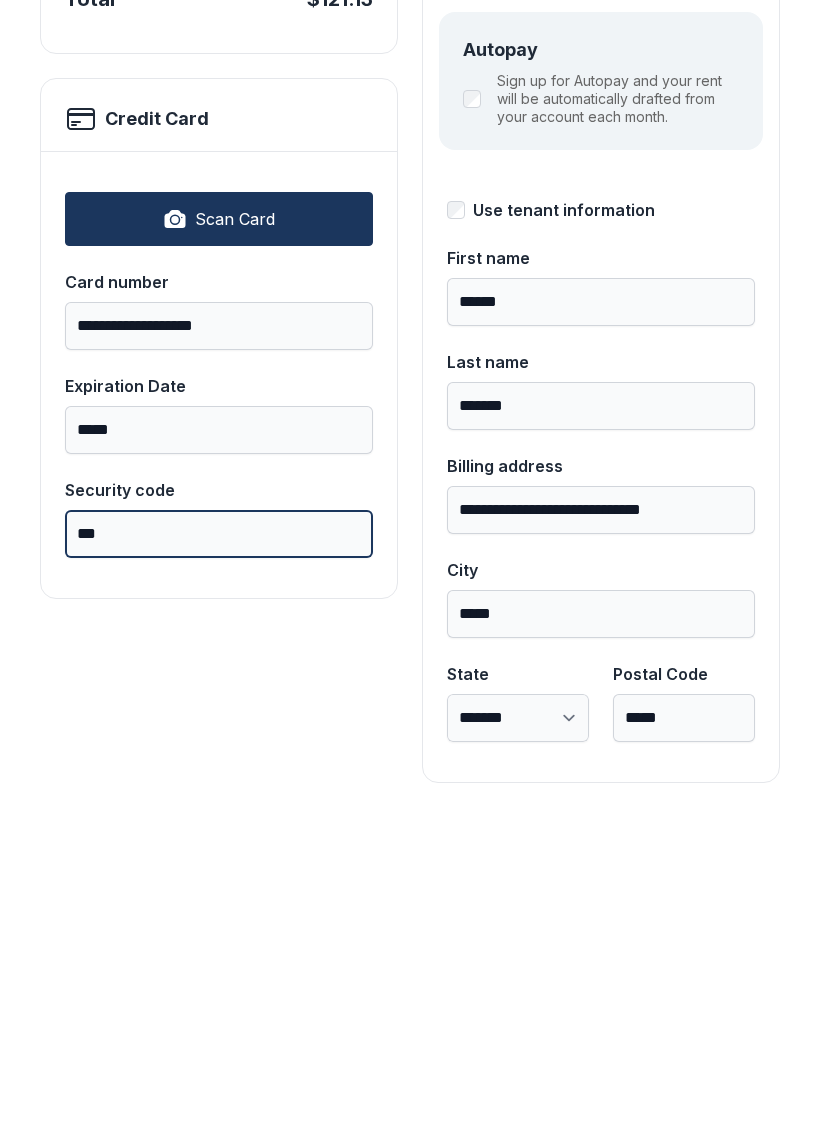 type on "***" 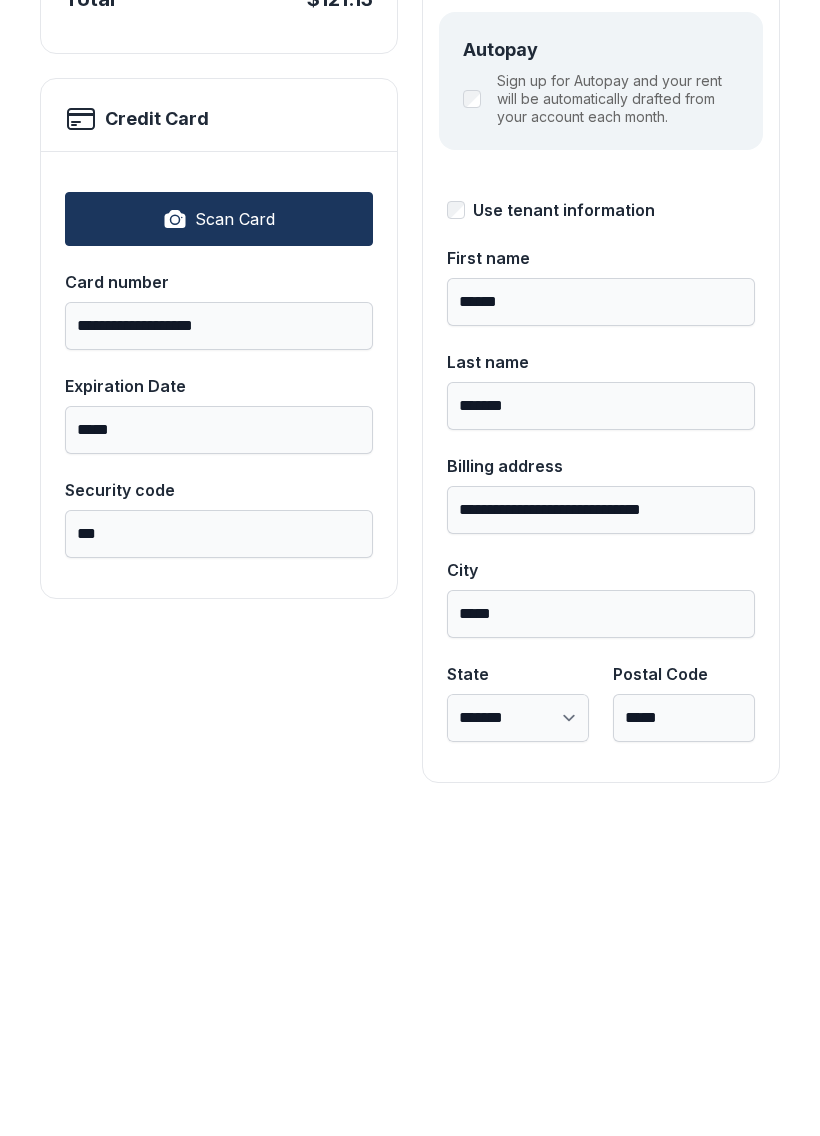 click on "**********" at bounding box center (219, 644) 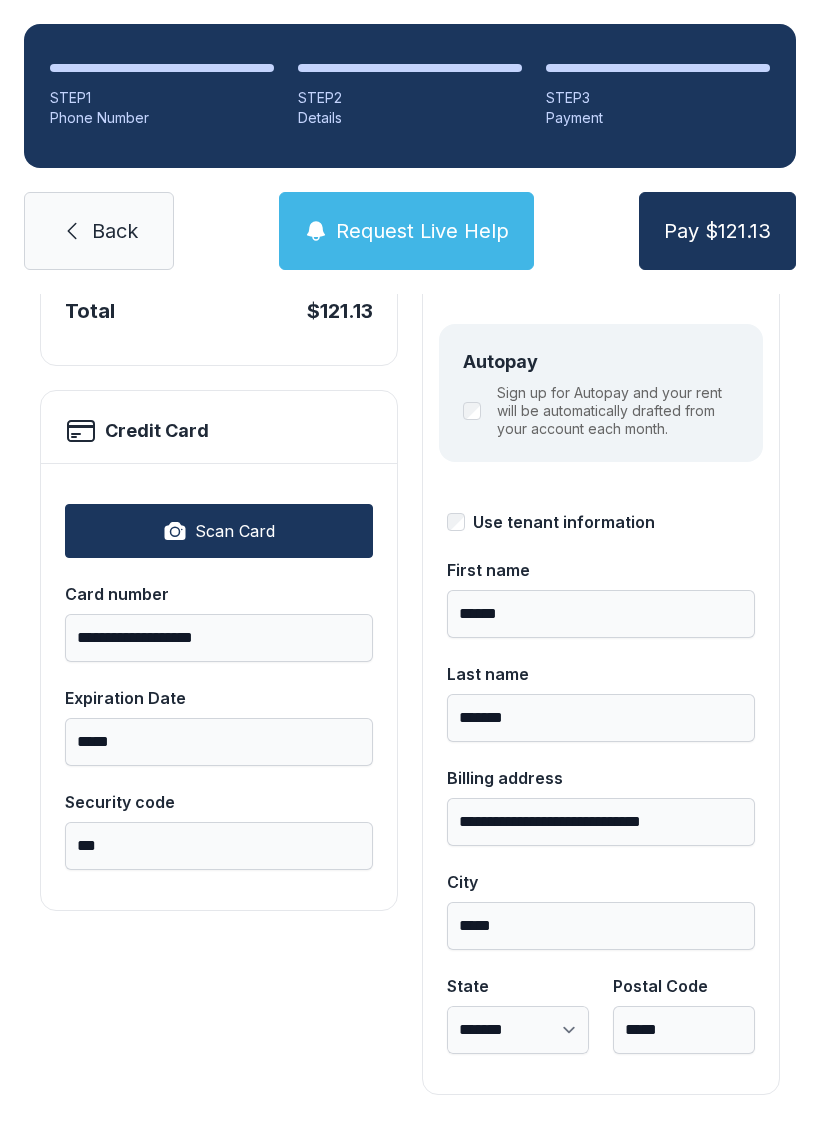 scroll, scrollTop: 218, scrollLeft: 0, axis: vertical 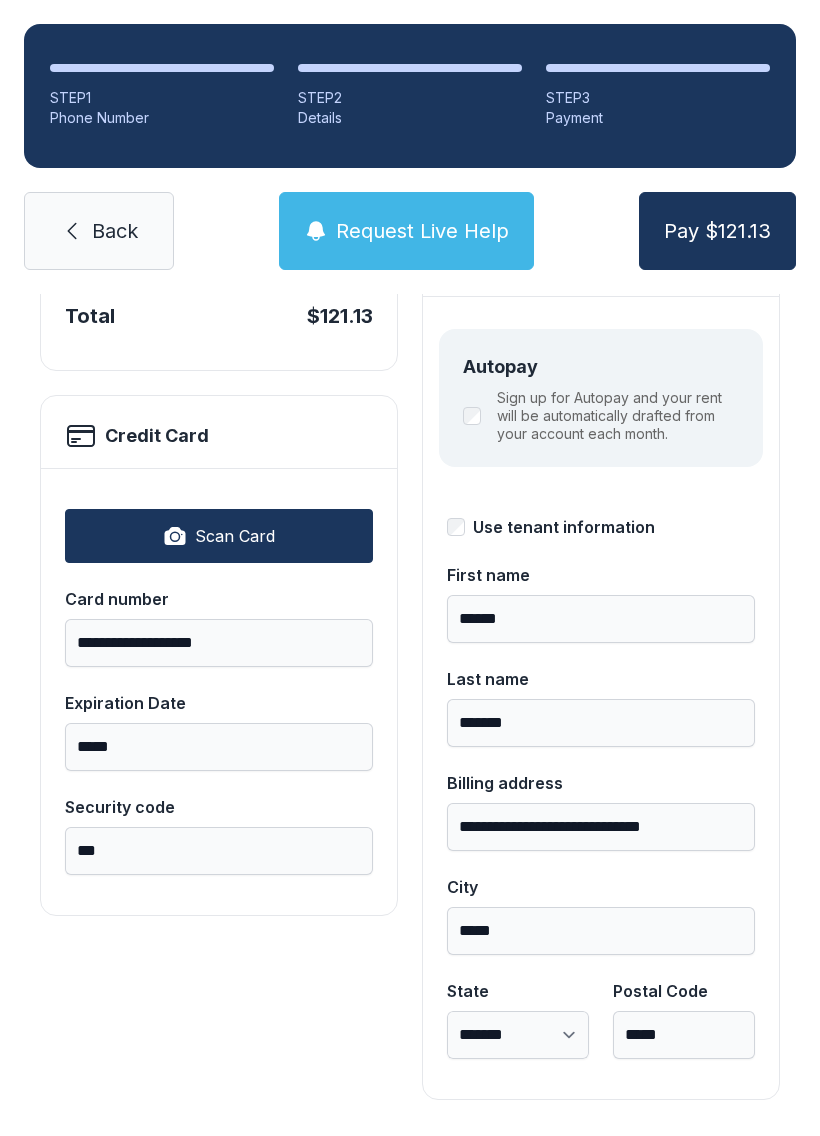 click on "Pay $121.13" at bounding box center (717, 231) 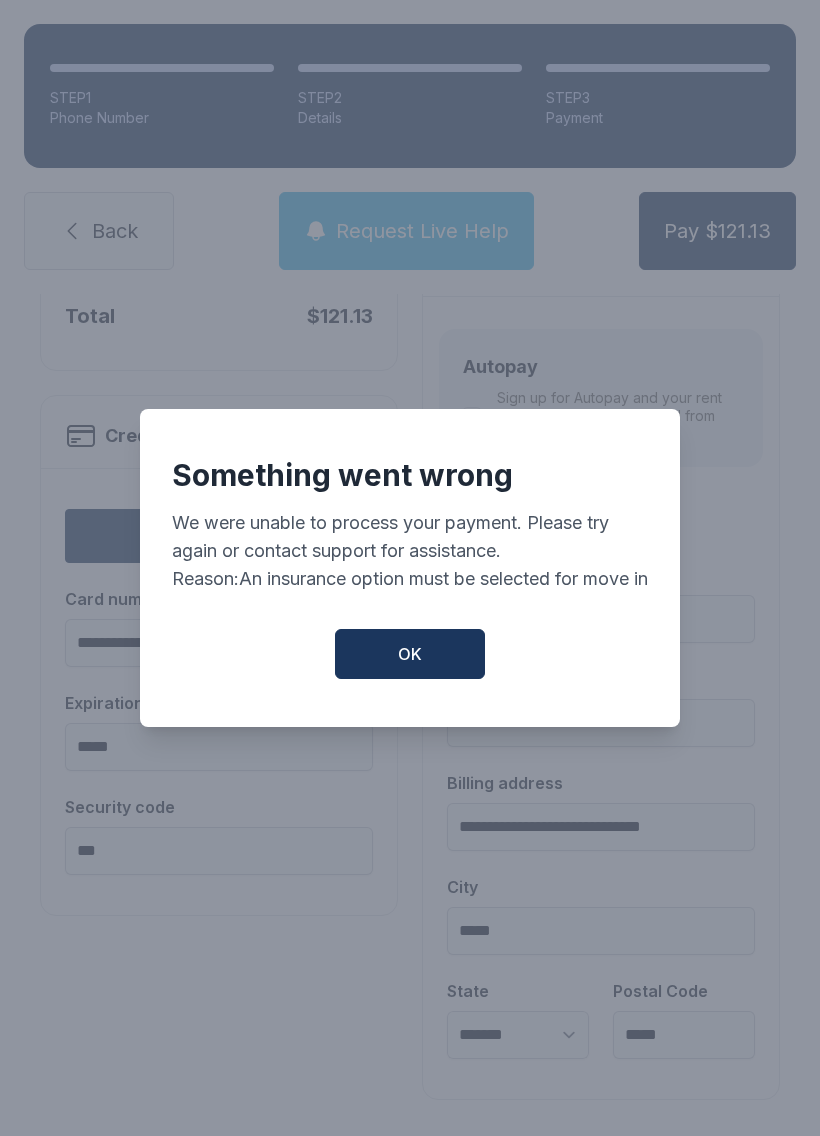 click on "OK" at bounding box center (410, 654) 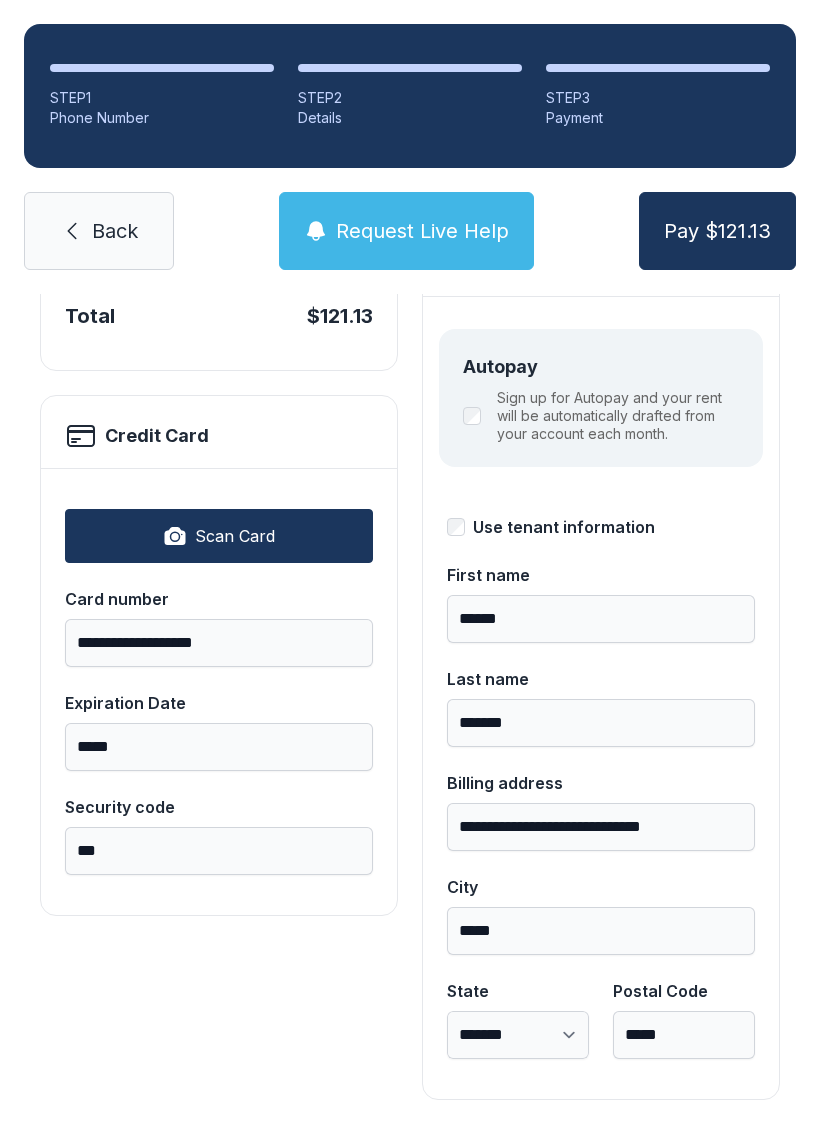 click on "Back" at bounding box center [99, 231] 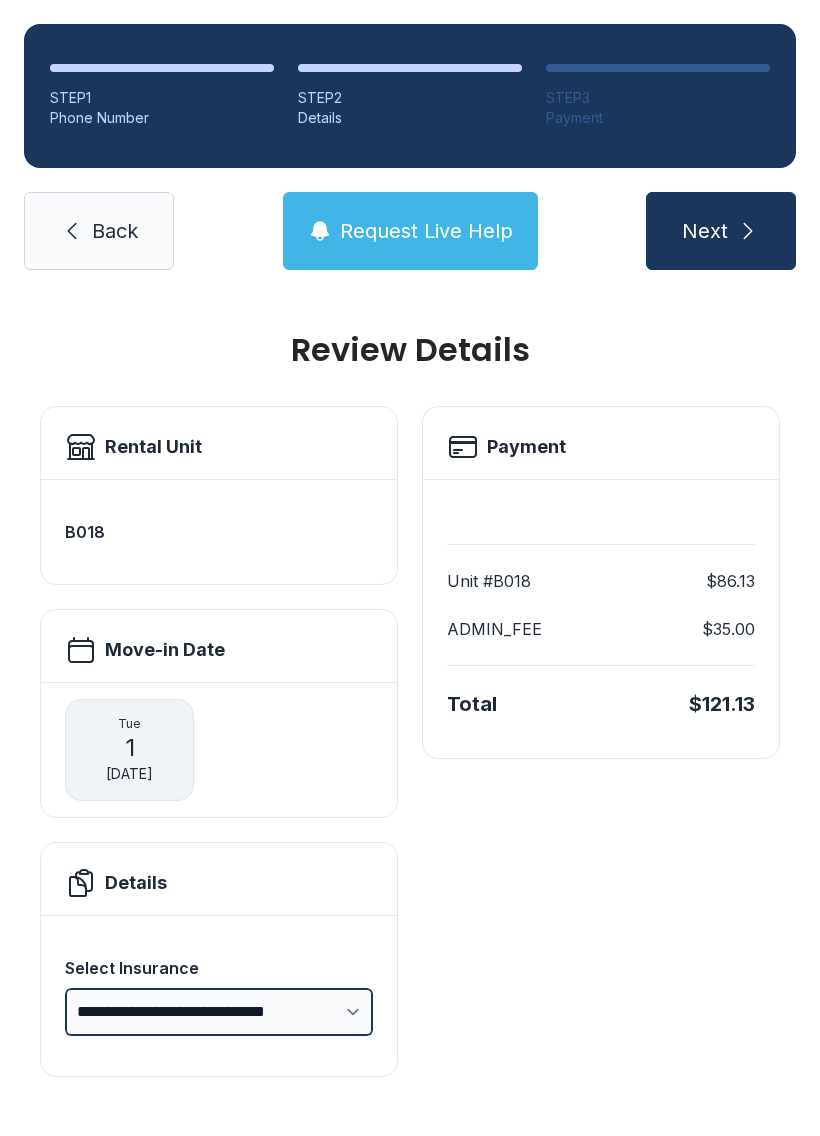 click on "**********" at bounding box center [219, 1012] 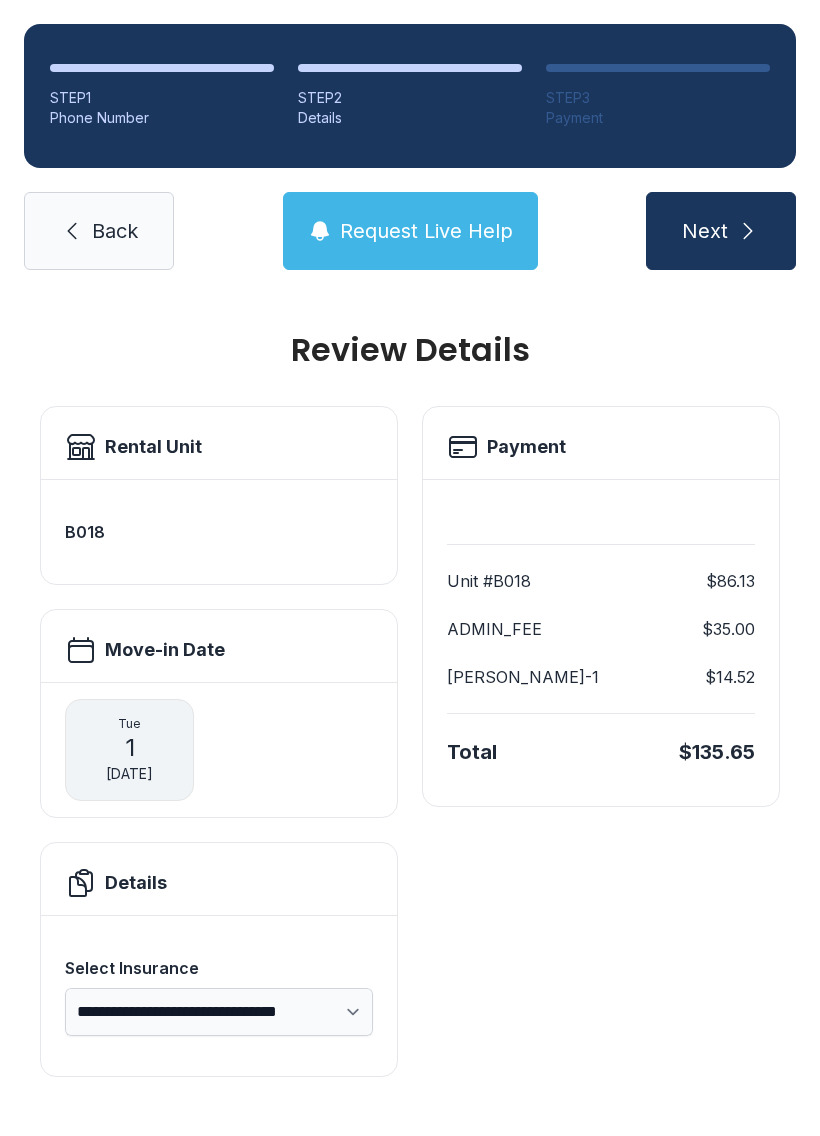 click on "Next" at bounding box center [721, 231] 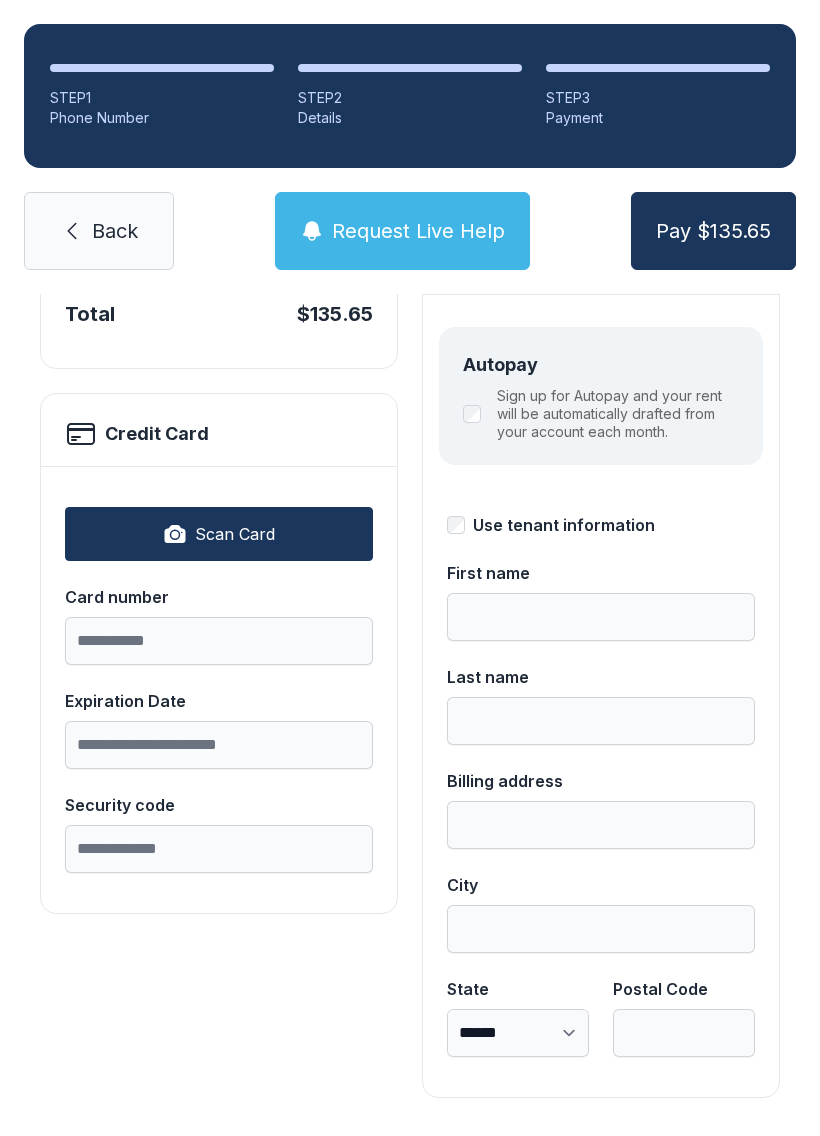 scroll, scrollTop: 218, scrollLeft: 0, axis: vertical 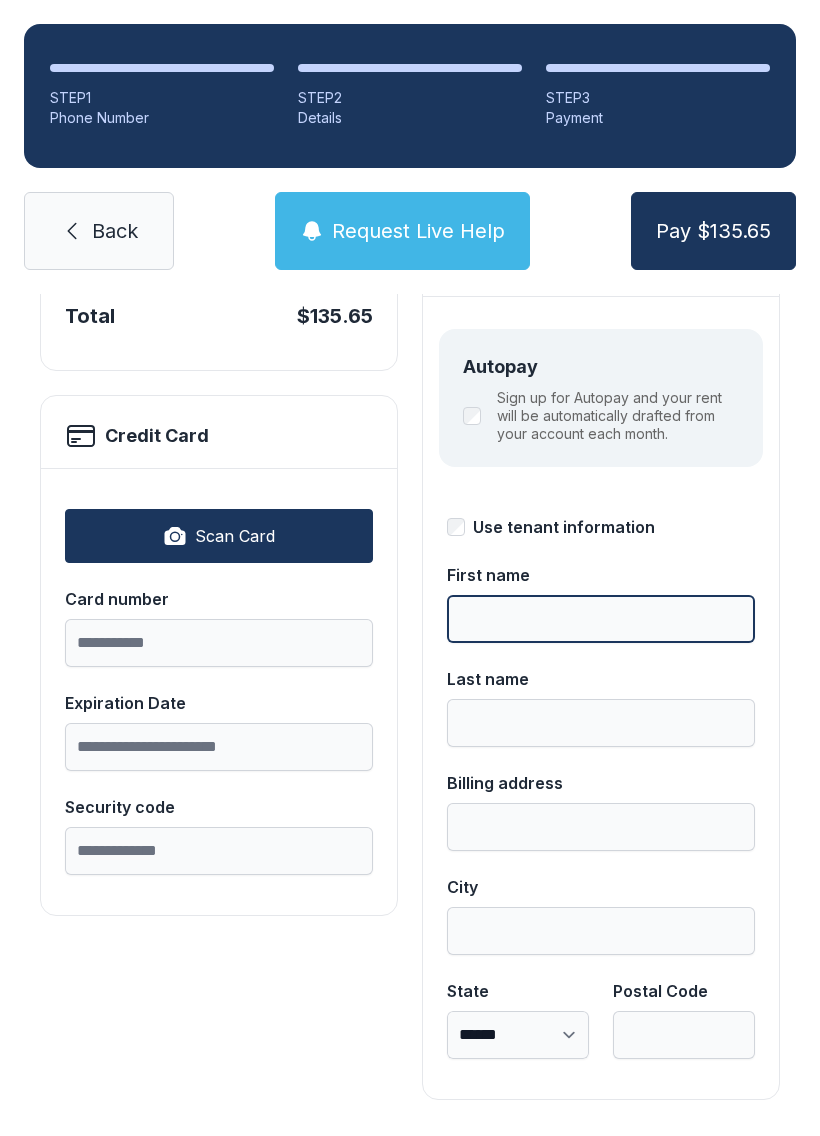click on "First name" at bounding box center (601, 619) 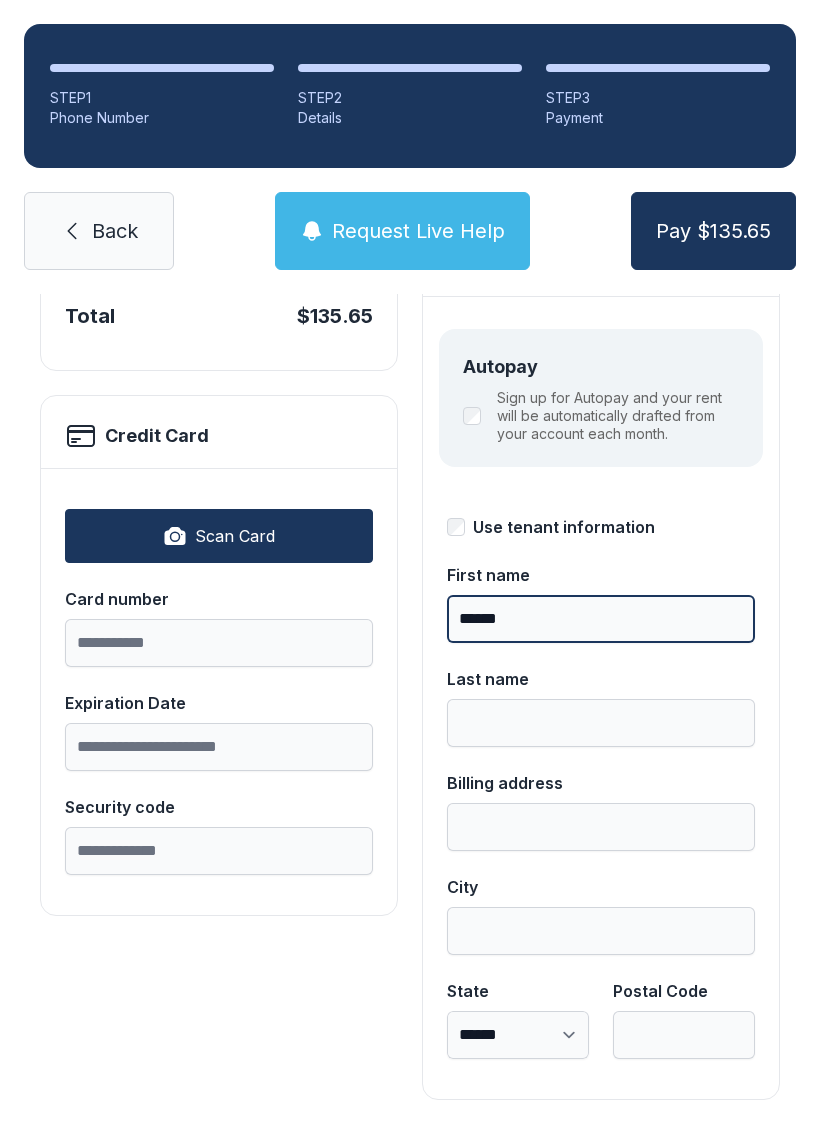 type on "******" 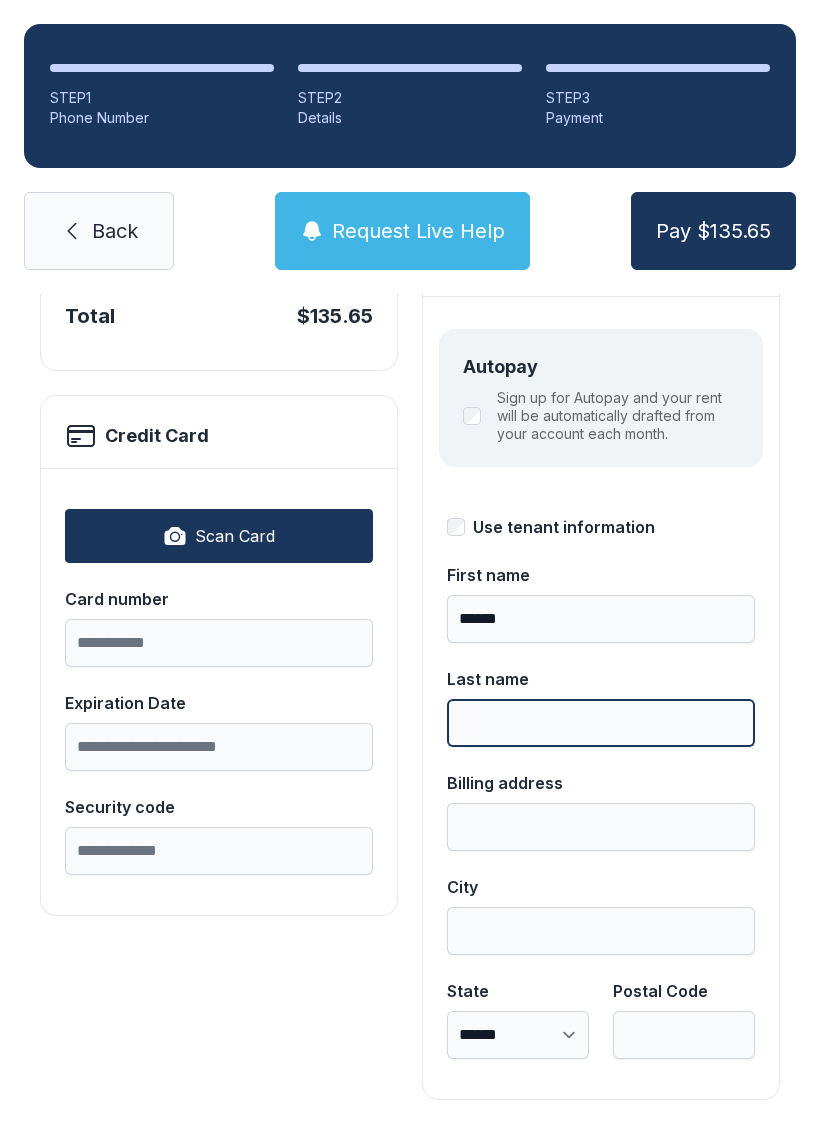 click on "Last name" at bounding box center (601, 723) 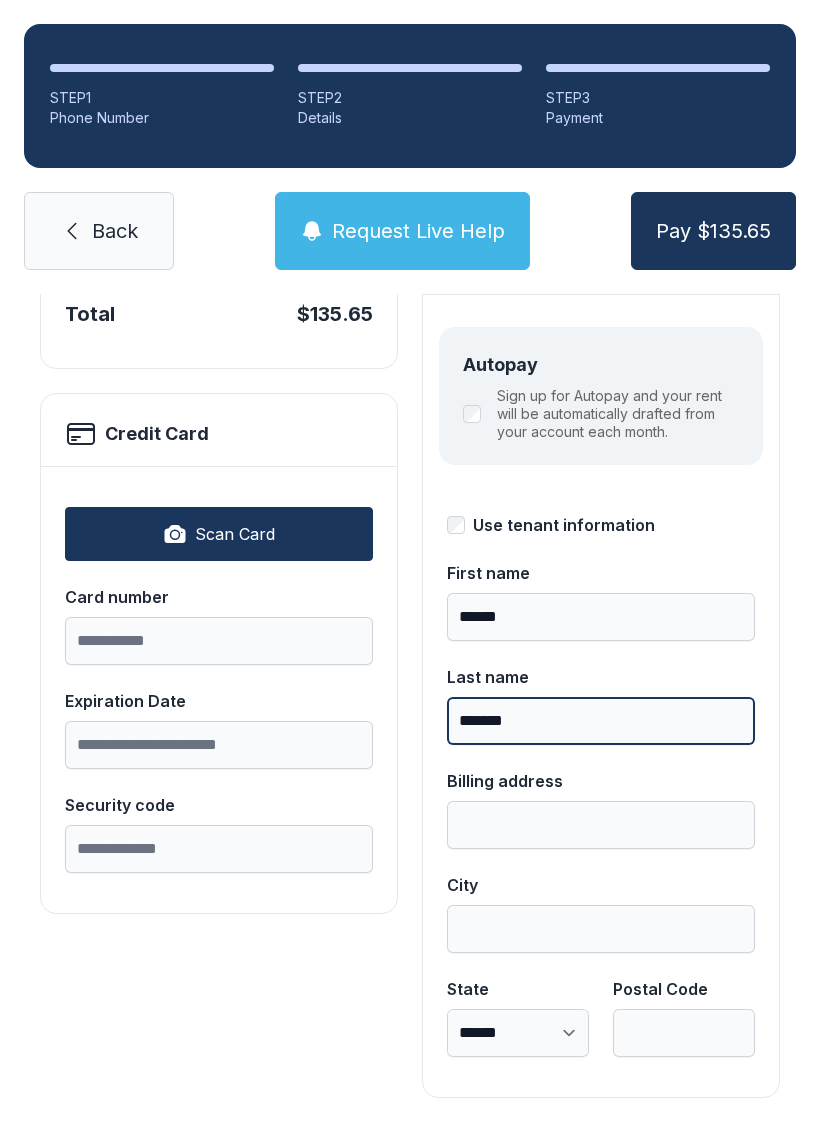scroll, scrollTop: 218, scrollLeft: 0, axis: vertical 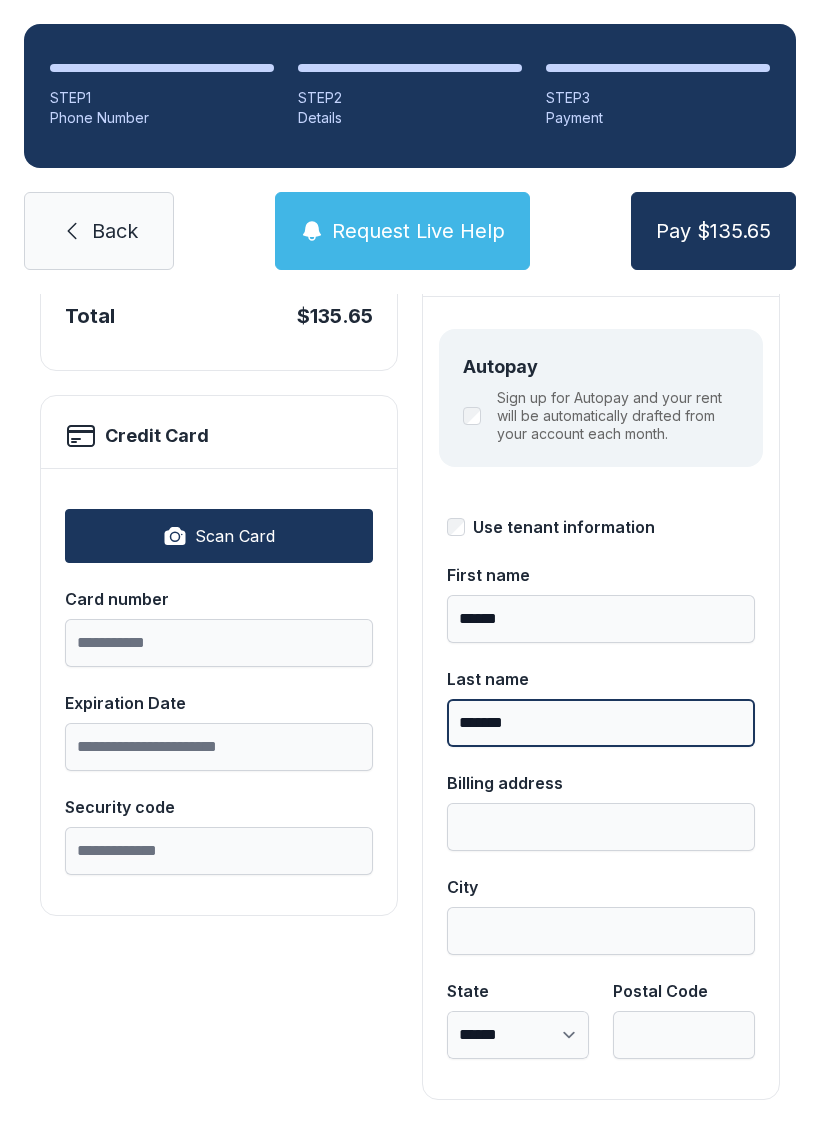 type on "*******" 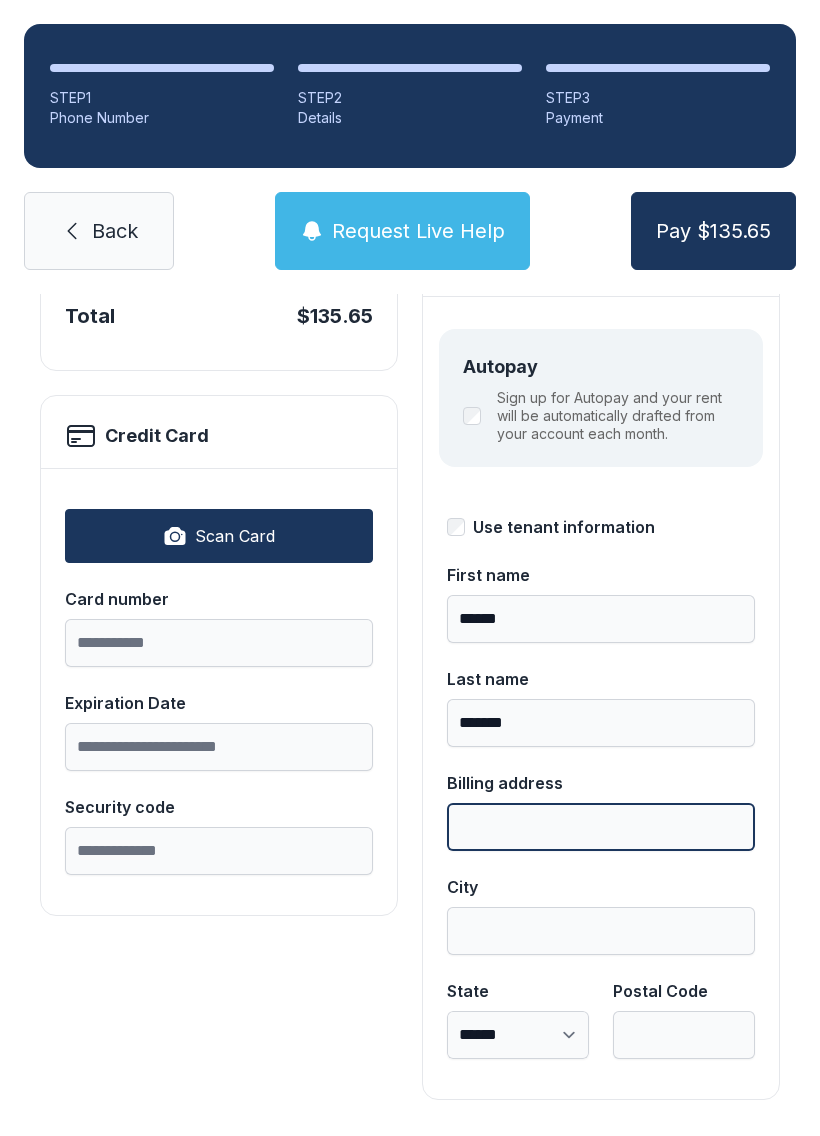 click on "Billing address" at bounding box center (601, 827) 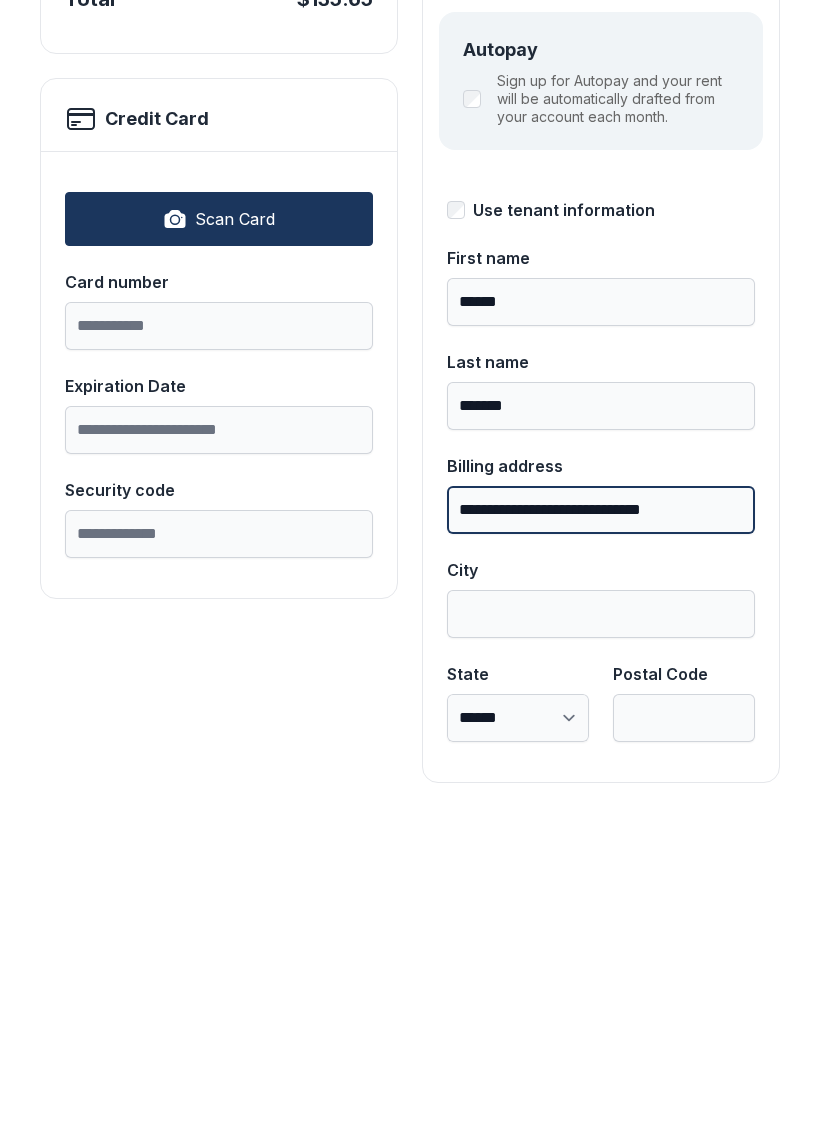 type on "**********" 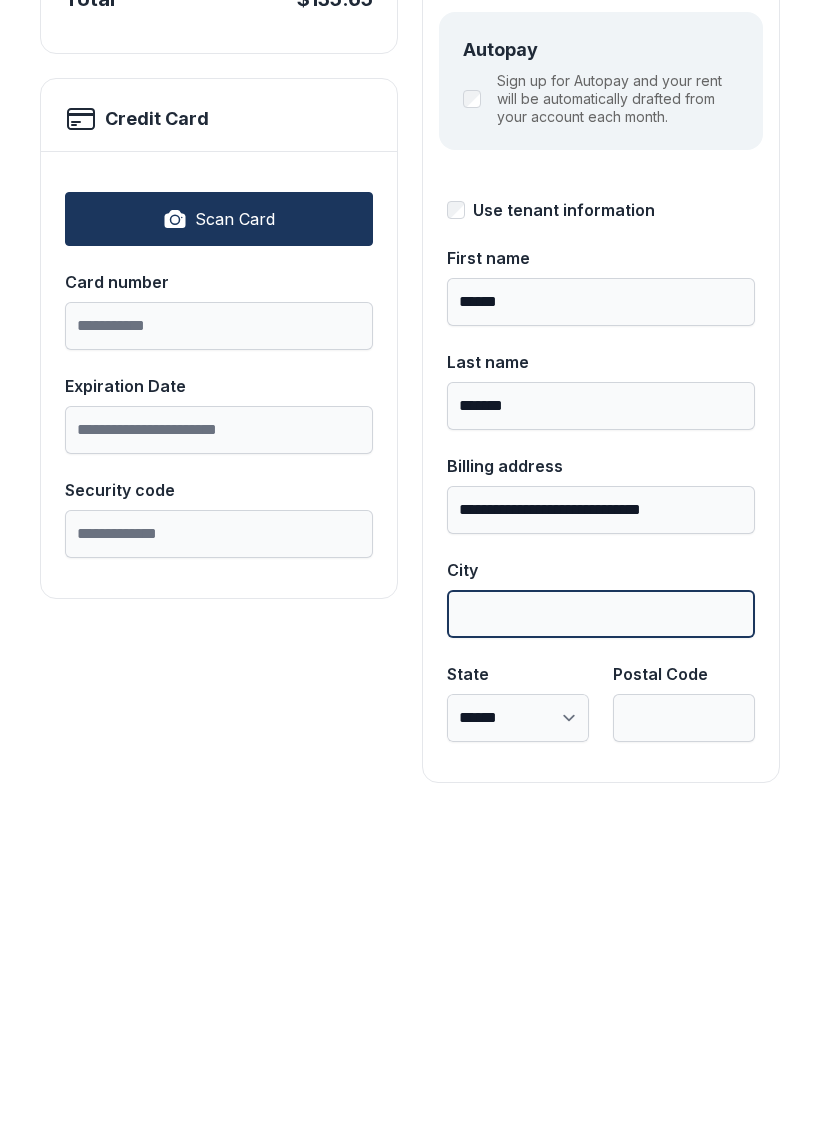 click on "City" at bounding box center (601, 931) 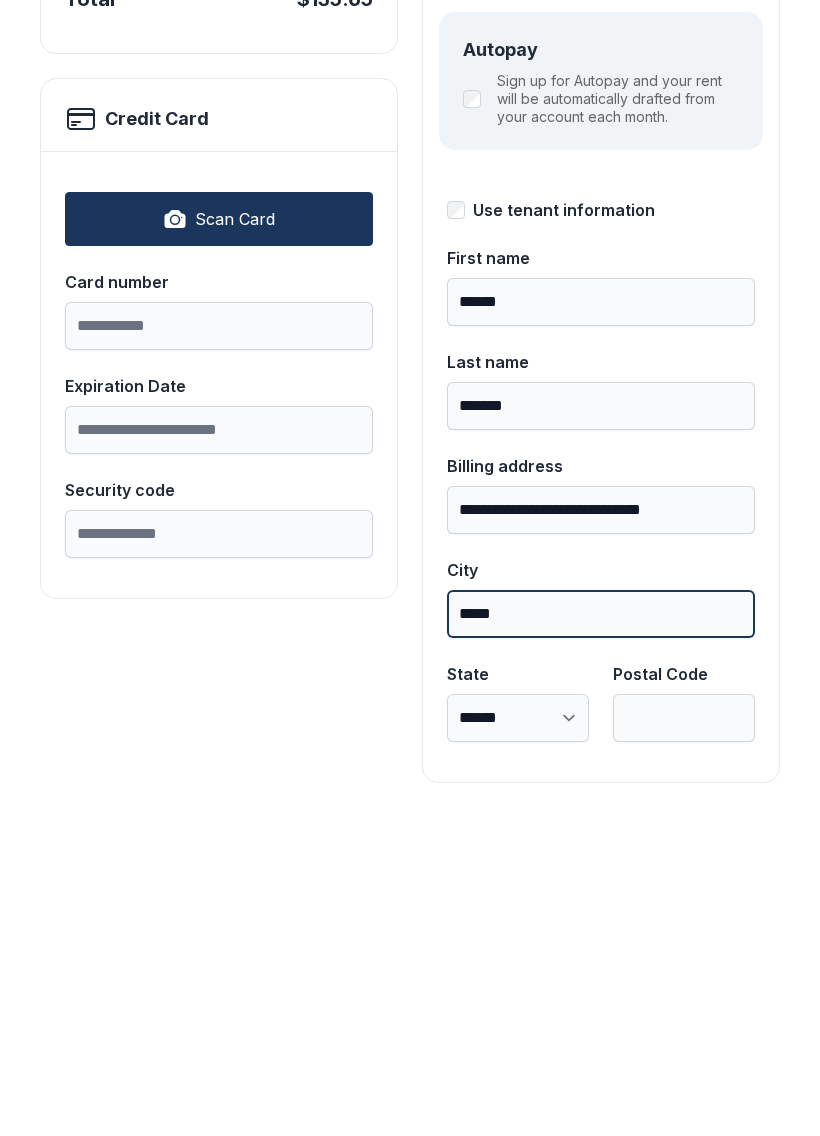 type on "*****" 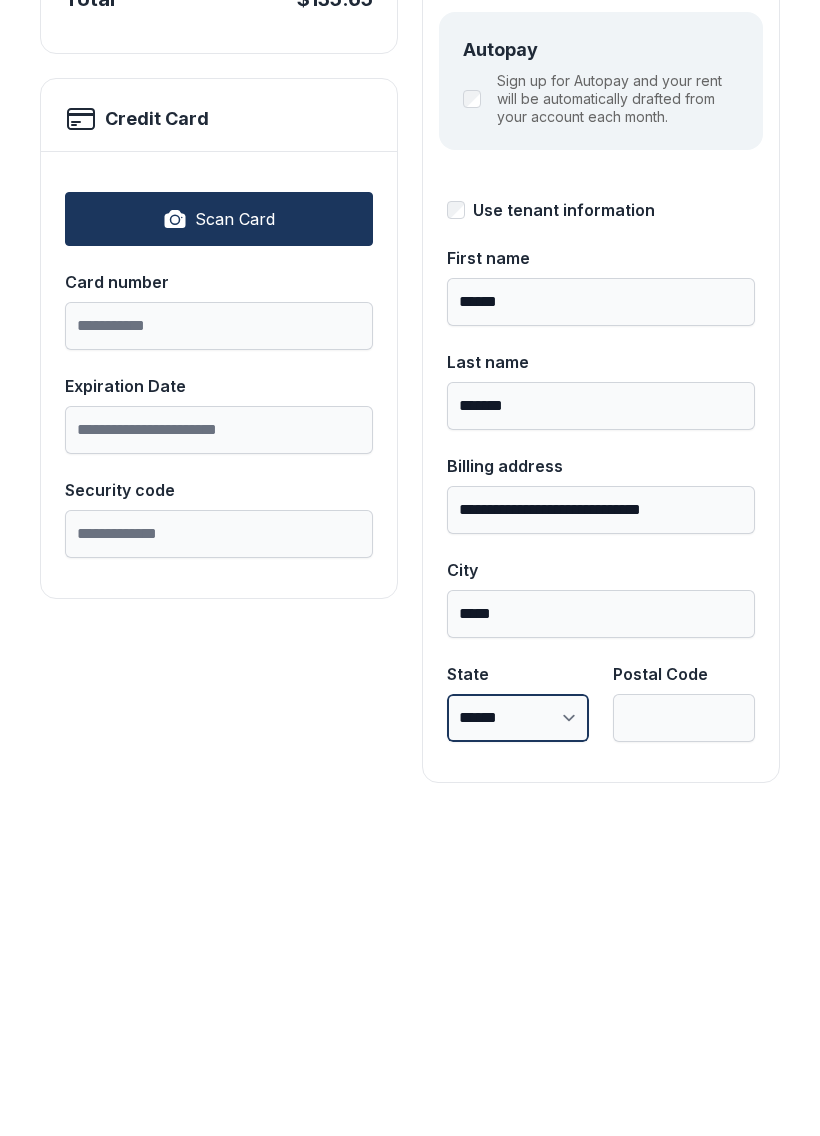 click on "**********" at bounding box center (518, 1035) 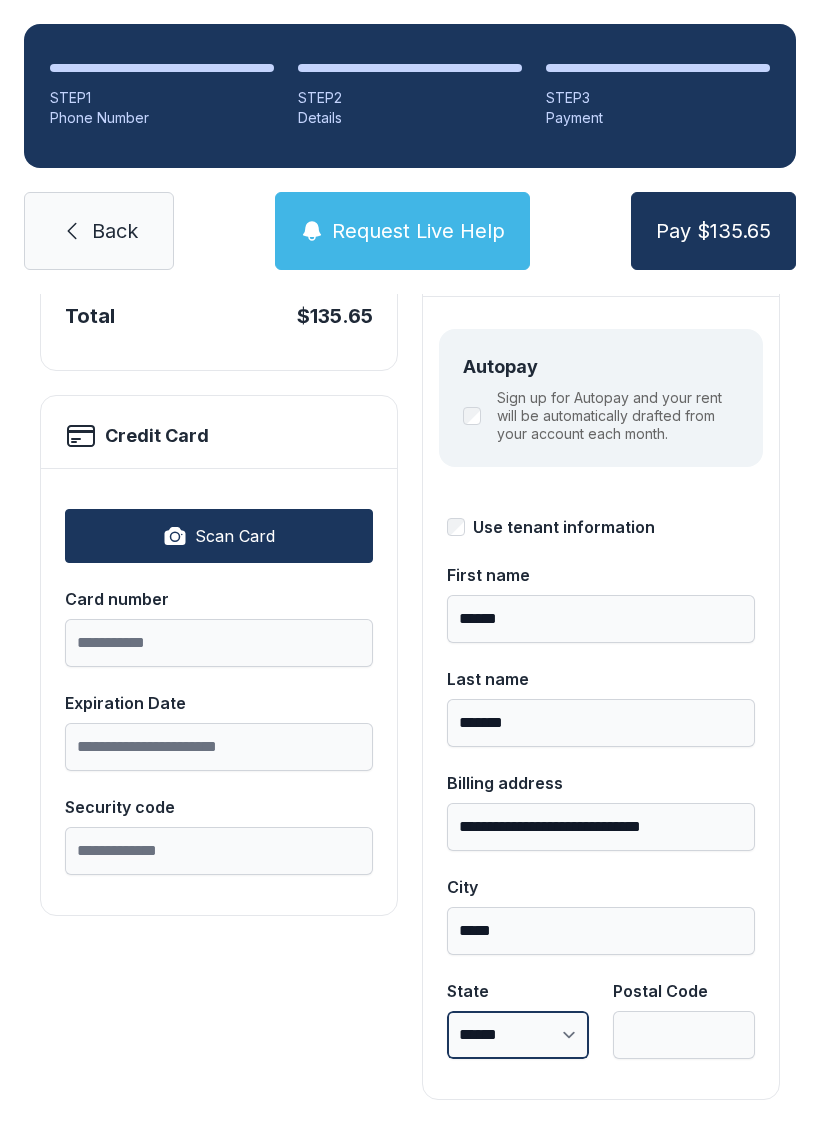 select on "**" 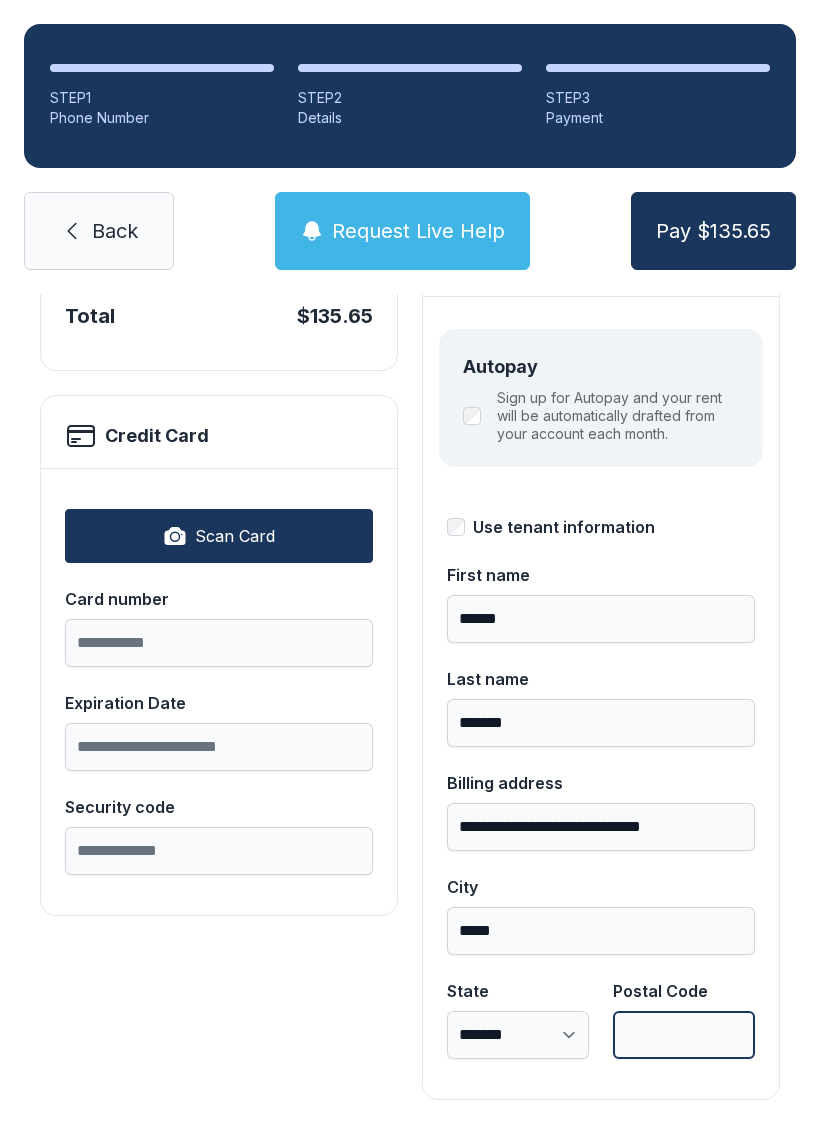 click on "Postal Code" at bounding box center [684, 1035] 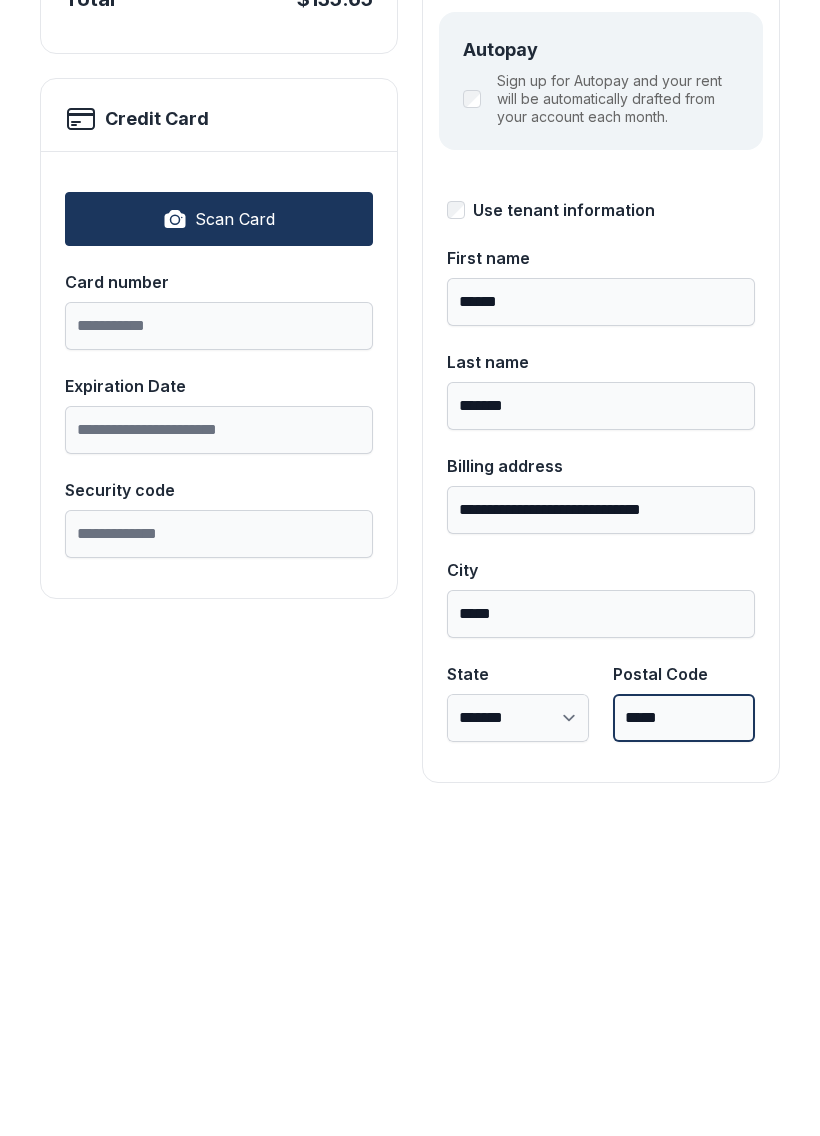 type on "*****" 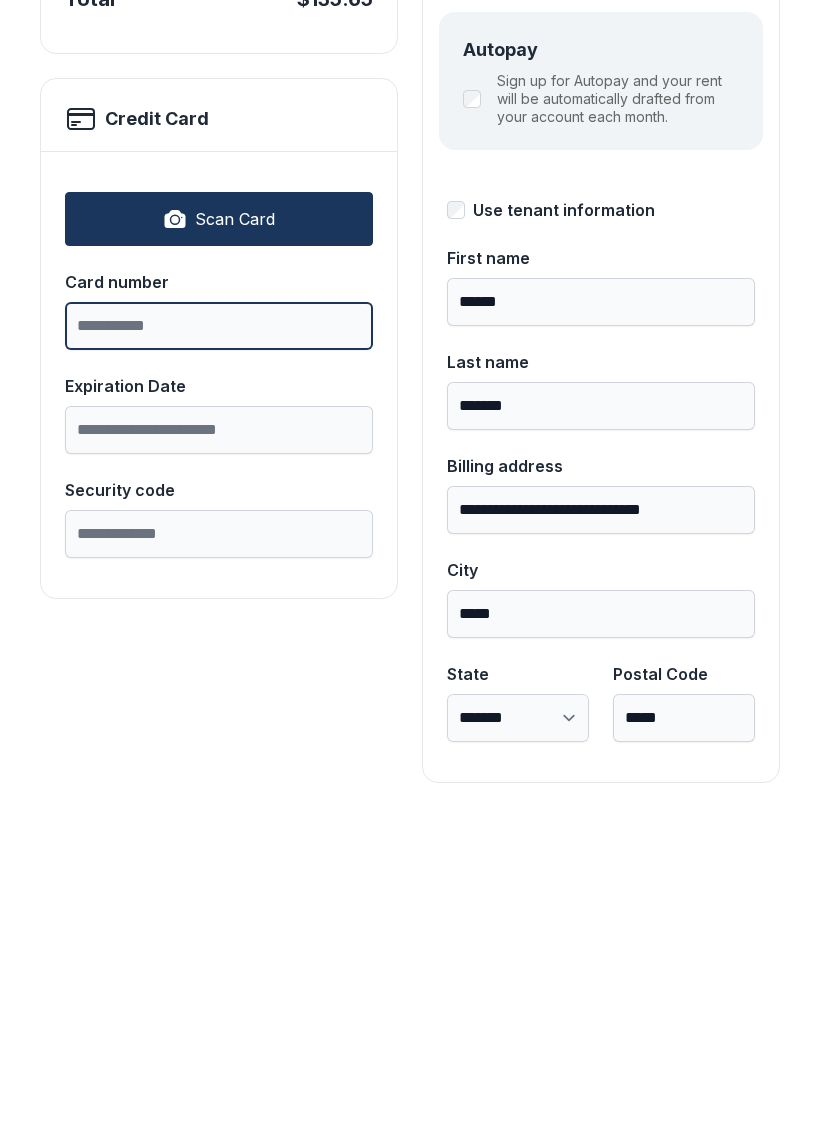 click on "Card number" at bounding box center (219, 643) 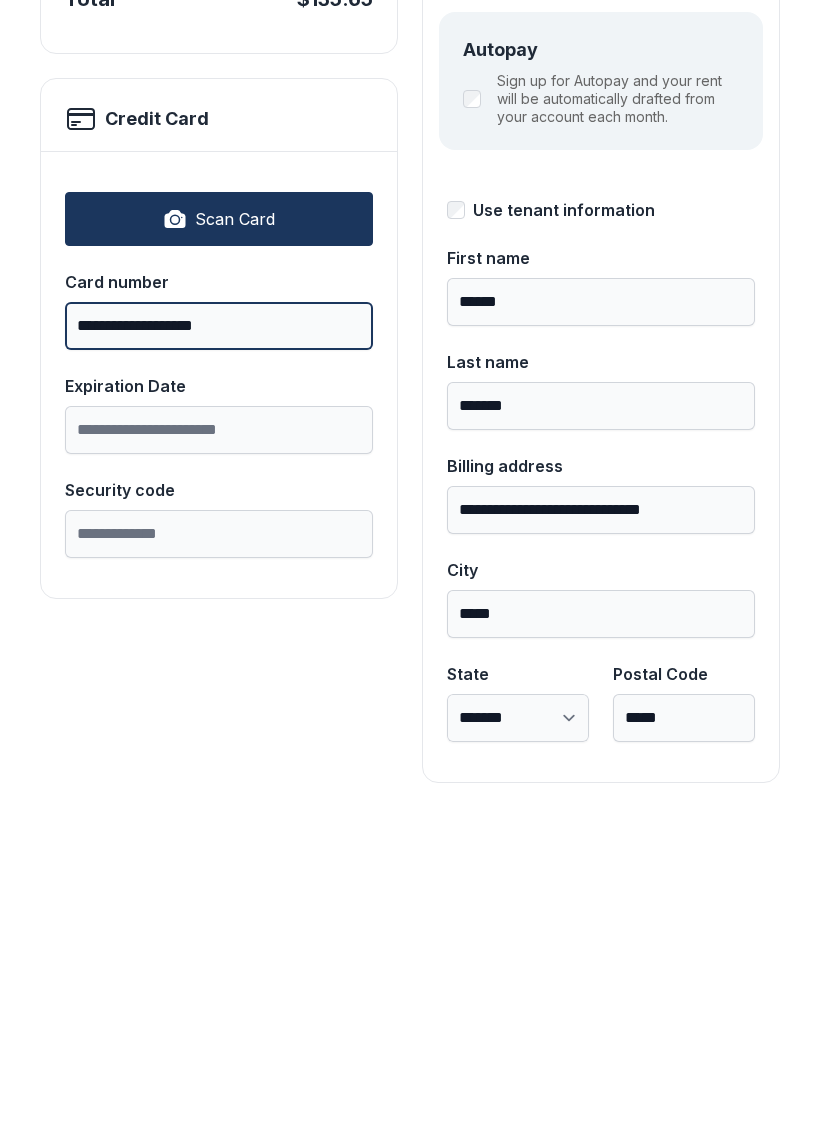 type on "**********" 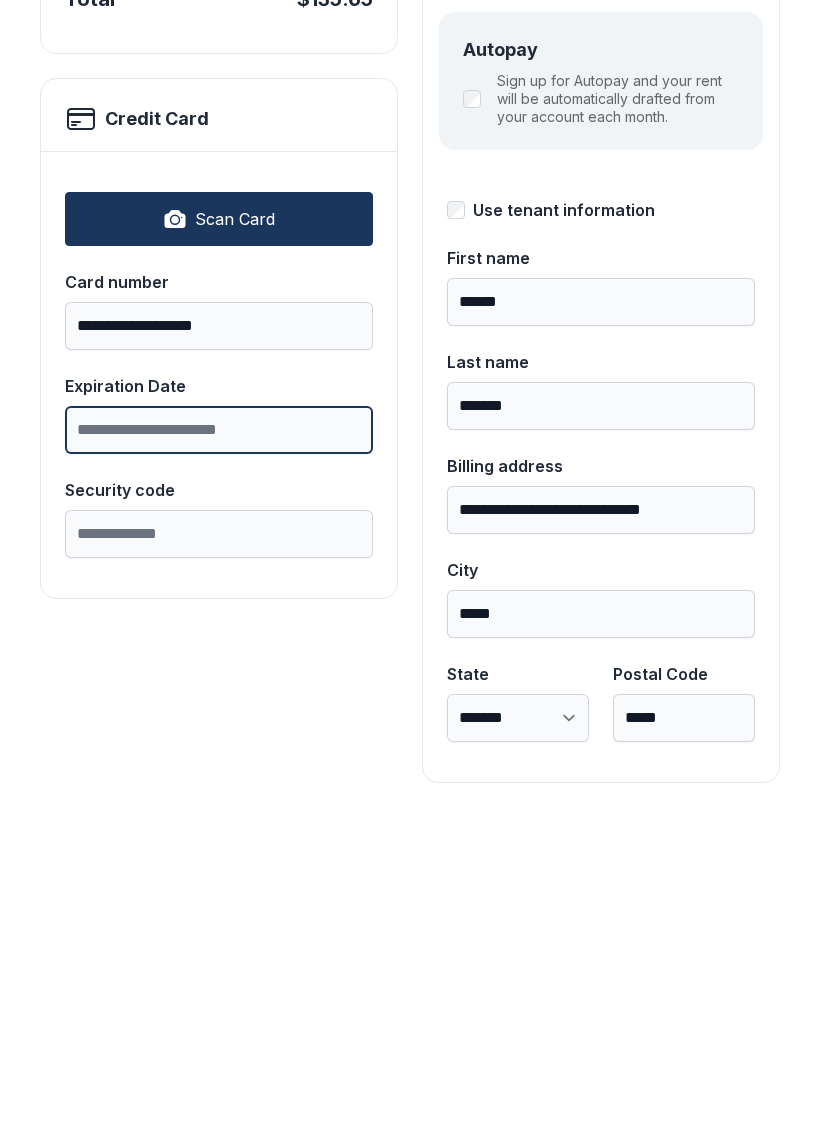 click on "Expiration Date" at bounding box center [219, 747] 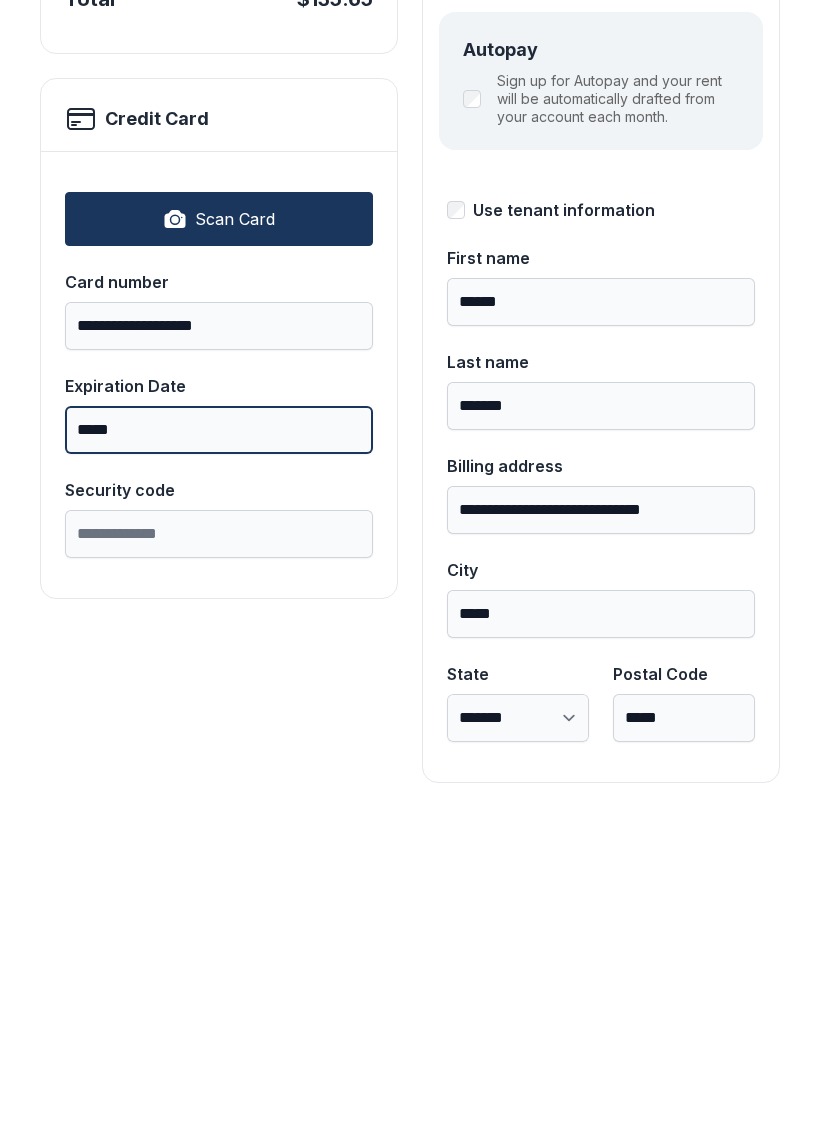 type on "*****" 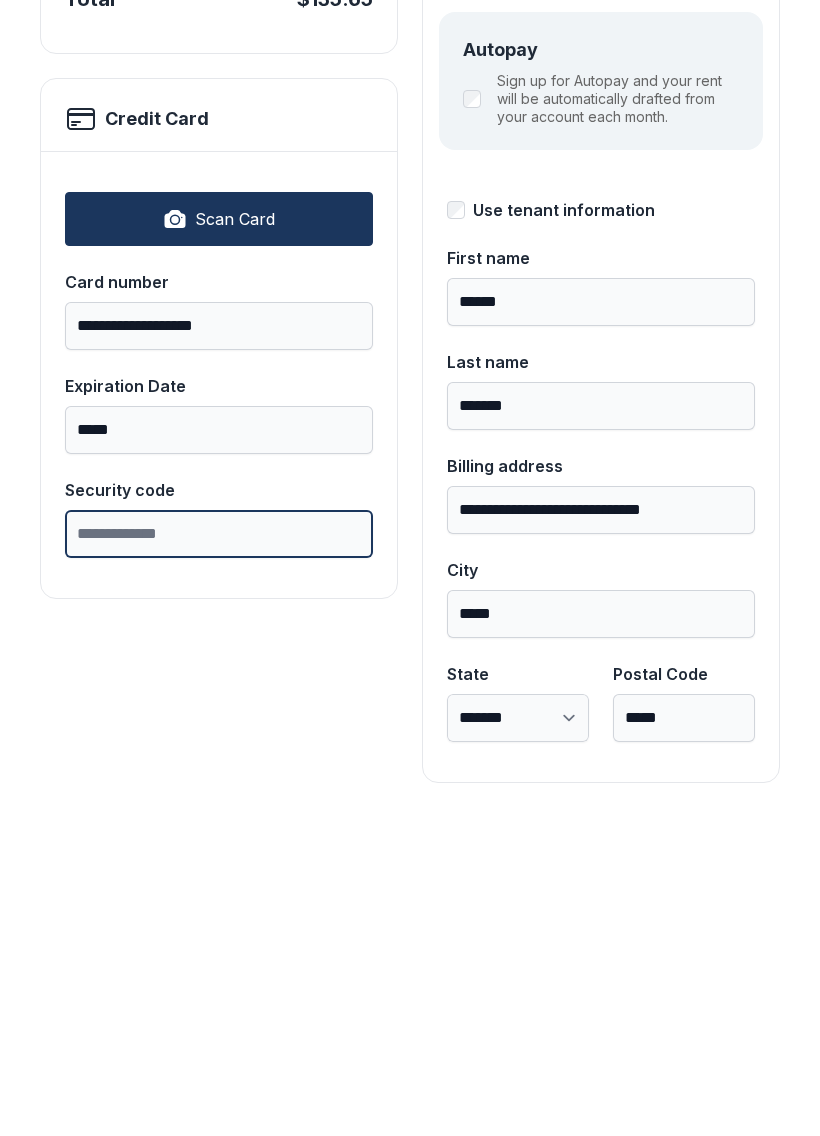 click on "Security code" at bounding box center (219, 851) 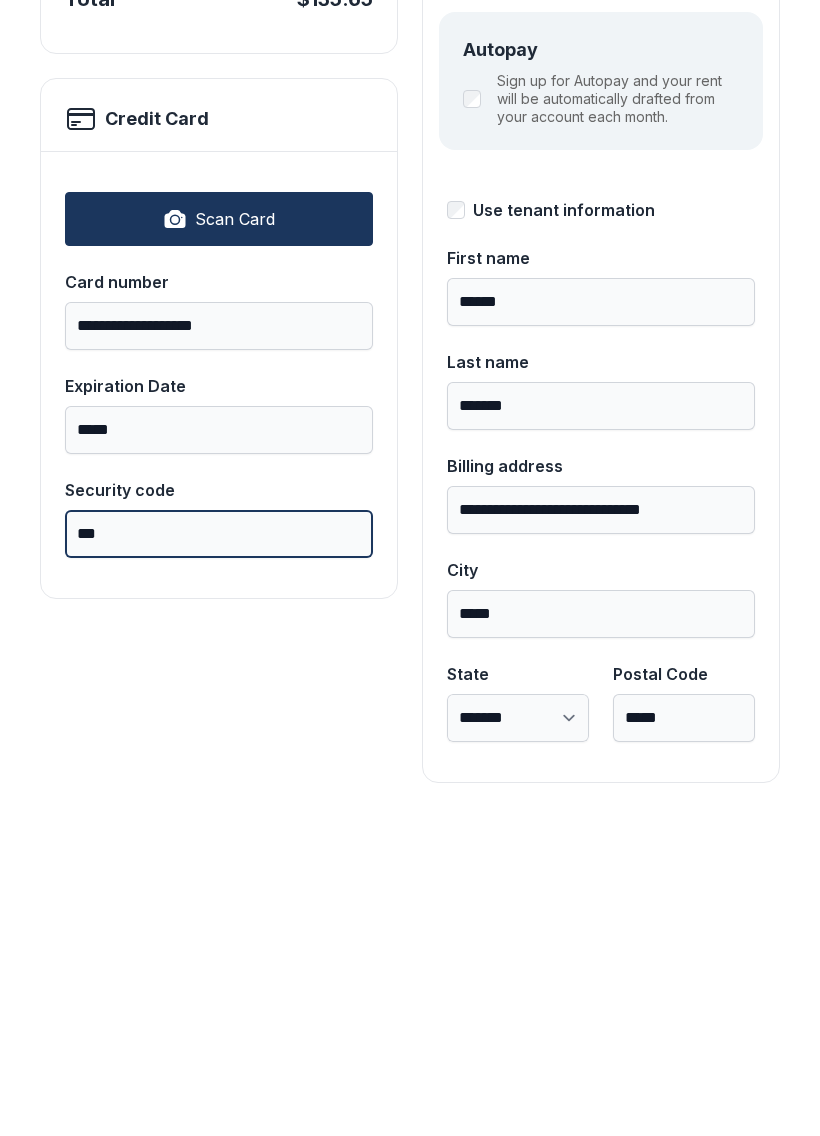 type on "***" 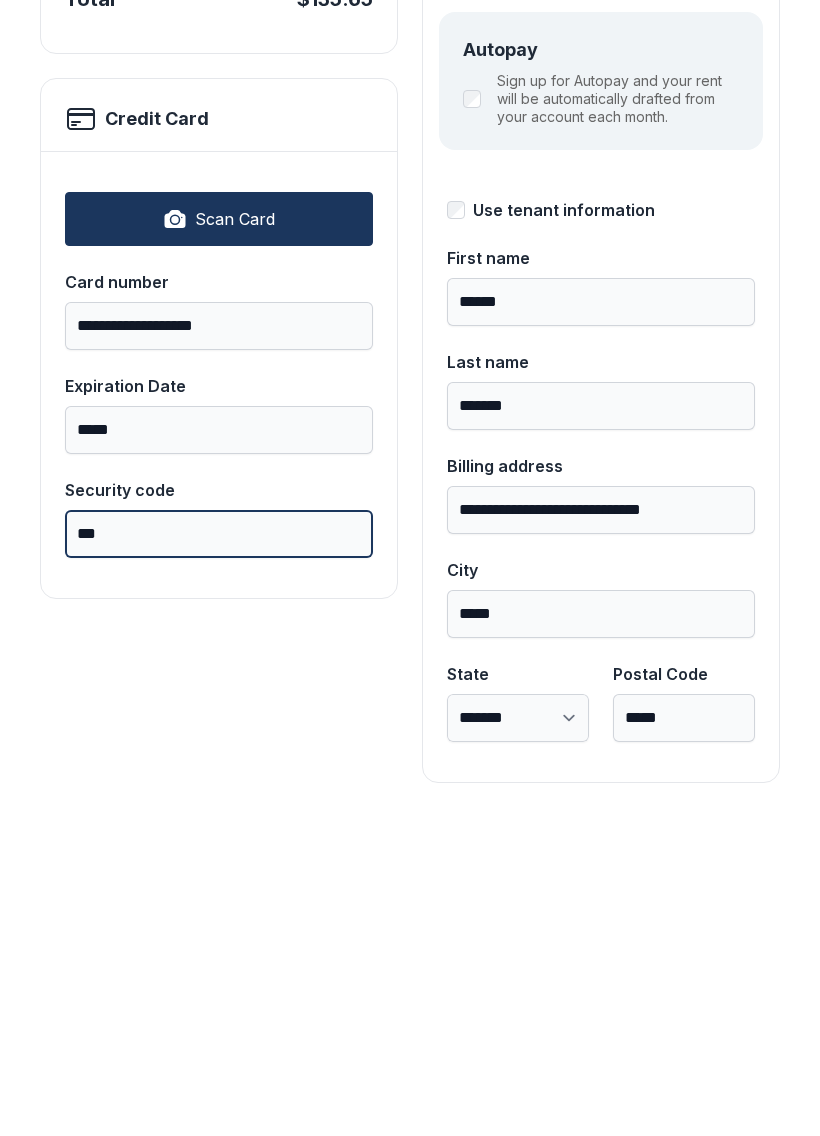 click on "Pay $135.65" at bounding box center [713, 231] 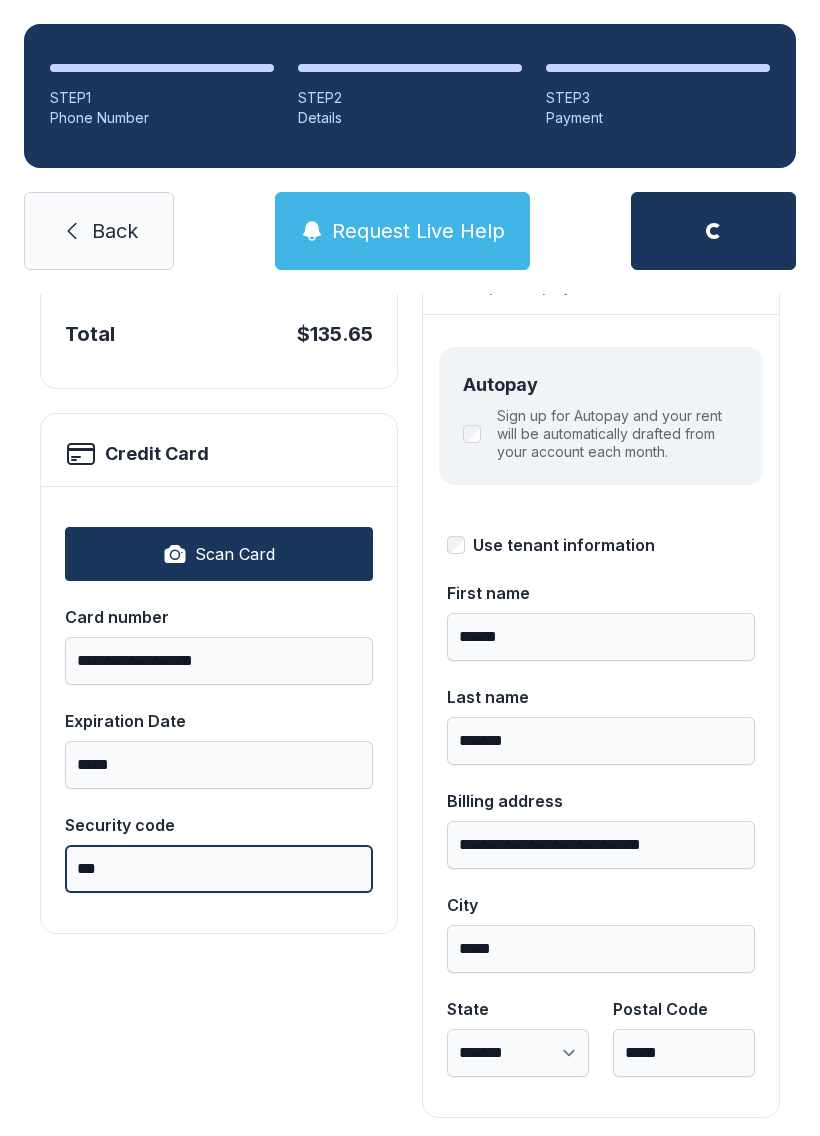 scroll, scrollTop: 198, scrollLeft: 0, axis: vertical 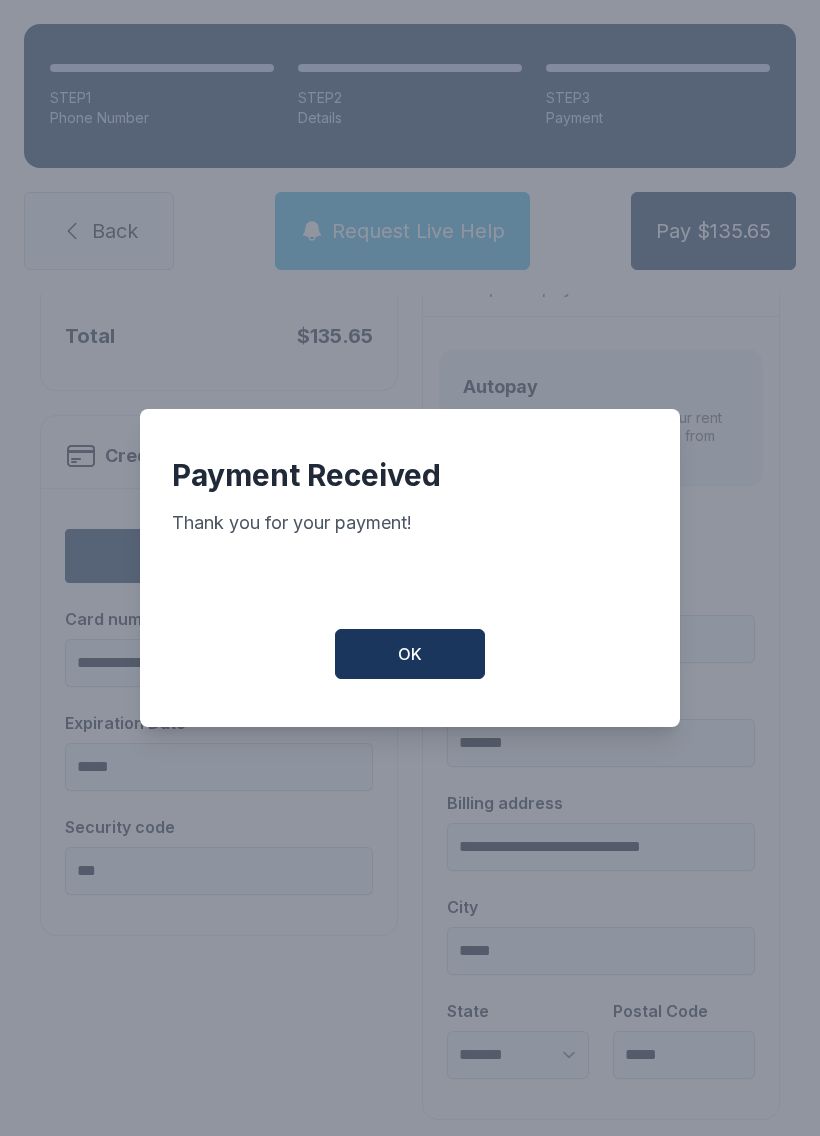 click on "OK" at bounding box center [410, 654] 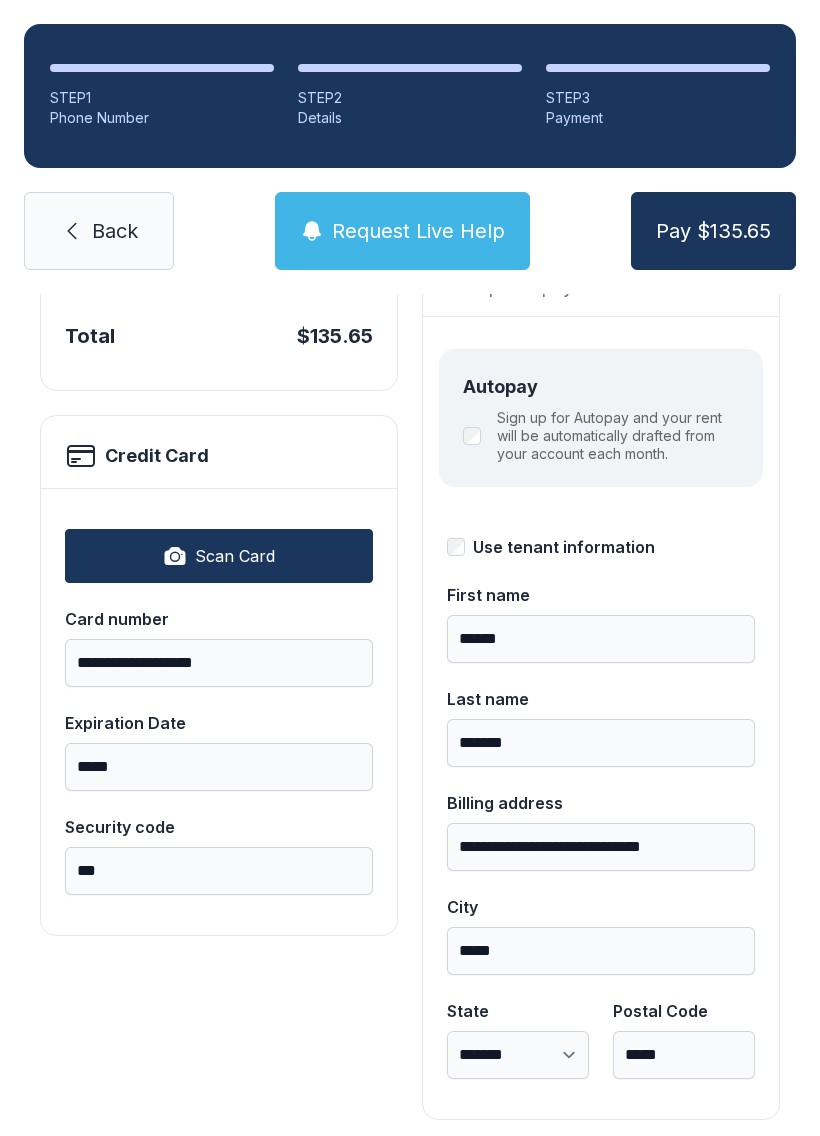 scroll, scrollTop: 0, scrollLeft: 0, axis: both 